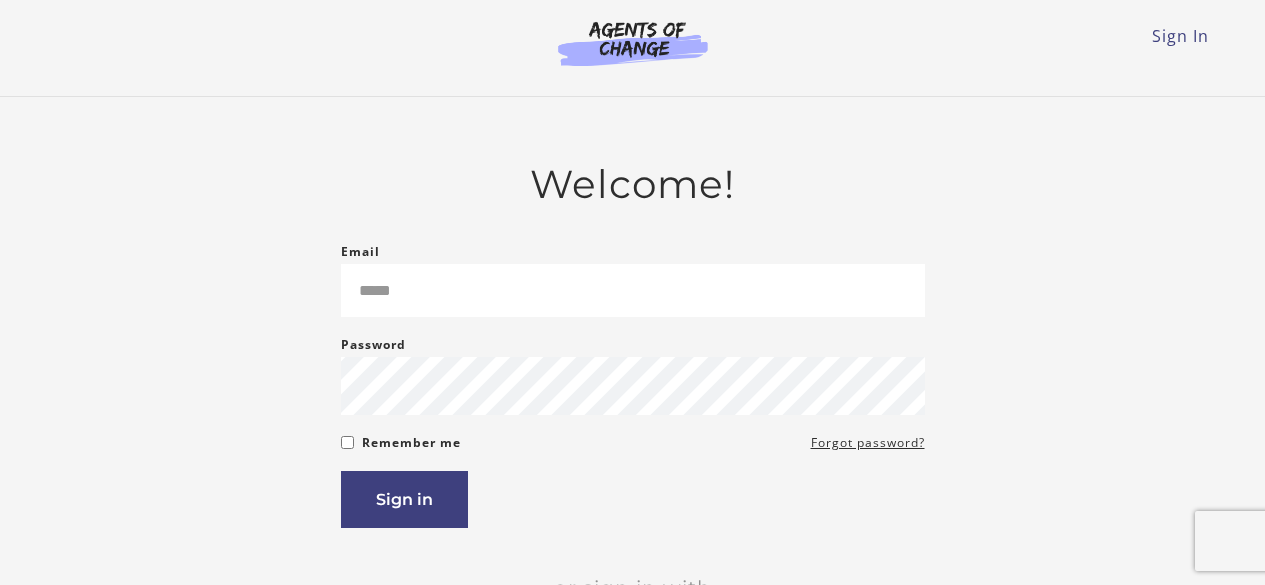 scroll, scrollTop: 0, scrollLeft: 0, axis: both 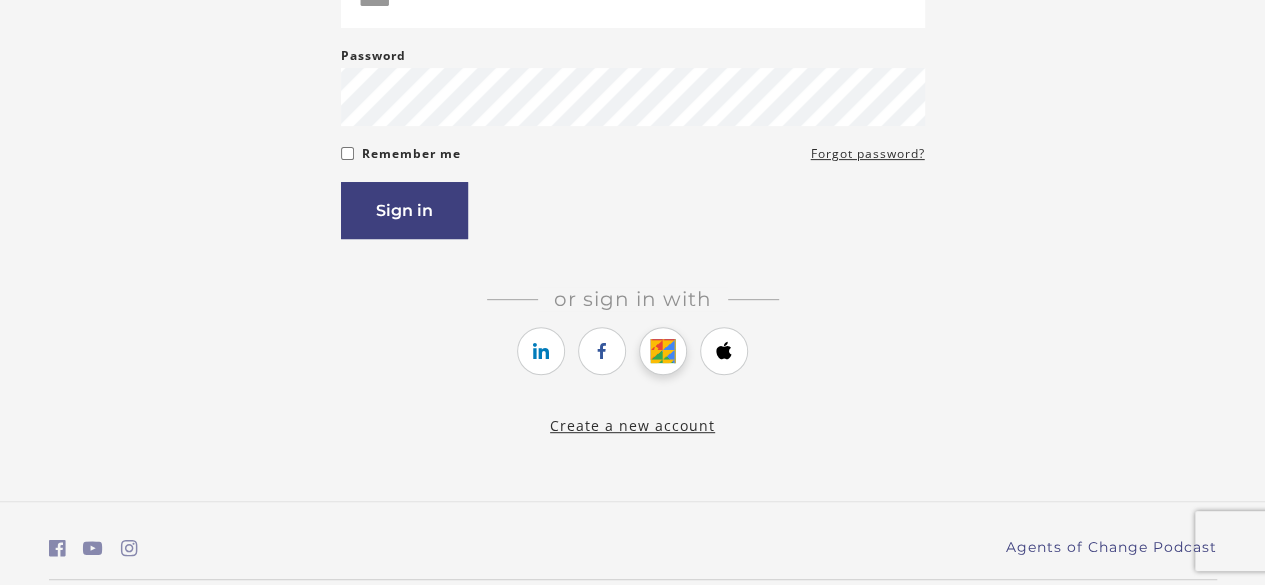 click at bounding box center (663, 351) 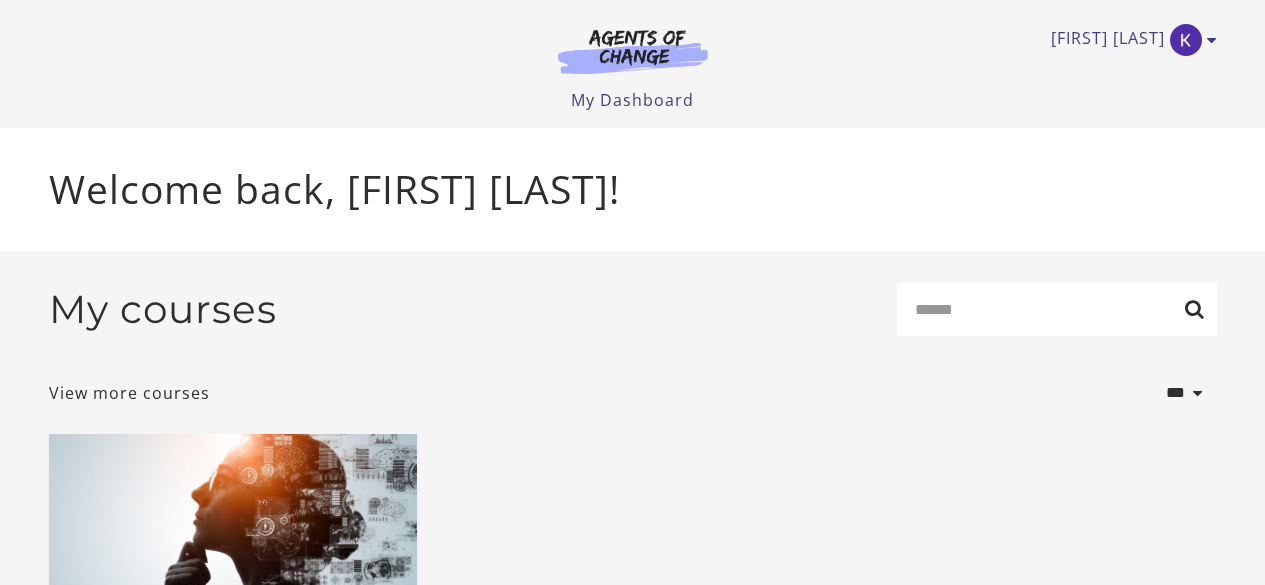 scroll, scrollTop: 0, scrollLeft: 0, axis: both 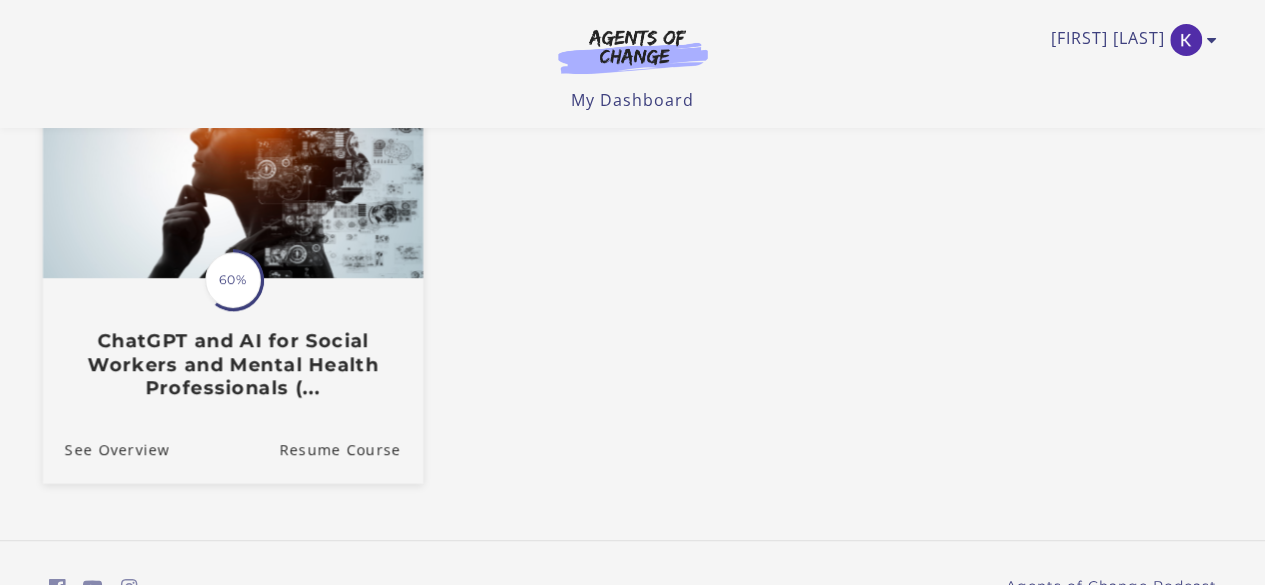 click on "ChatGPT and AI for Social Workers and Mental Health Professionals (..." at bounding box center [232, 364] 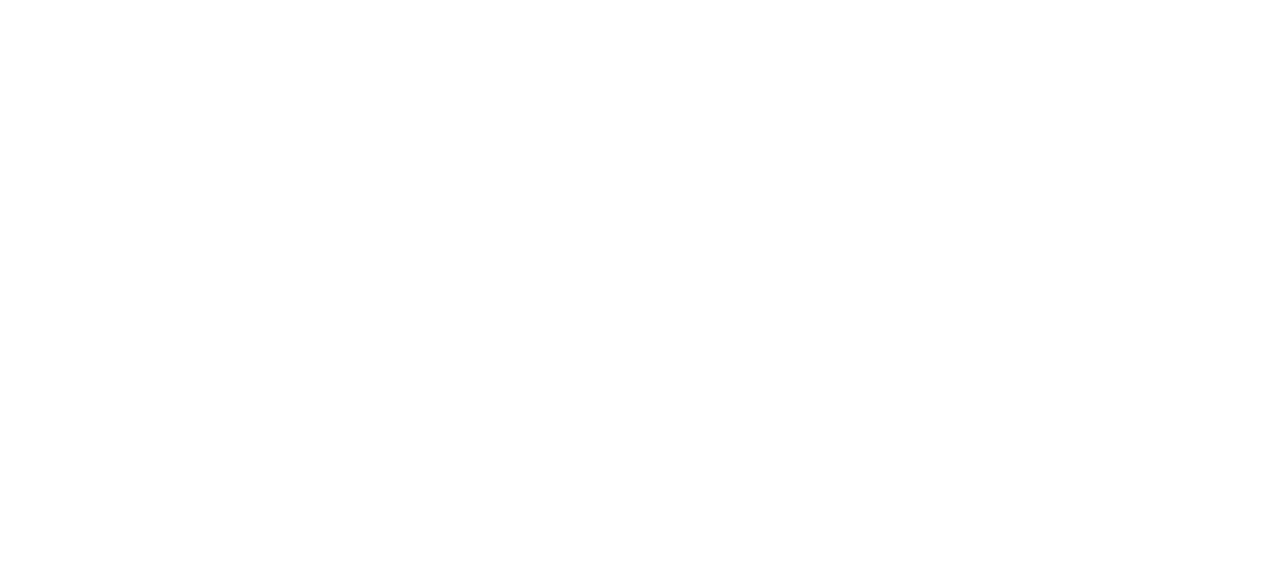 scroll, scrollTop: 0, scrollLeft: 0, axis: both 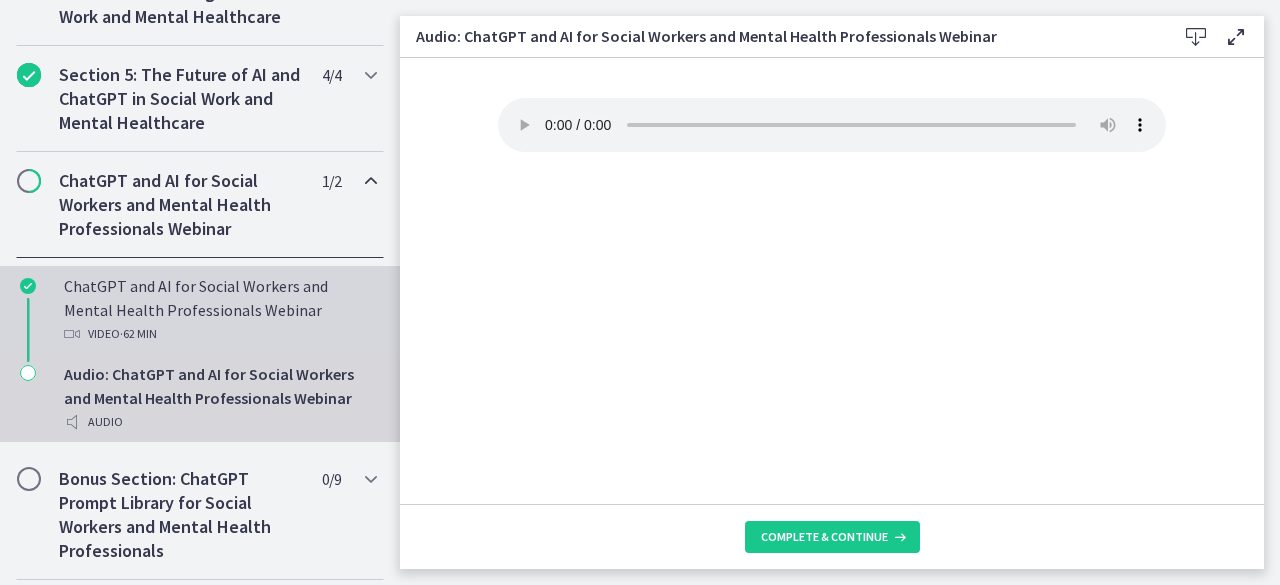 click on "ChatGPT and AI for Social Workers and Mental Health Professionals Webinar
Video
·  62 min" at bounding box center (220, 310) 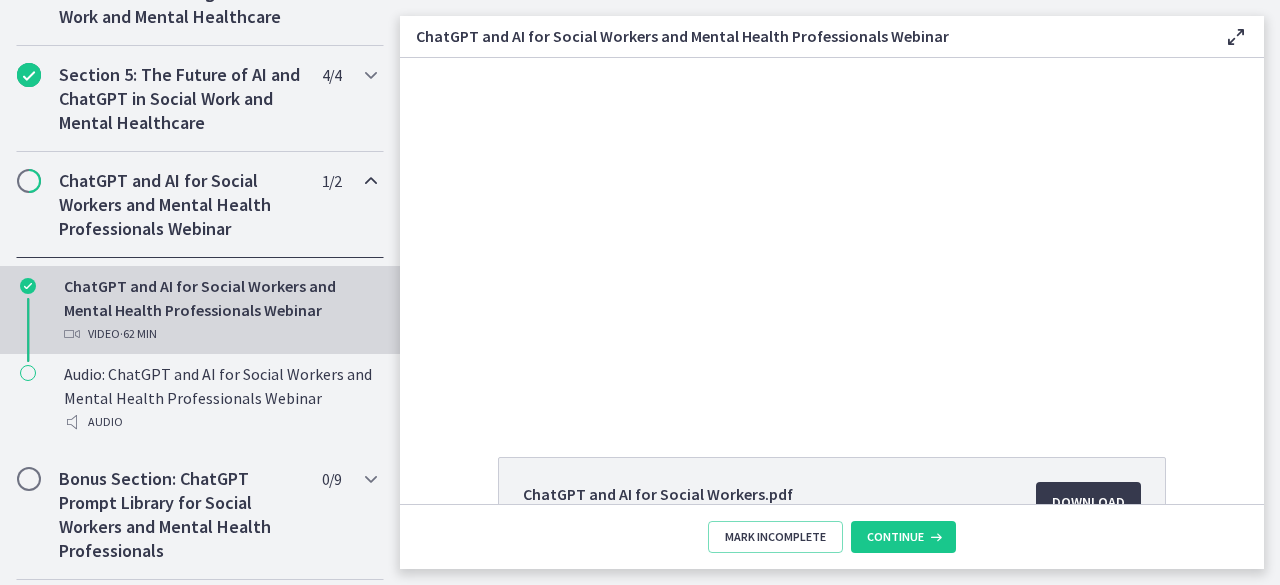 scroll, scrollTop: 0, scrollLeft: 0, axis: both 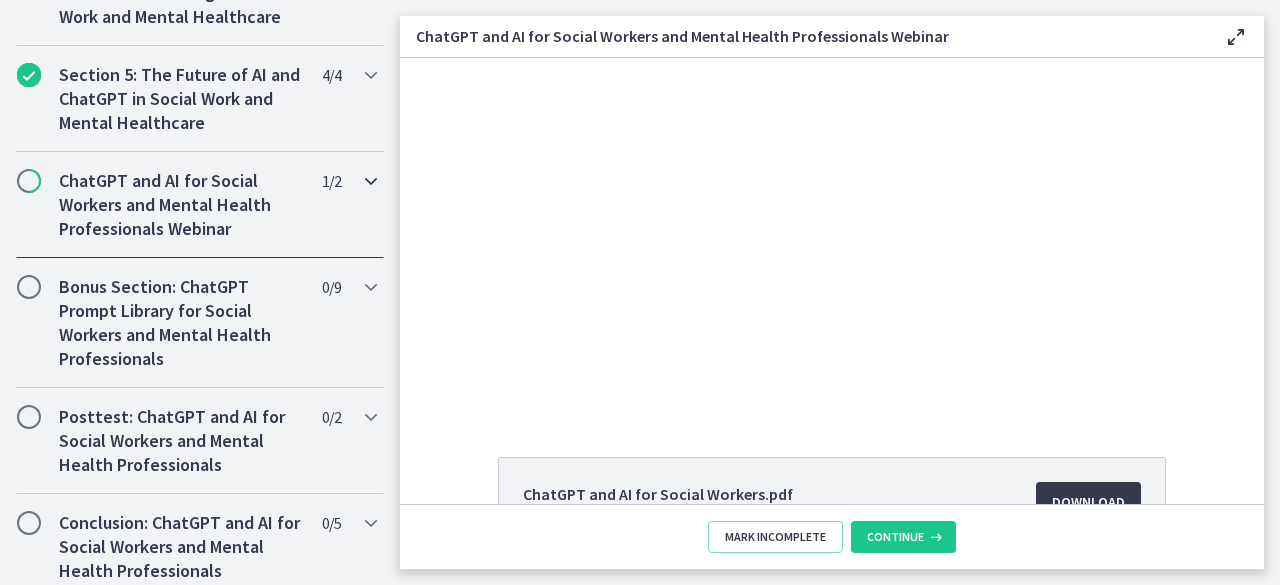 click at bounding box center (371, 181) 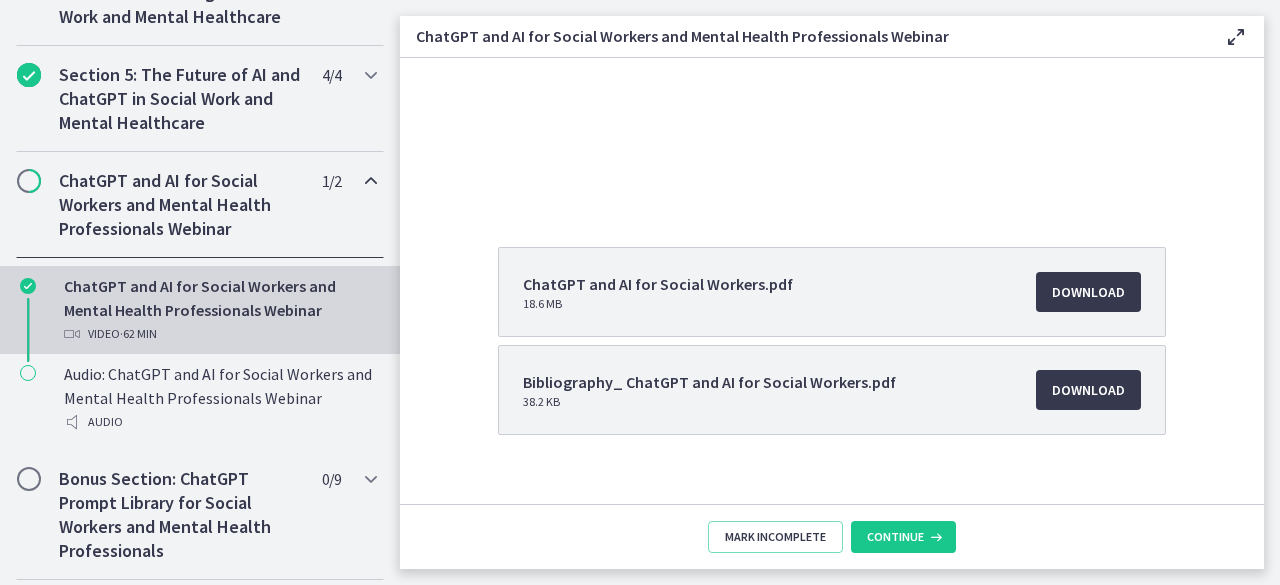 scroll, scrollTop: 0, scrollLeft: 0, axis: both 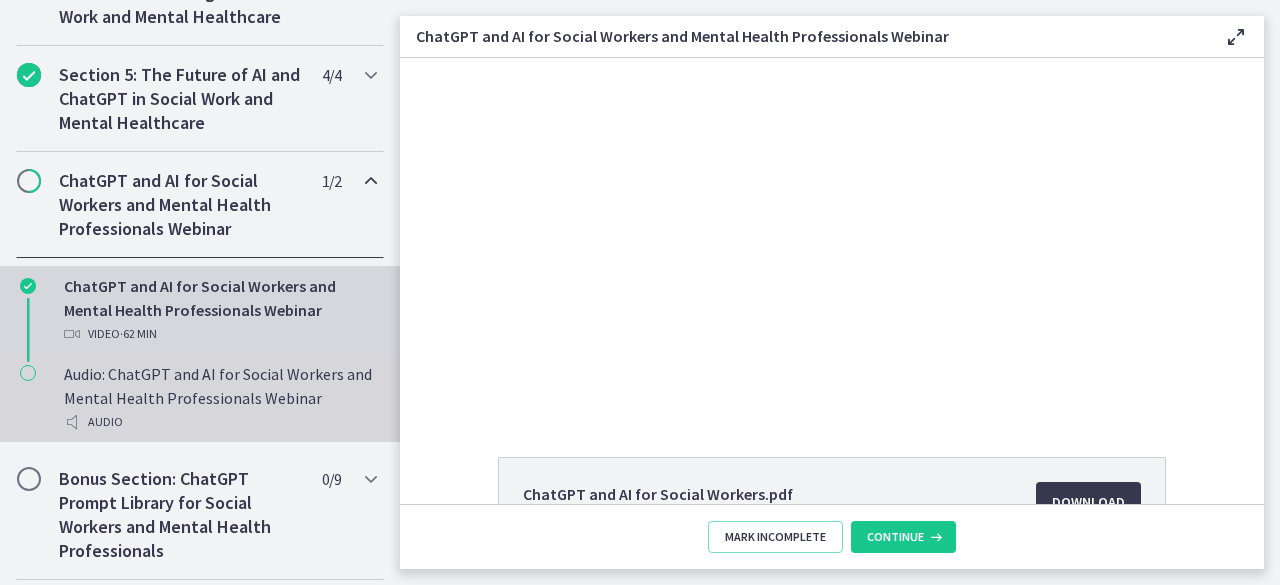 click at bounding box center (28, 373) 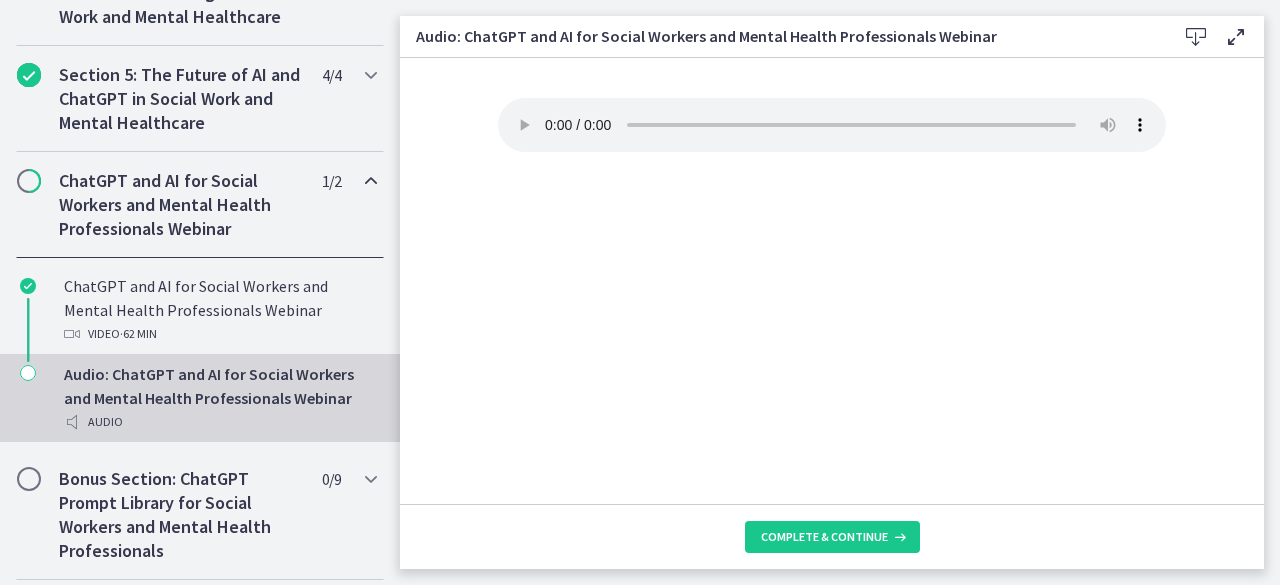 type 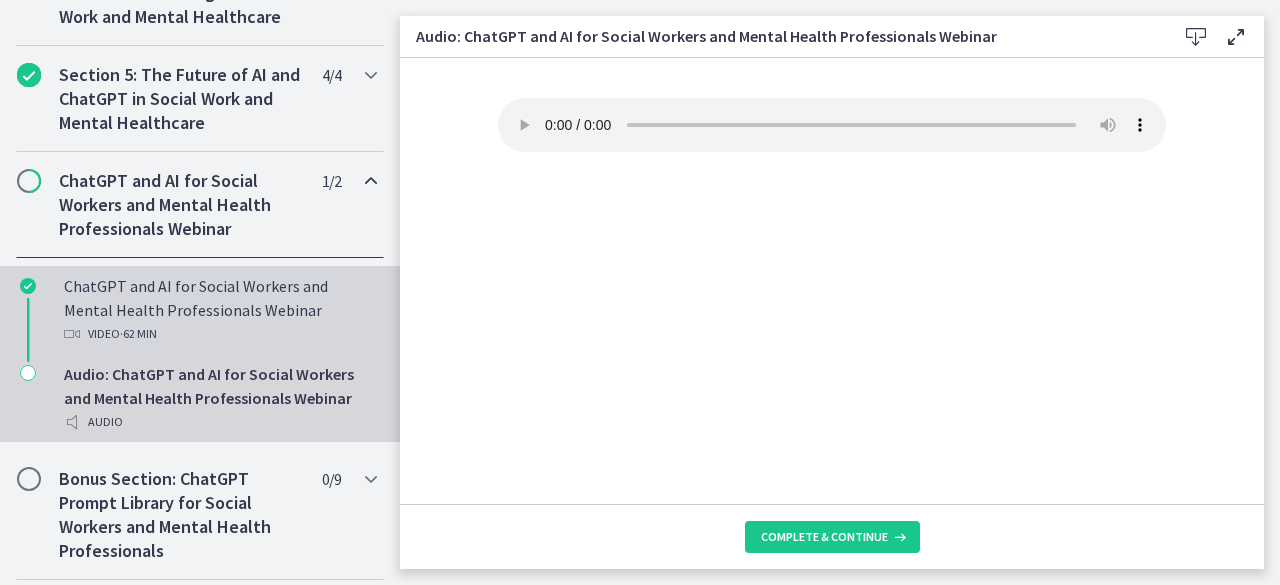click on "ChatGPT and AI for Social Workers and Mental Health Professionals Webinar
Video
·  62 min" at bounding box center (220, 310) 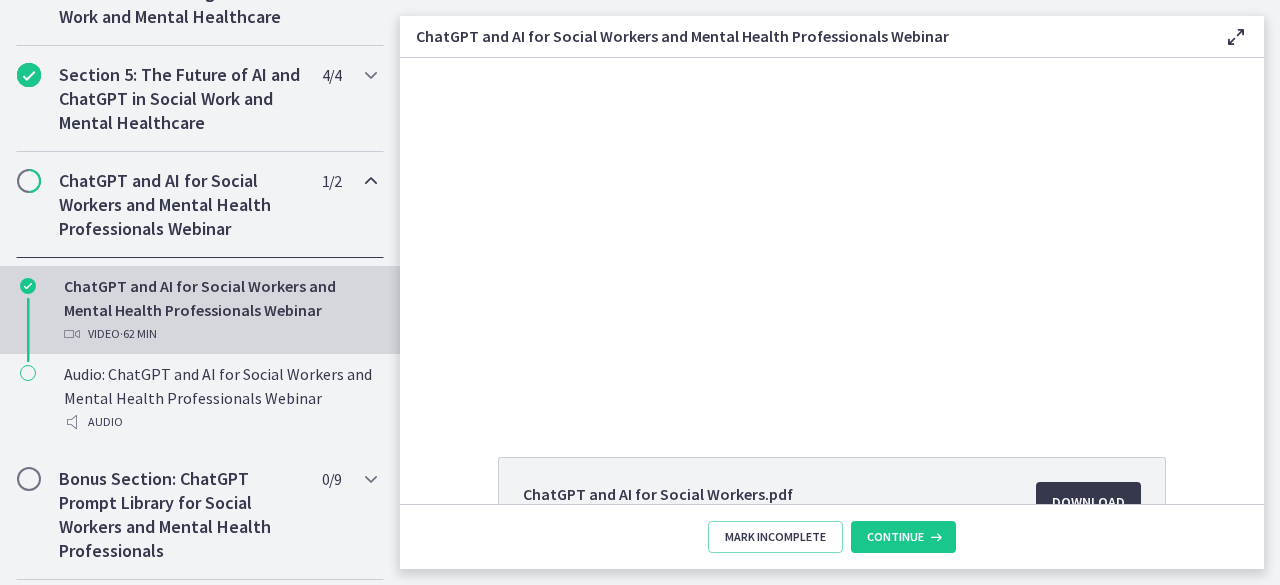 scroll, scrollTop: 0, scrollLeft: 0, axis: both 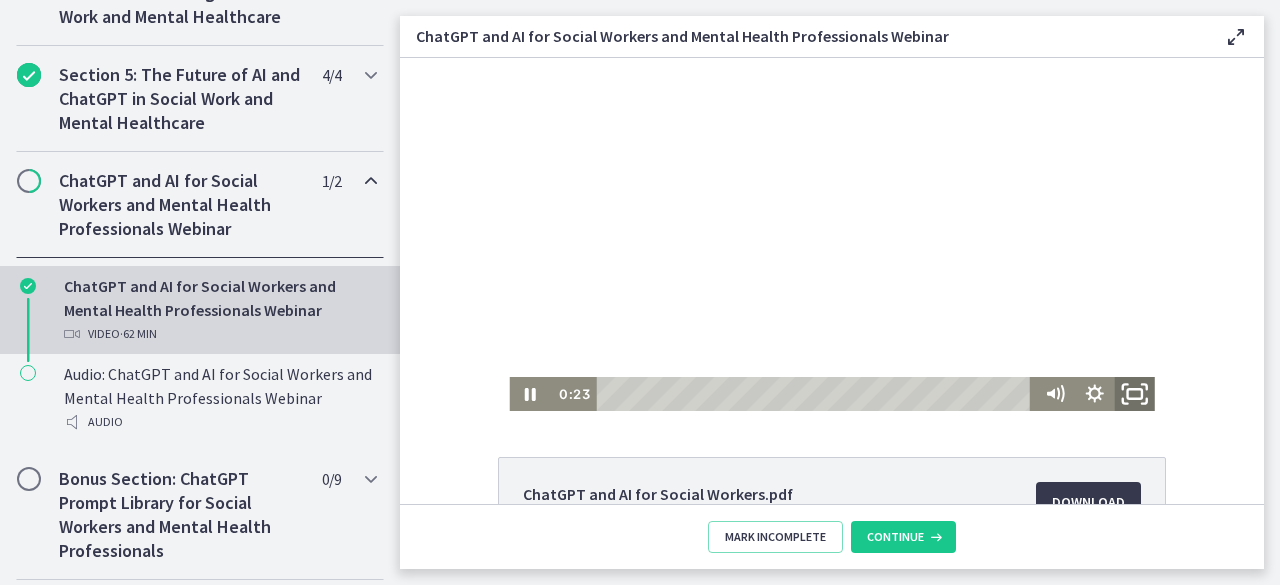 click 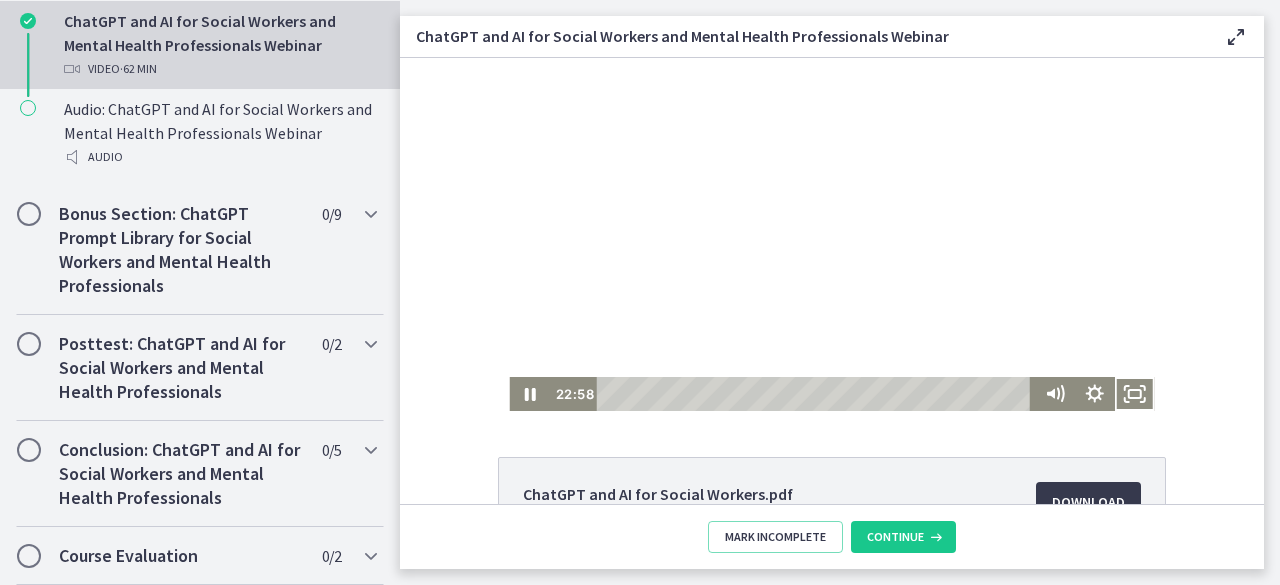 scroll, scrollTop: 1140, scrollLeft: 0, axis: vertical 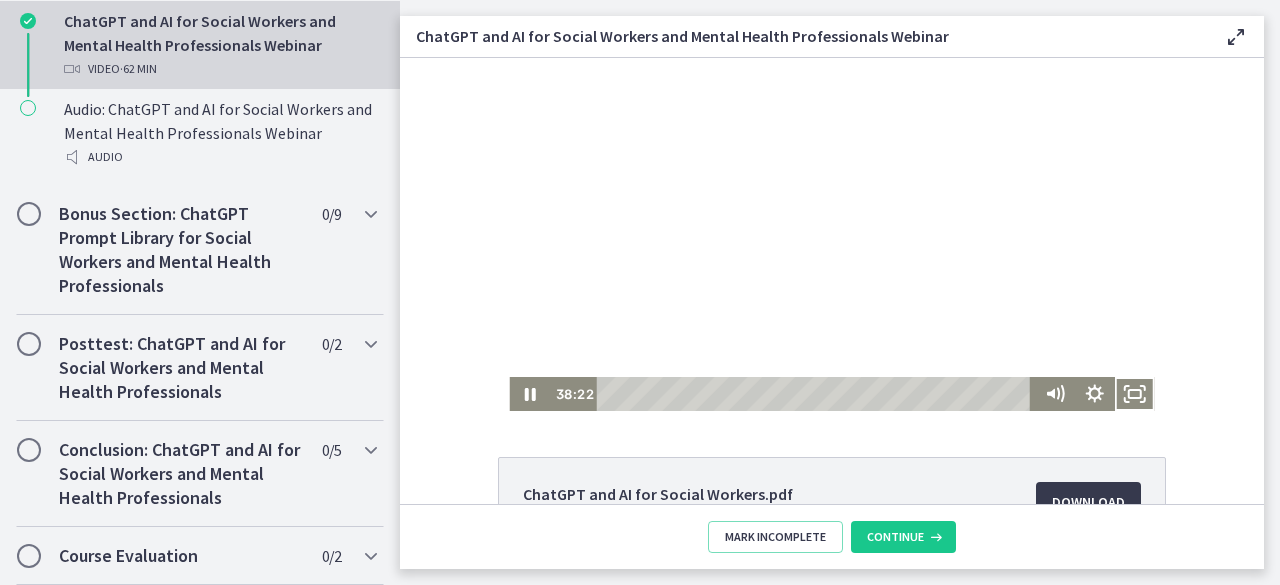 type 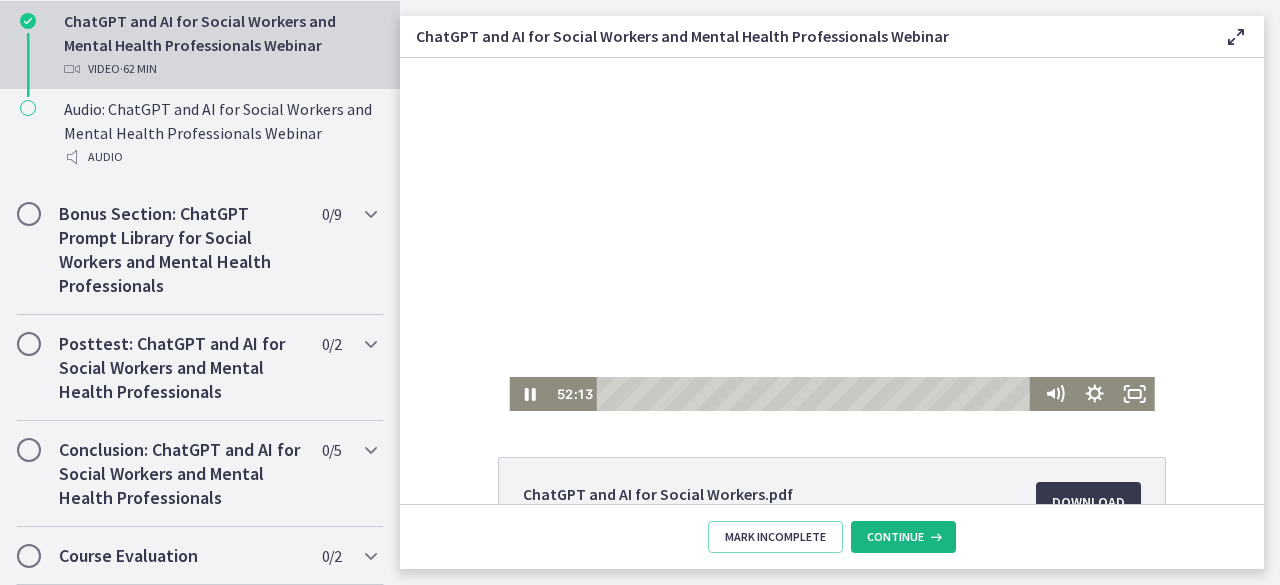 click at bounding box center [934, 537] 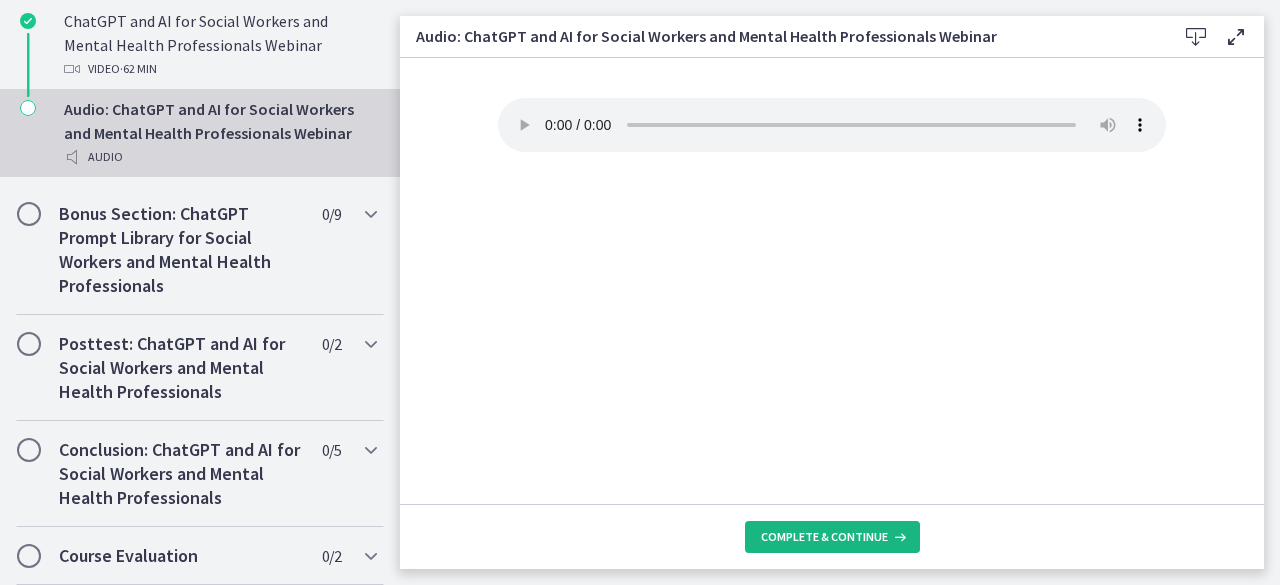 click on "Complete & continue" at bounding box center [832, 537] 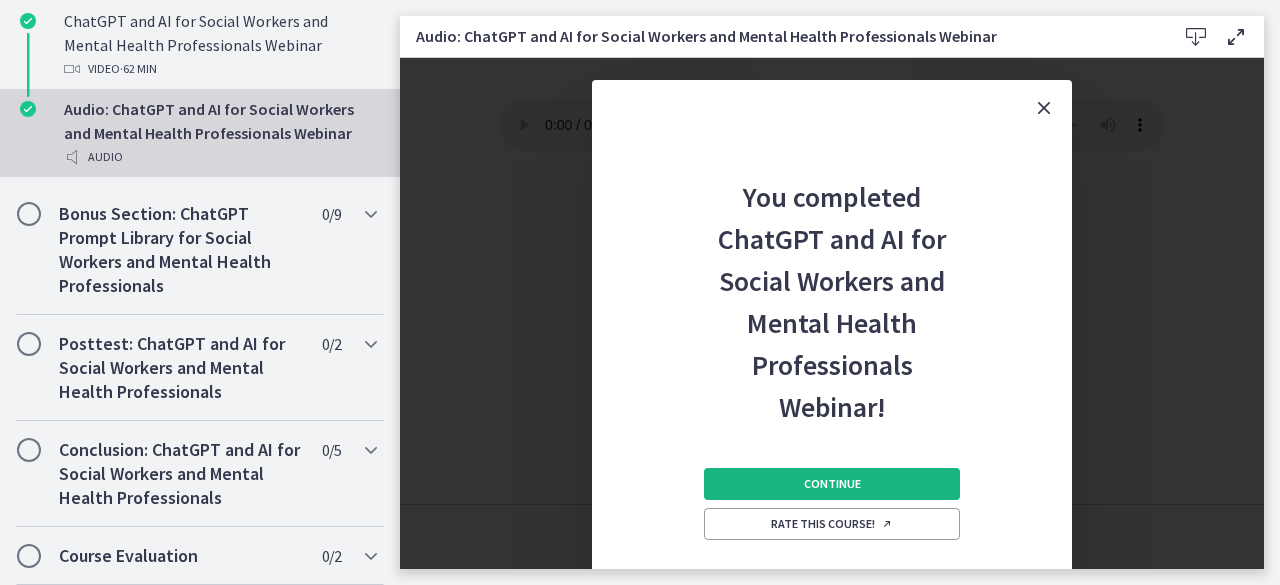click on "Continue" at bounding box center (832, 484) 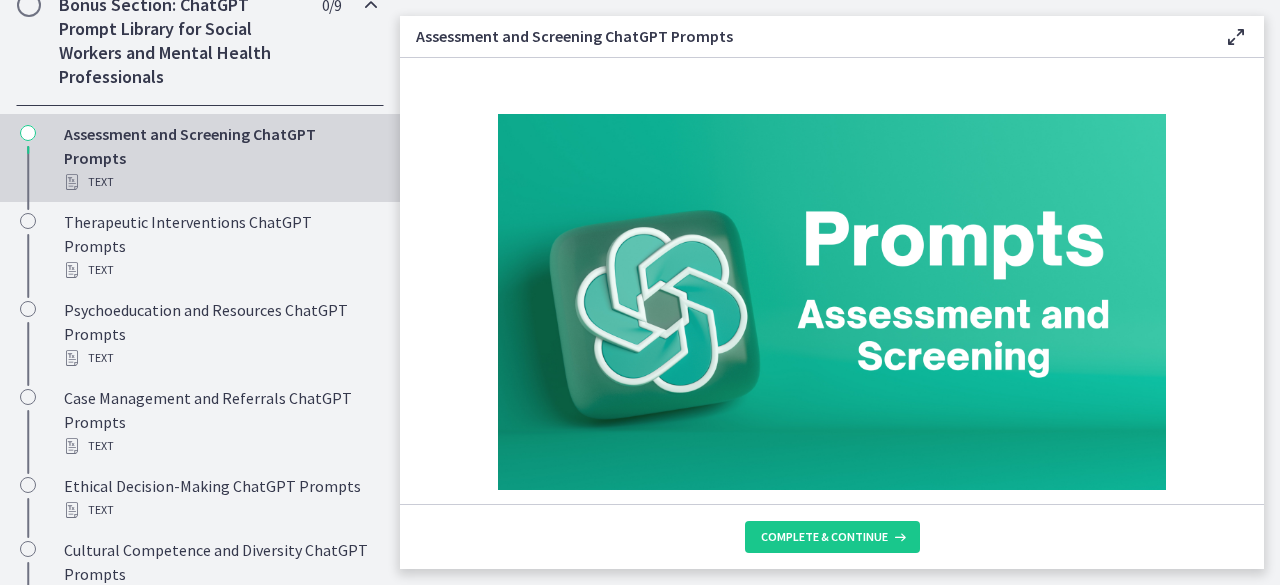 scroll, scrollTop: 1122, scrollLeft: 0, axis: vertical 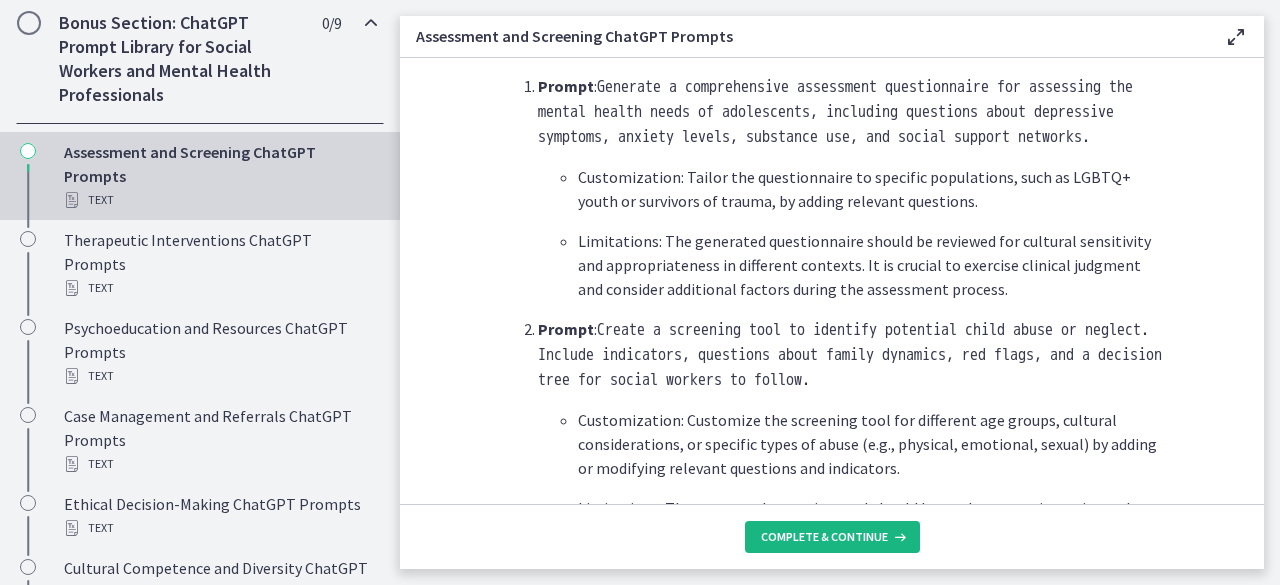 click on "Complete & continue" at bounding box center (832, 537) 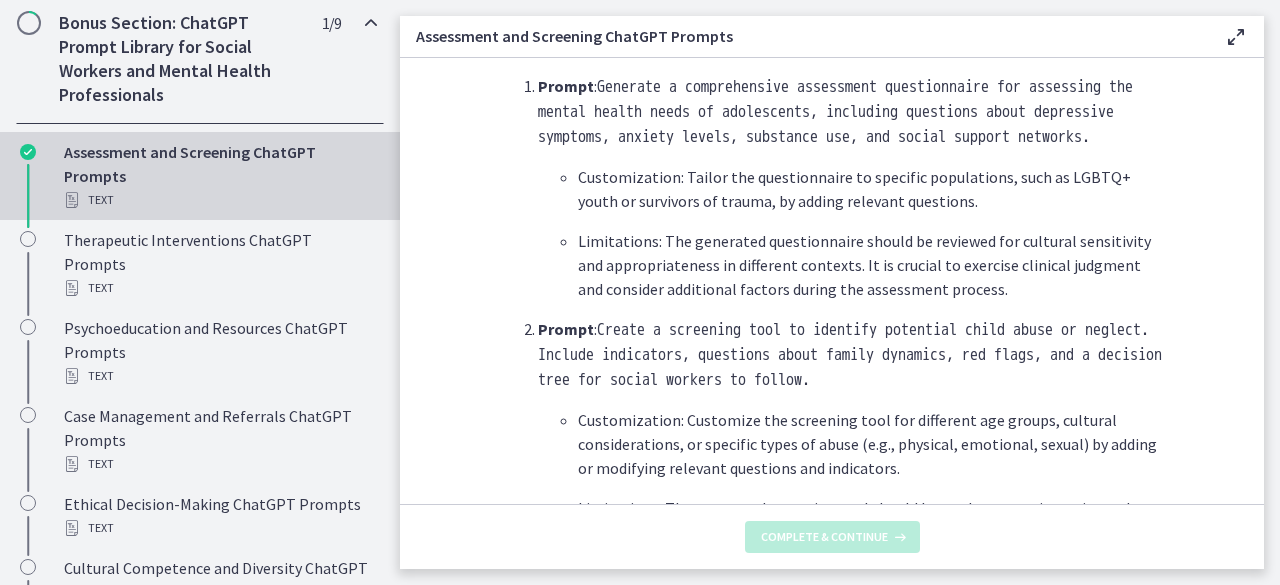 scroll, scrollTop: 0, scrollLeft: 0, axis: both 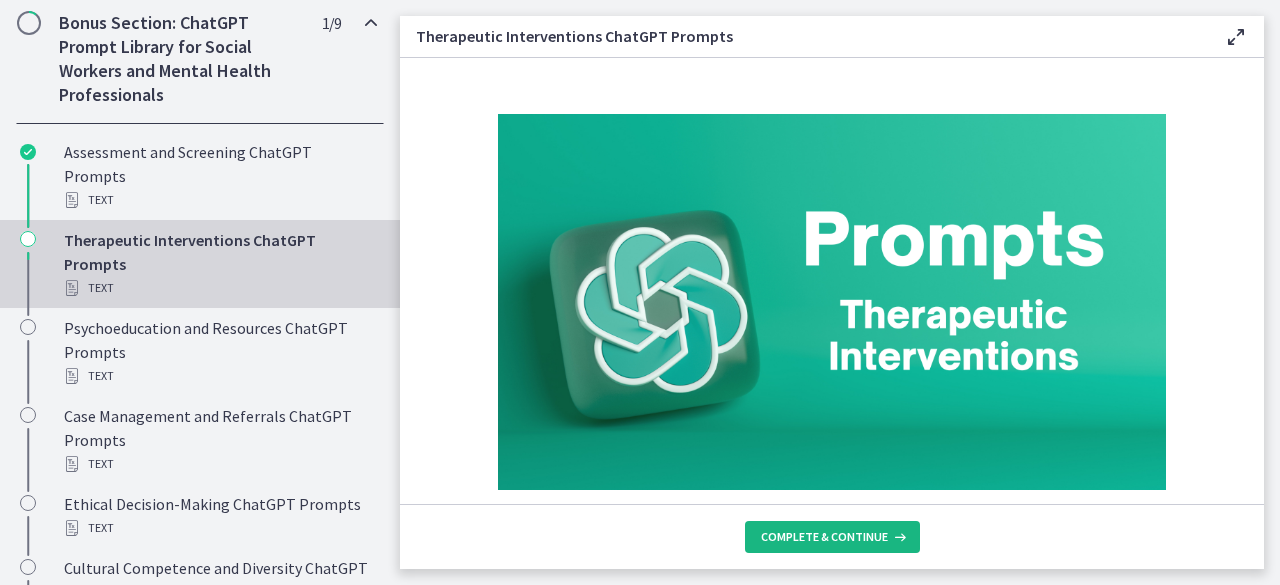 click on "Complete & continue" at bounding box center [832, 537] 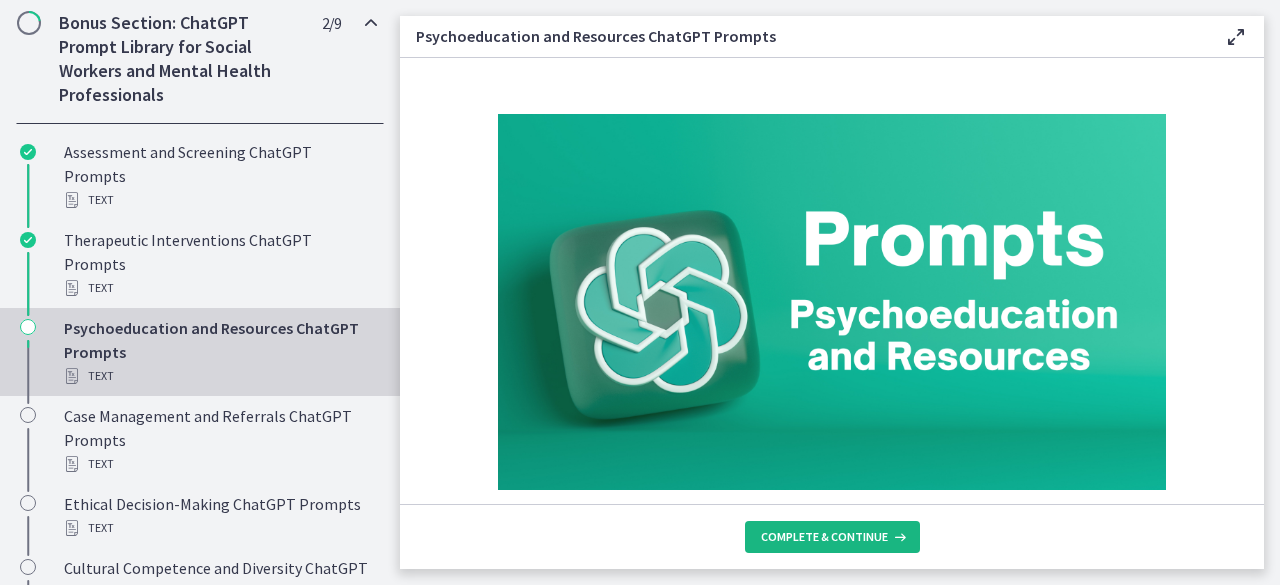 click on "Complete & continue" at bounding box center [832, 537] 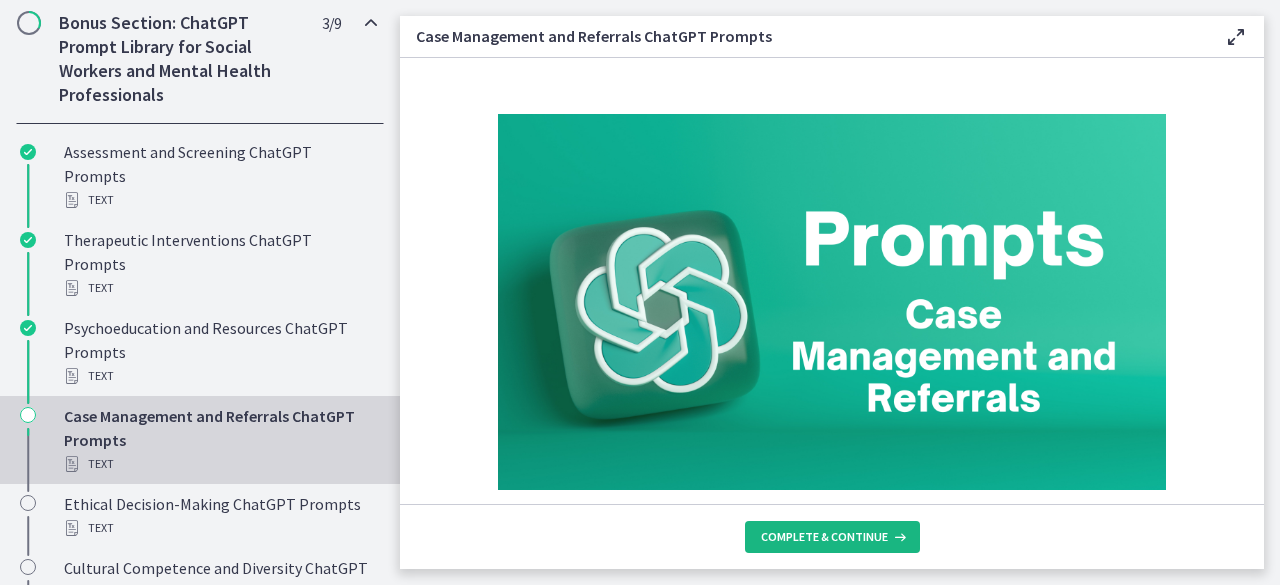 click on "Complete & continue" at bounding box center (832, 537) 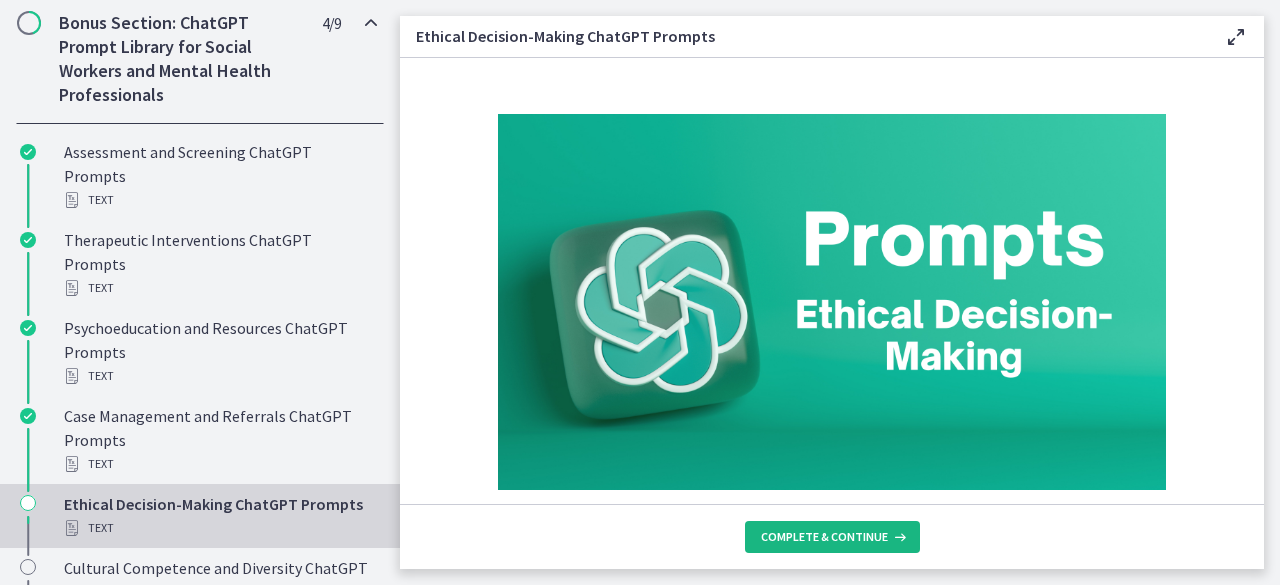 click on "Complete & continue" at bounding box center [832, 537] 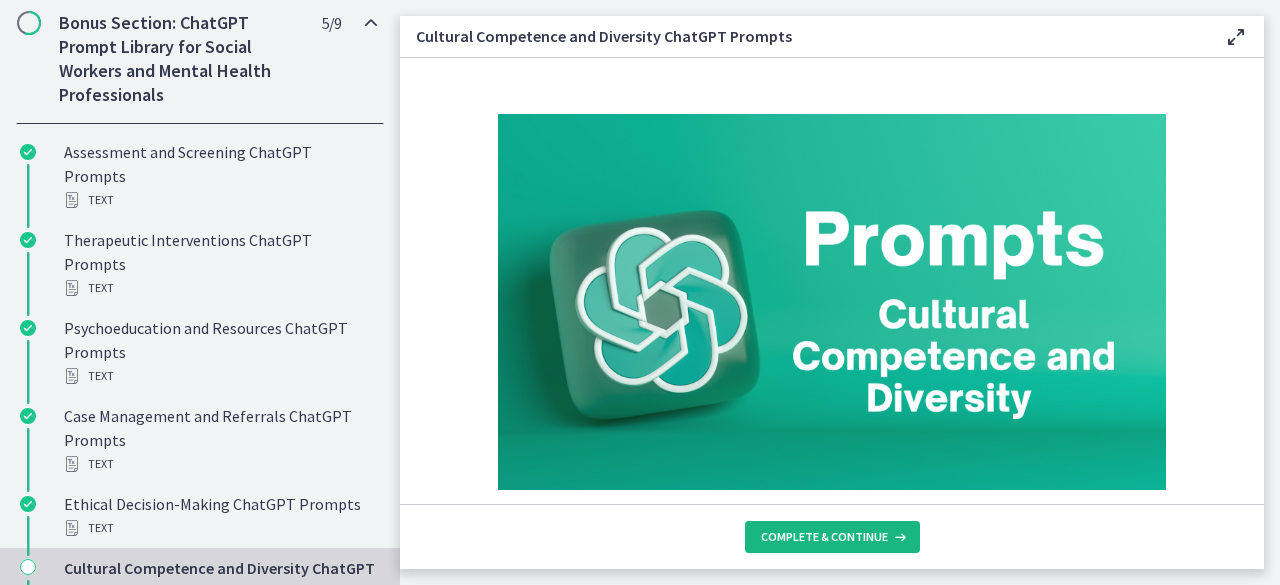 click on "Complete & continue" at bounding box center (832, 537) 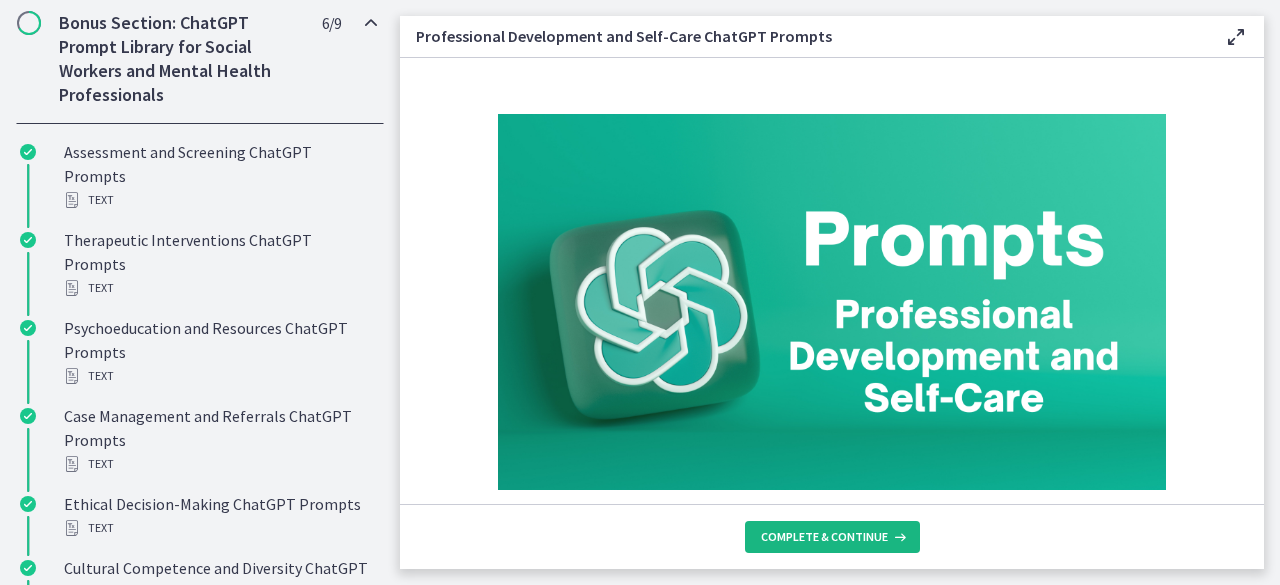 click on "Complete & continue" at bounding box center (832, 537) 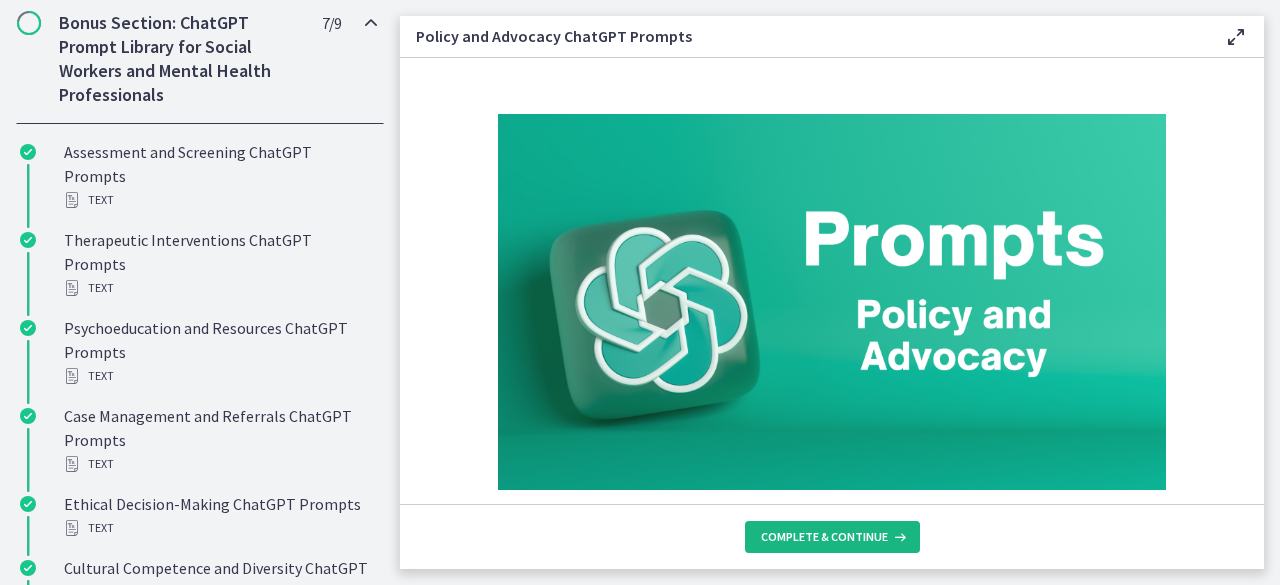 click on "Complete & continue" at bounding box center (832, 537) 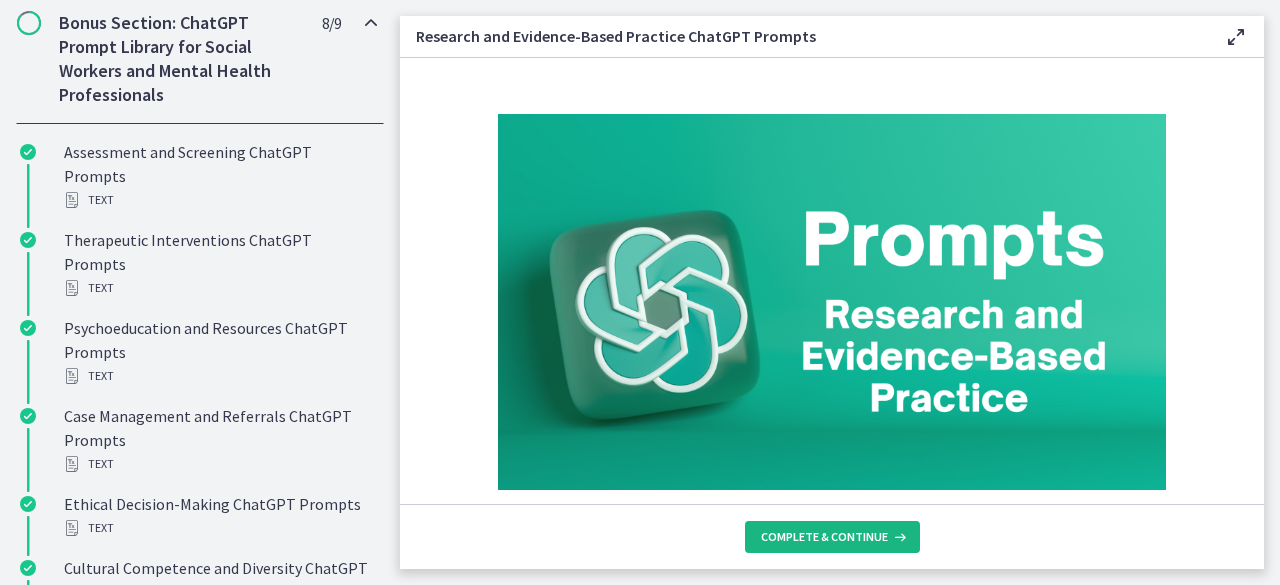 click on "Complete & continue" at bounding box center (832, 537) 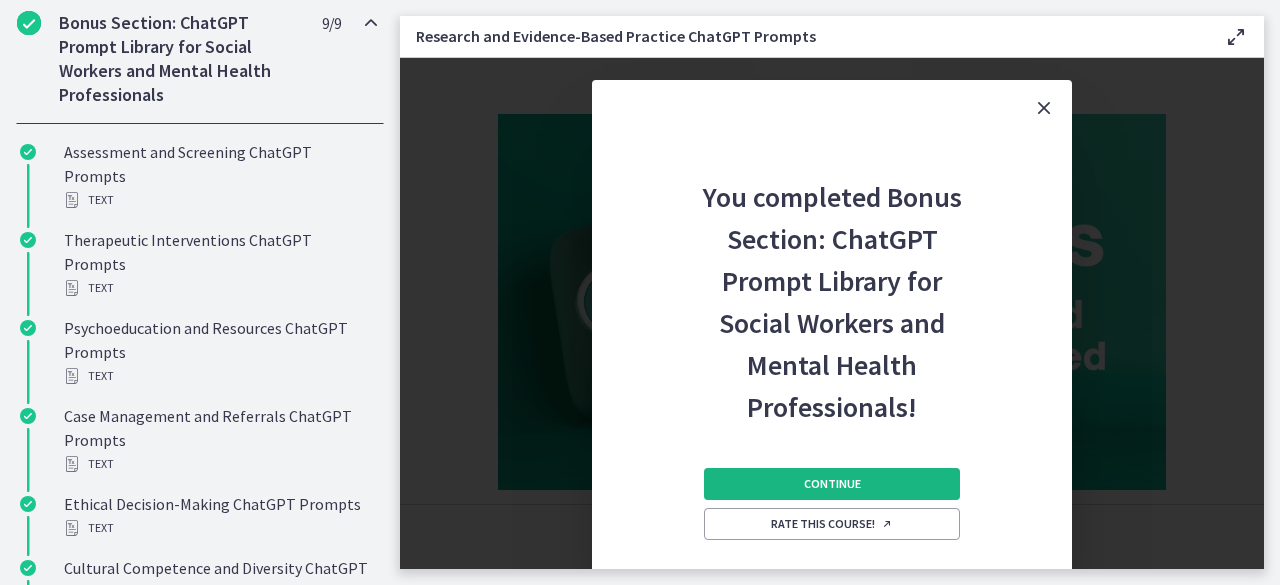 click on "Continue" at bounding box center (832, 484) 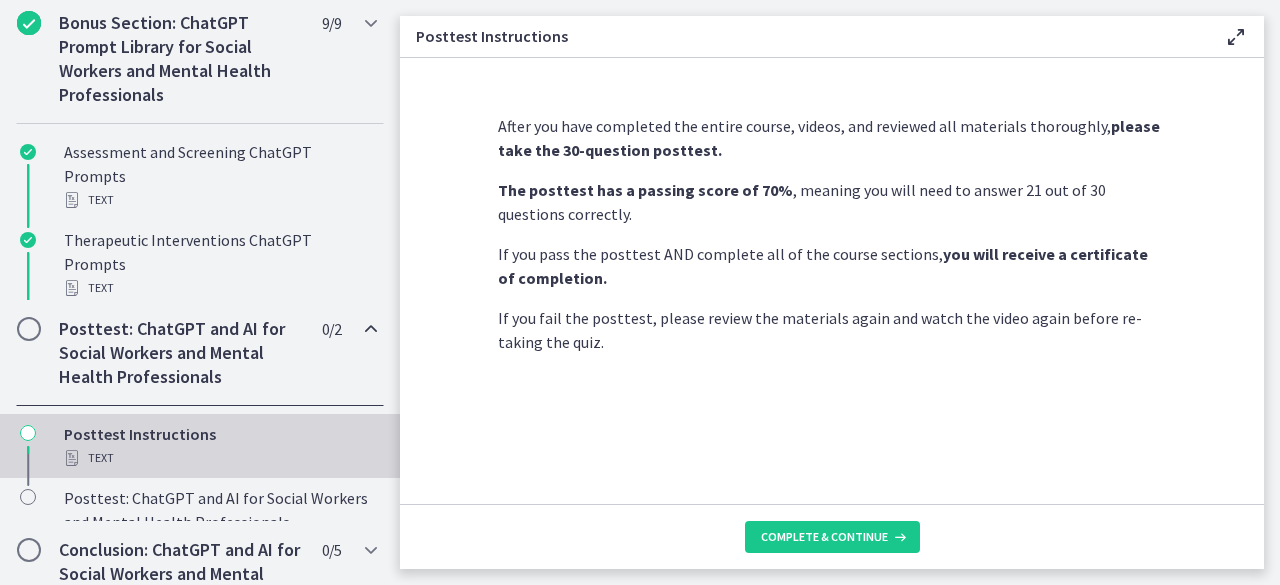 scroll, scrollTop: 1116, scrollLeft: 0, axis: vertical 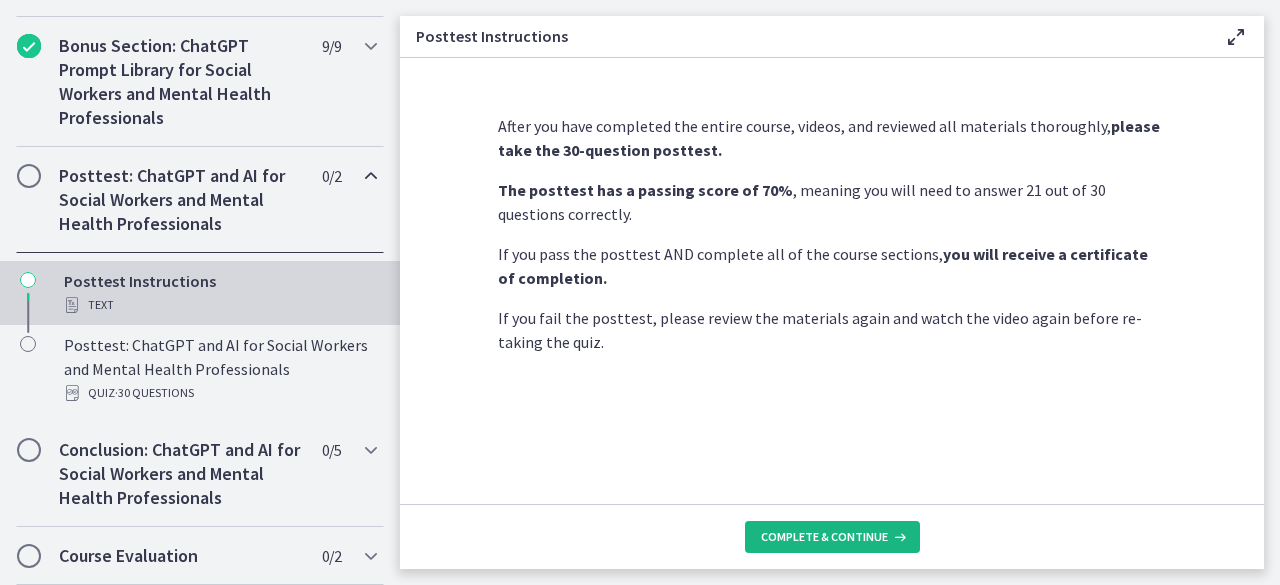 click on "Complete & continue" at bounding box center [824, 537] 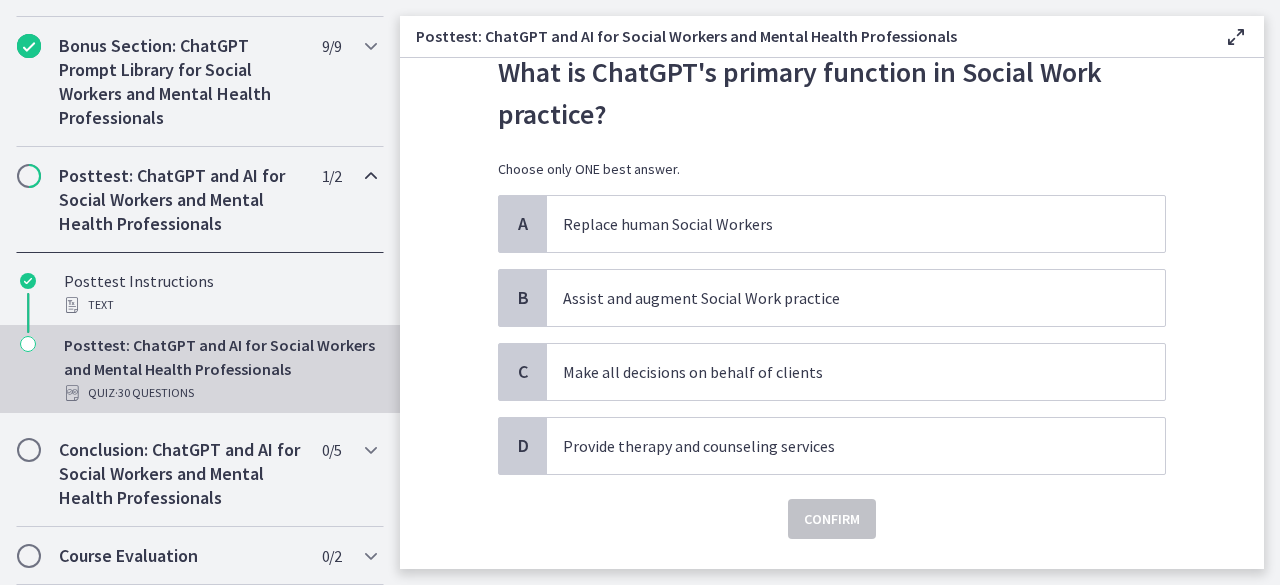 scroll, scrollTop: 72, scrollLeft: 0, axis: vertical 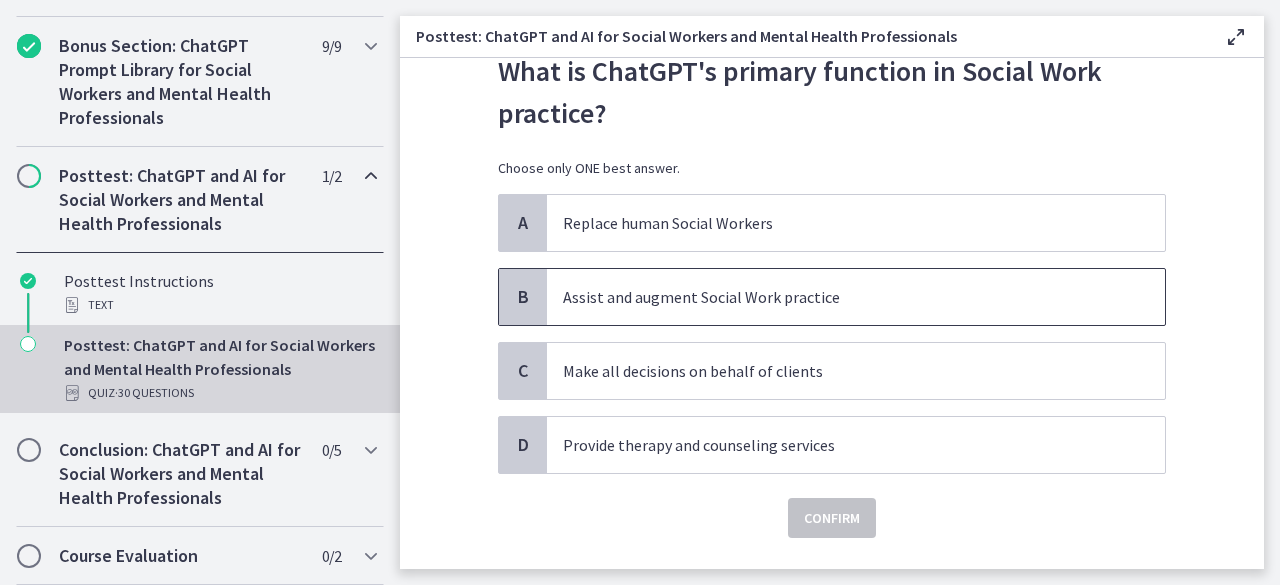 click on "Assist and augment Social Work practice" at bounding box center [856, 297] 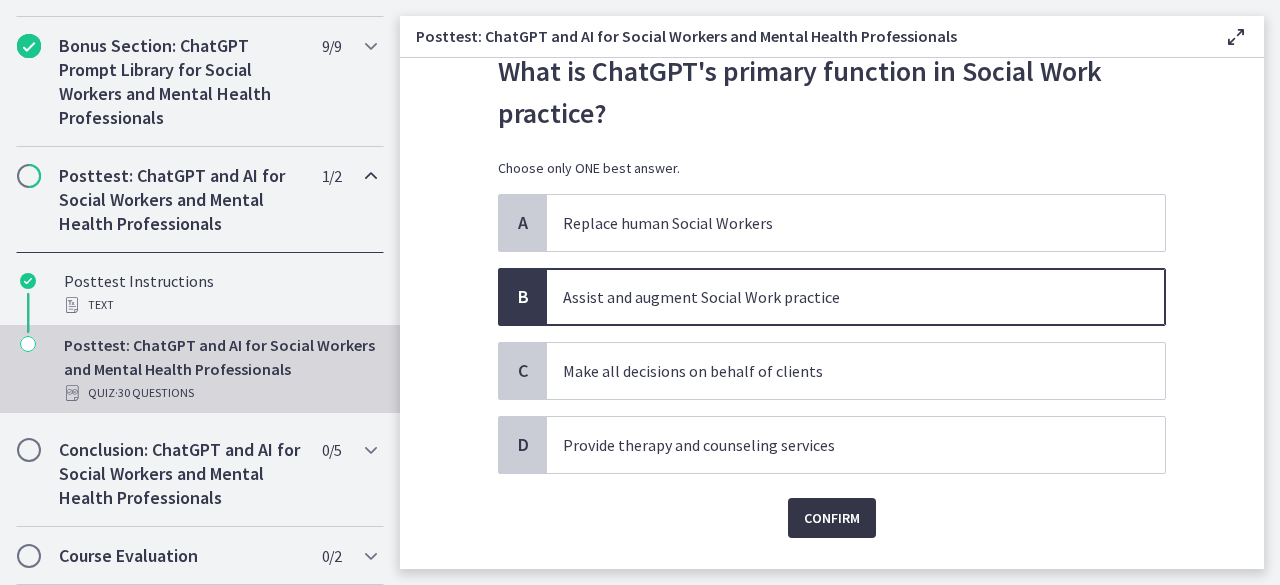 click on "Confirm" at bounding box center (832, 518) 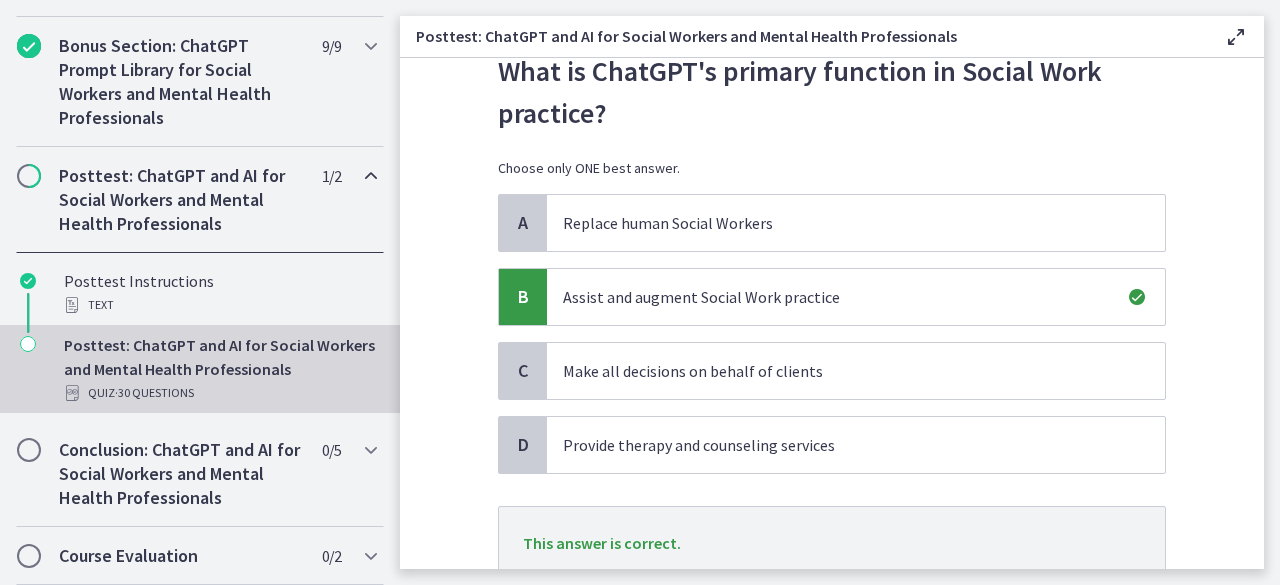 scroll, scrollTop: 223, scrollLeft: 0, axis: vertical 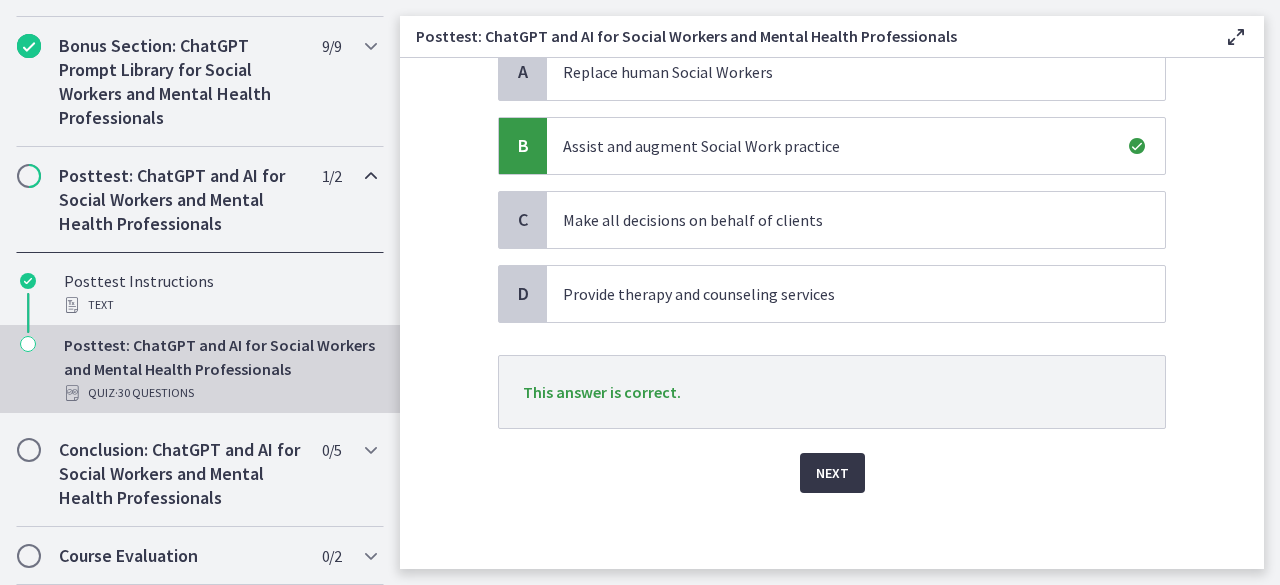 click on "Next" at bounding box center (832, 473) 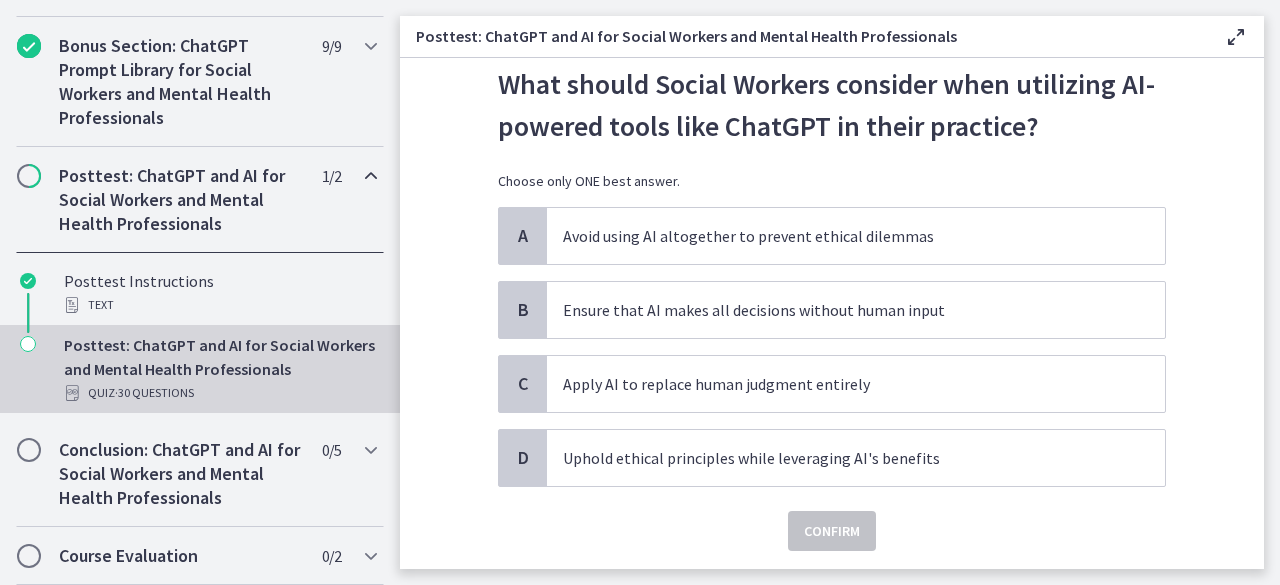 scroll, scrollTop: 64, scrollLeft: 0, axis: vertical 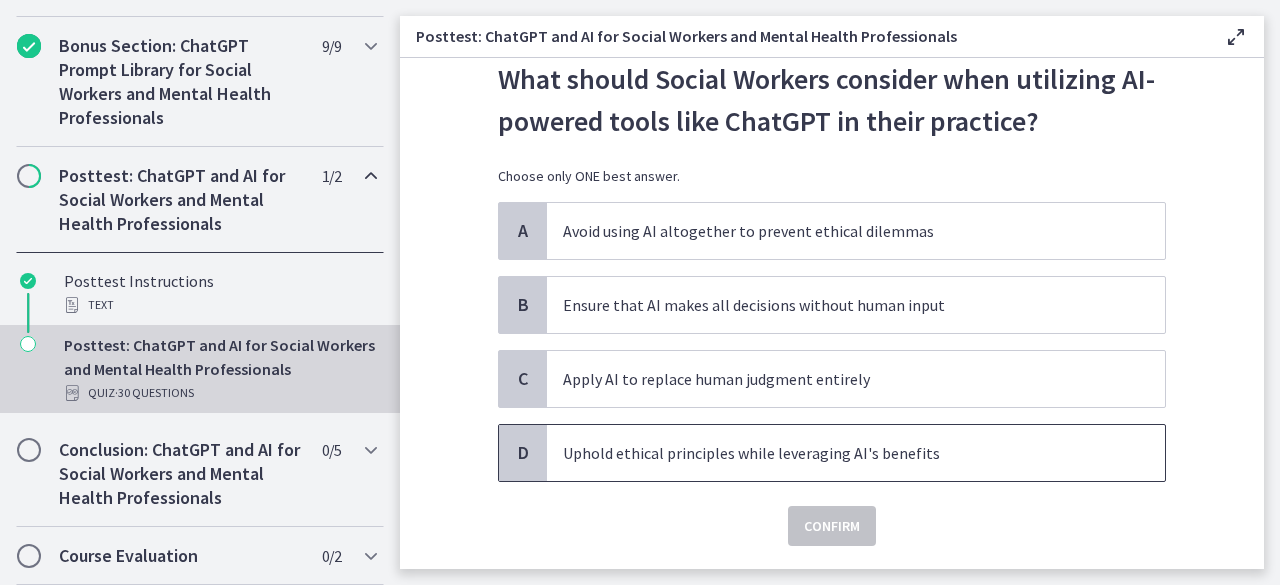 click on "Uphold ethical principles while leveraging AI's benefits" at bounding box center (856, 453) 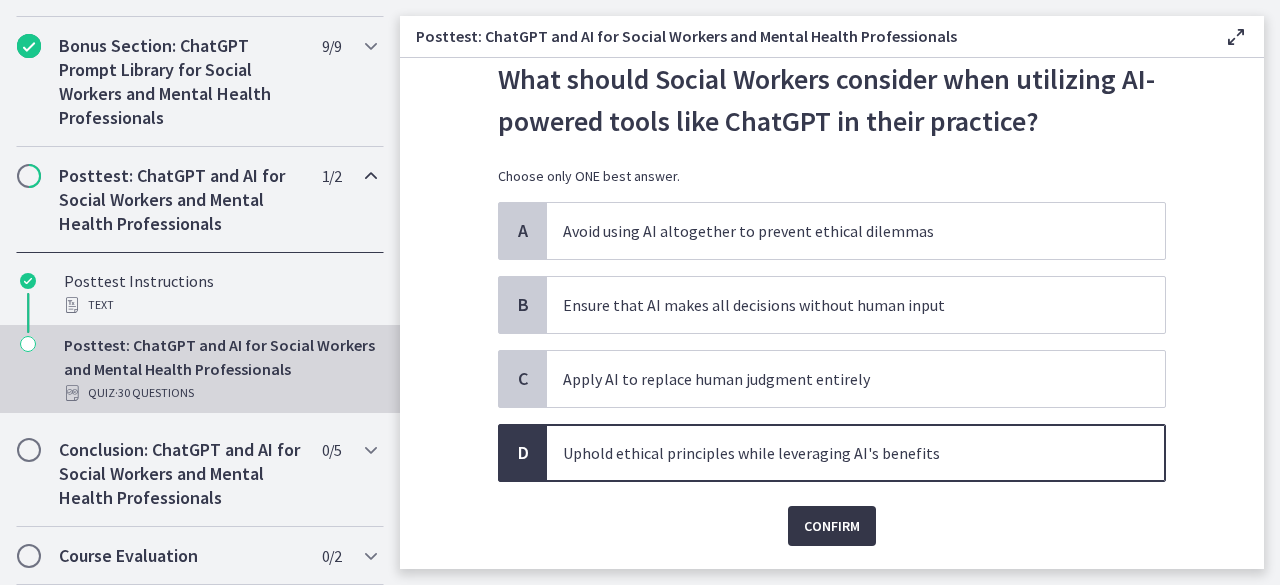 click on "Confirm" at bounding box center [832, 526] 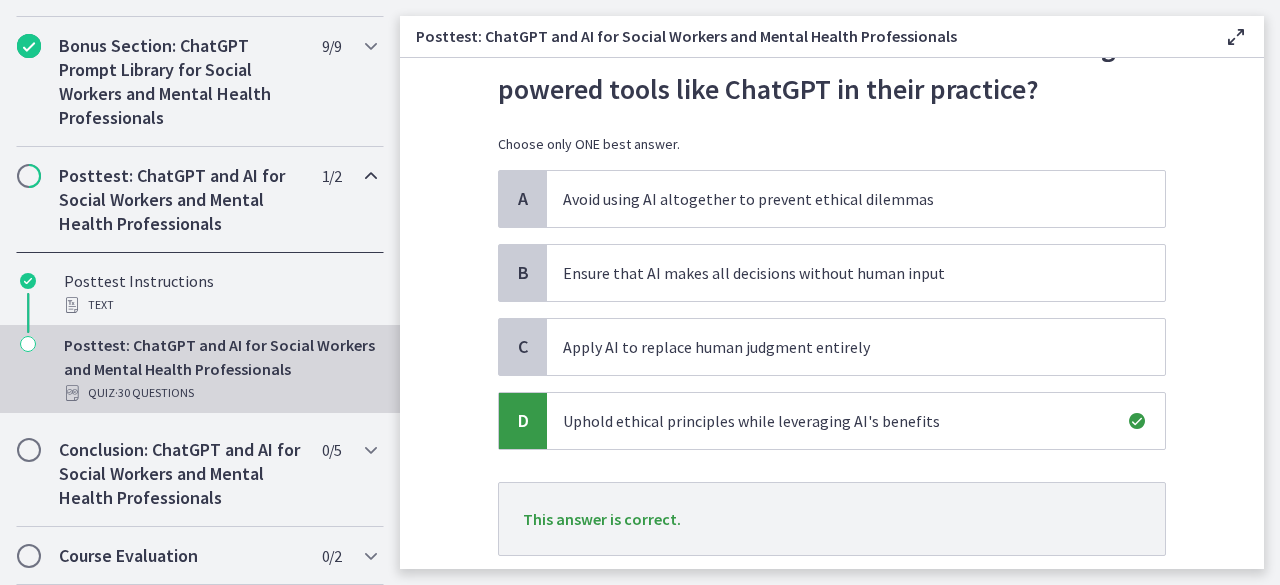 scroll, scrollTop: 223, scrollLeft: 0, axis: vertical 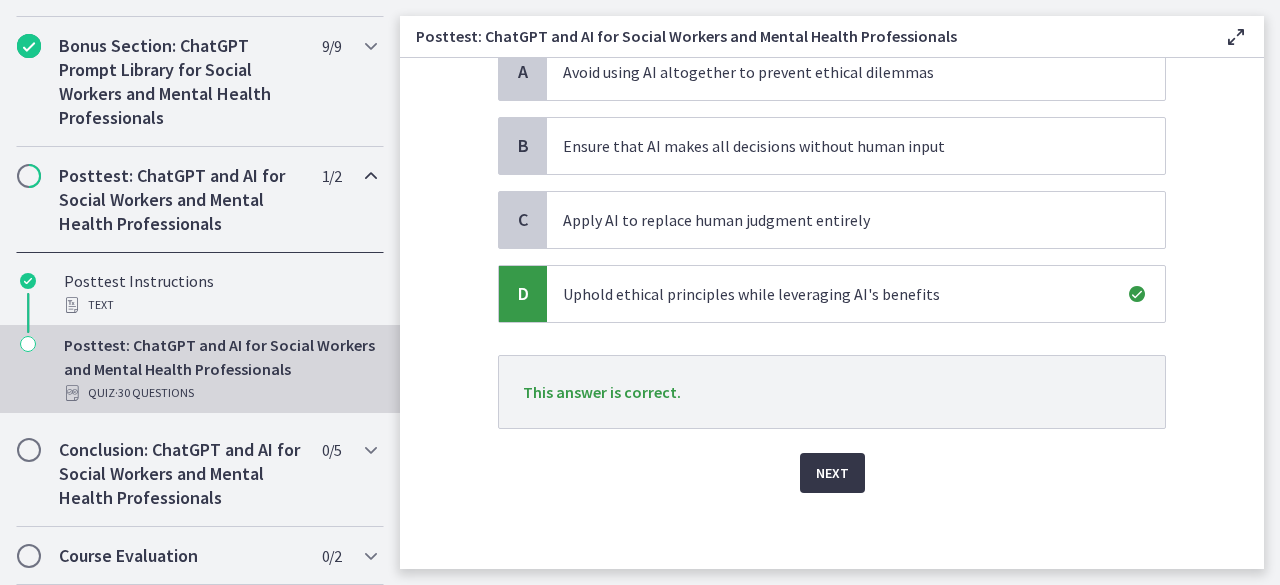 click on "Next" at bounding box center [832, 473] 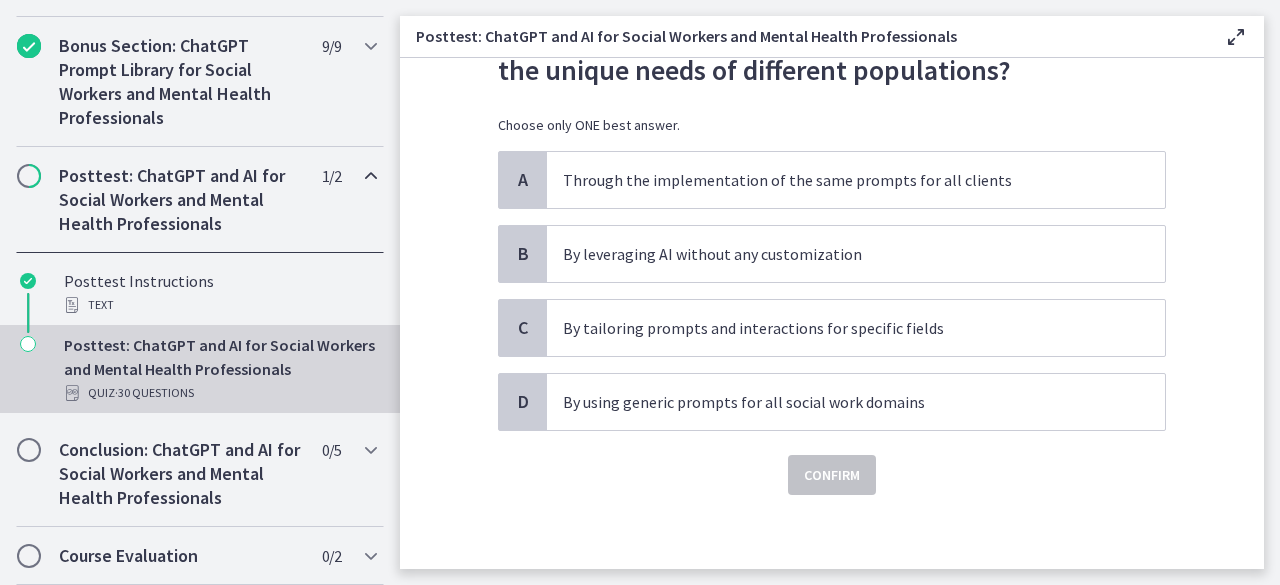 scroll, scrollTop: 118, scrollLeft: 0, axis: vertical 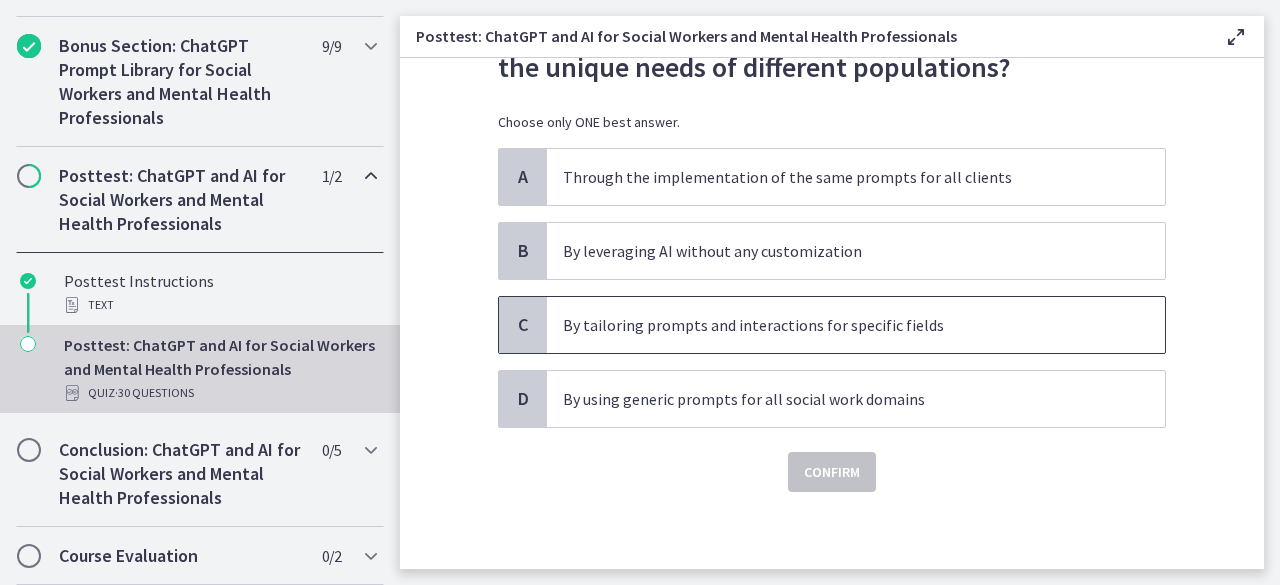 click on "By tailoring prompts and interactions for specific fields" at bounding box center [836, 325] 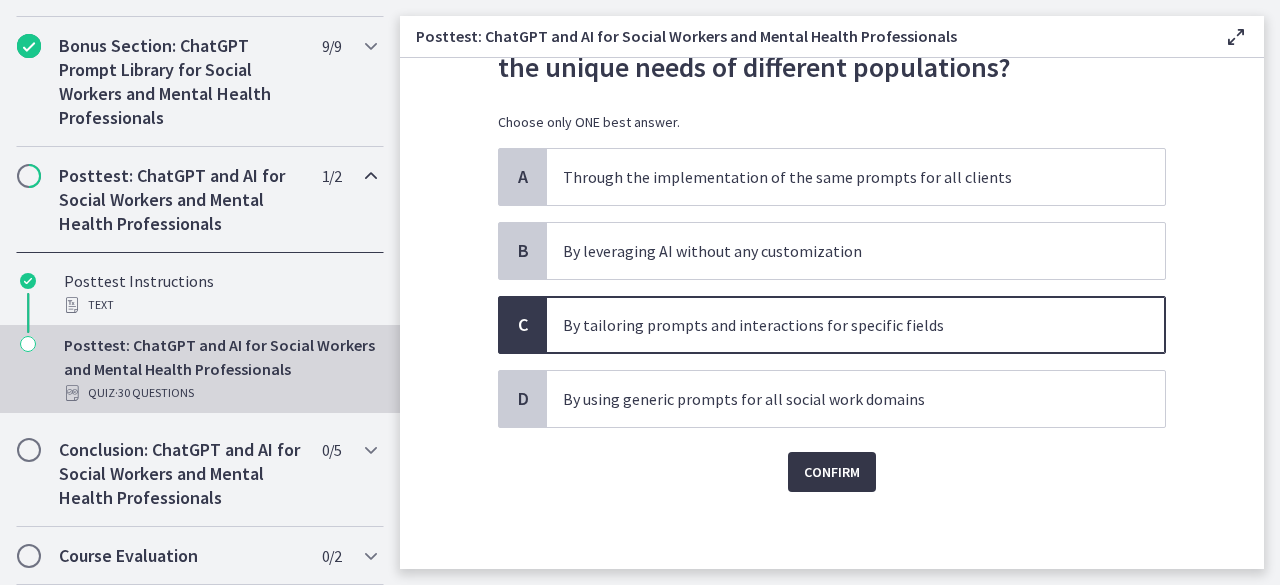 click on "Confirm" at bounding box center (832, 472) 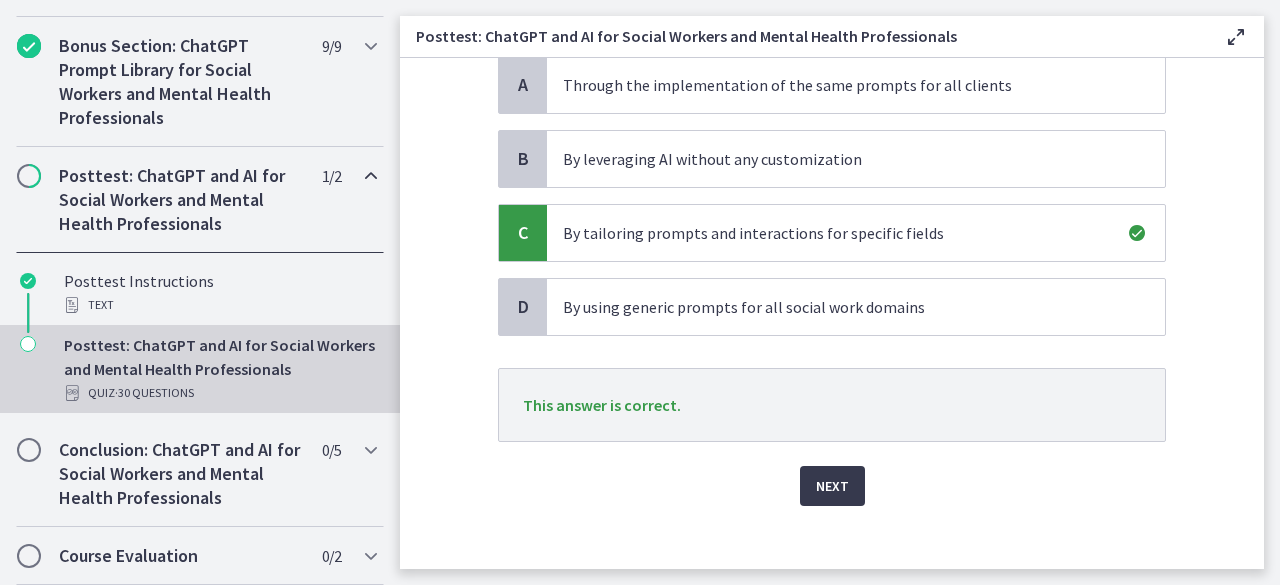 scroll, scrollTop: 218, scrollLeft: 0, axis: vertical 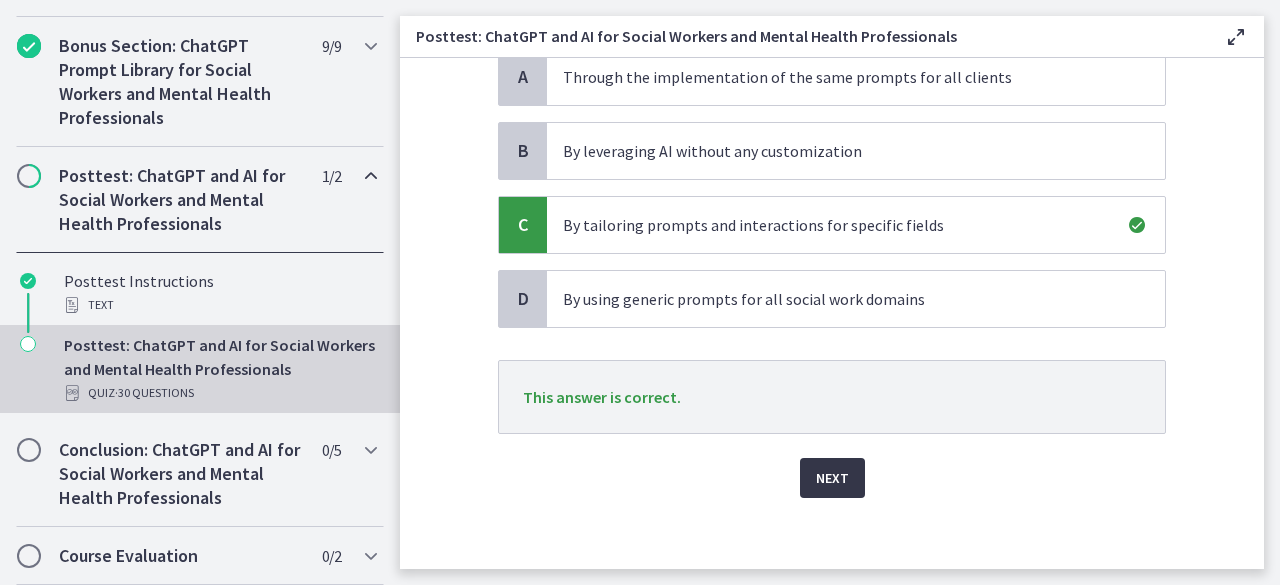 click on "Next" at bounding box center [832, 478] 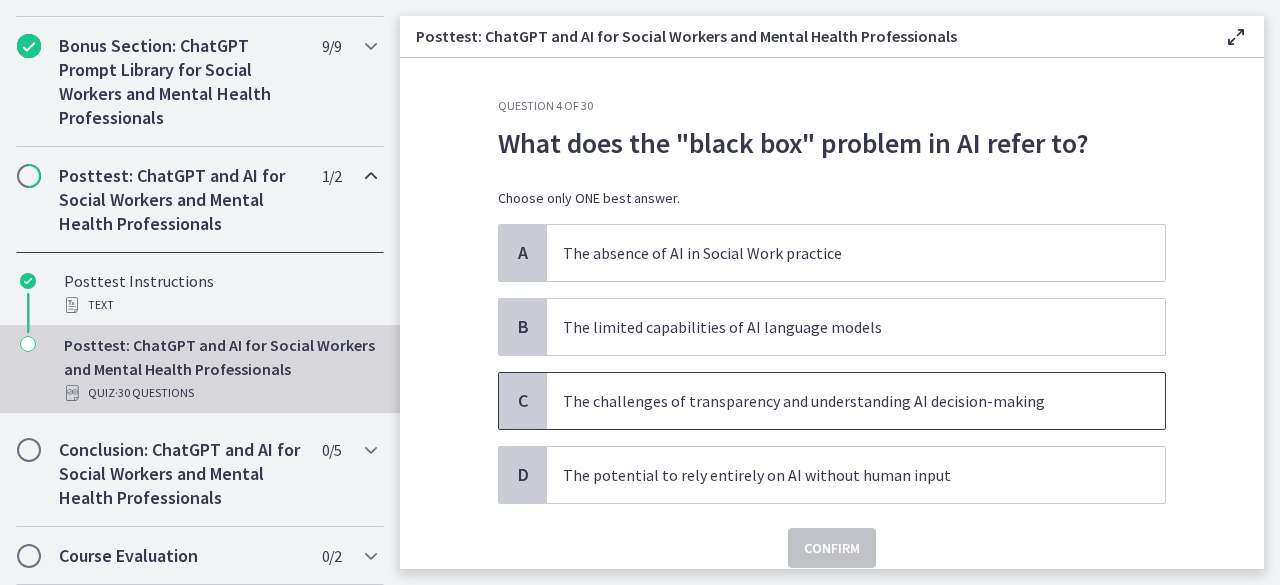 click on "The challenges of transparency and understanding AI decision-making" at bounding box center (836, 401) 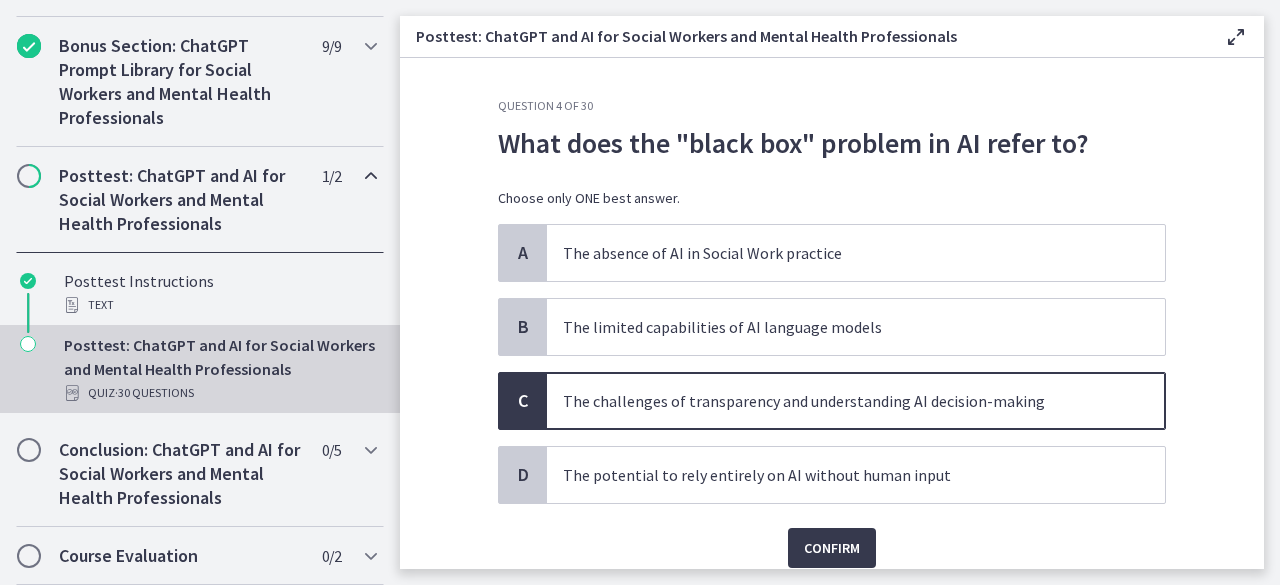 scroll, scrollTop: 76, scrollLeft: 0, axis: vertical 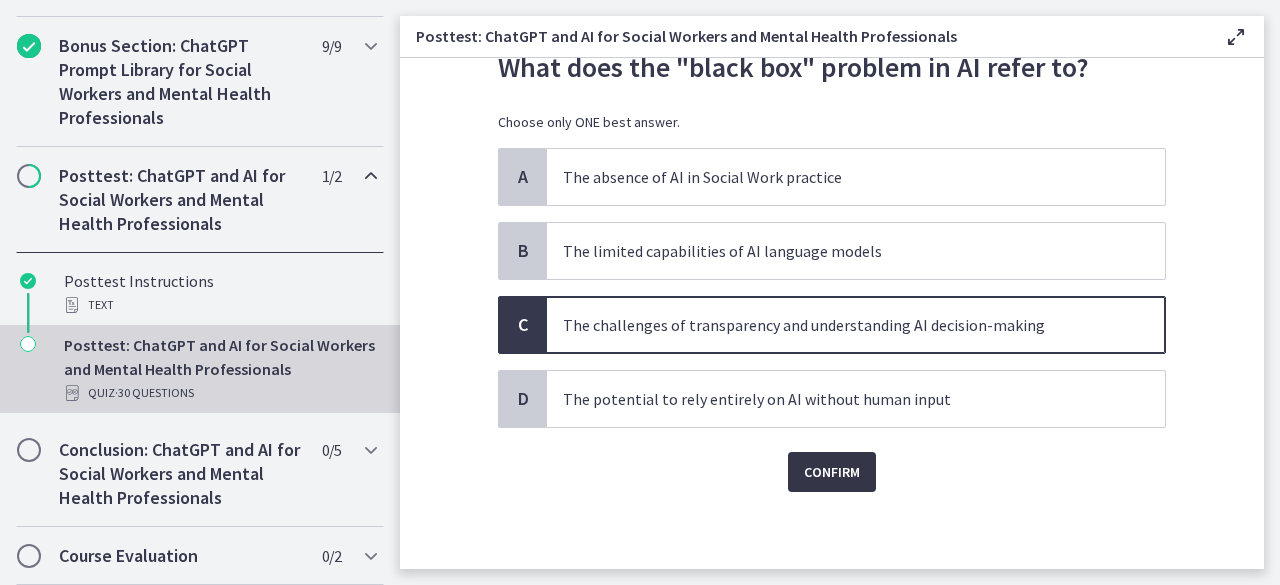 click on "Confirm" at bounding box center (832, 472) 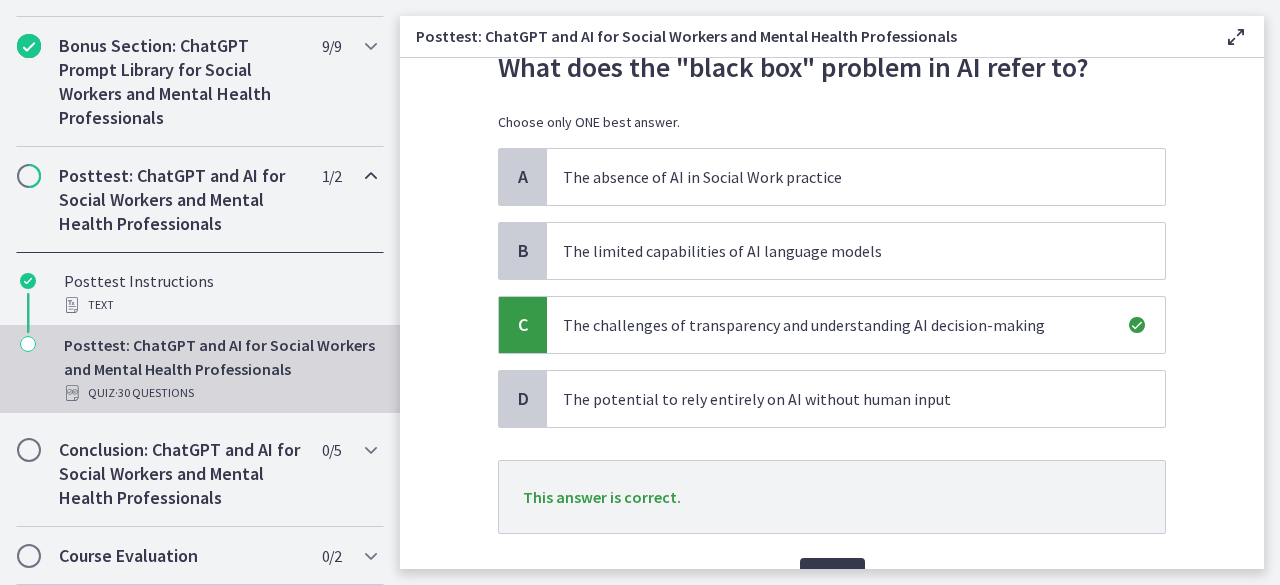 scroll, scrollTop: 181, scrollLeft: 0, axis: vertical 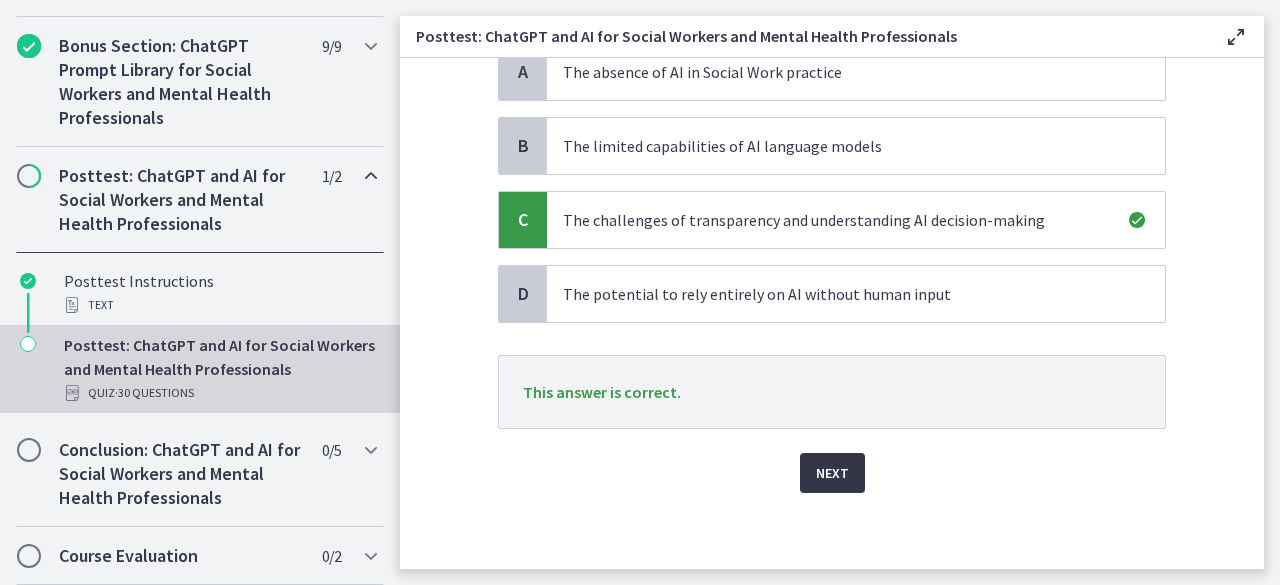 drag, startPoint x: 825, startPoint y: 481, endPoint x: 960, endPoint y: -87, distance: 583.82275 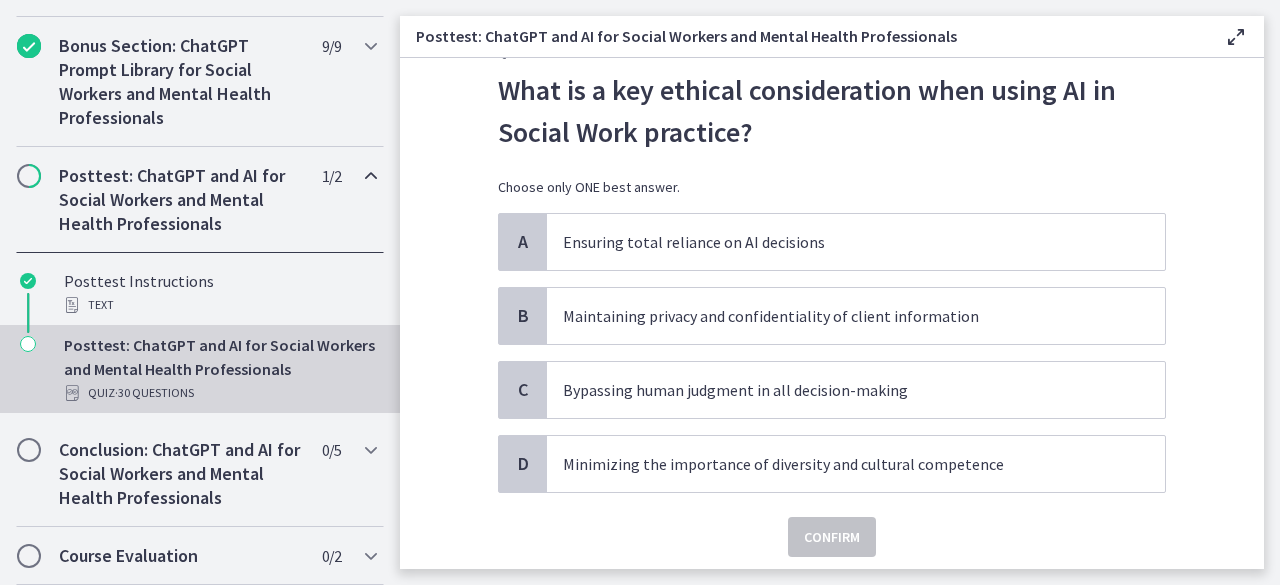 scroll, scrollTop: 55, scrollLeft: 0, axis: vertical 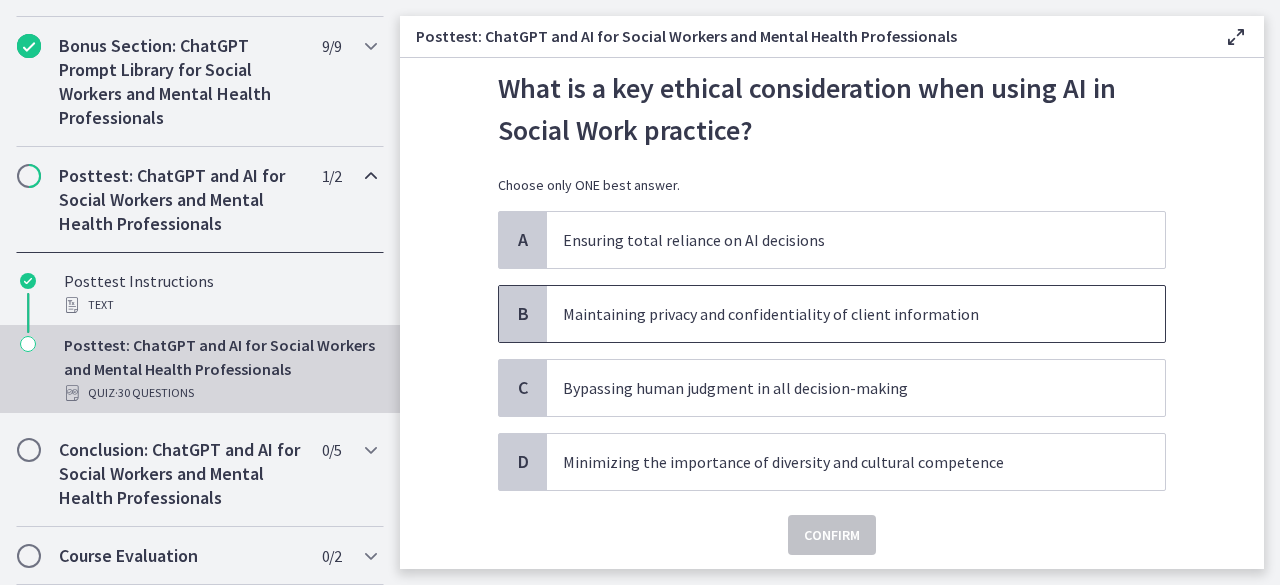 click on "Maintaining privacy and confidentiality of client information" at bounding box center [856, 314] 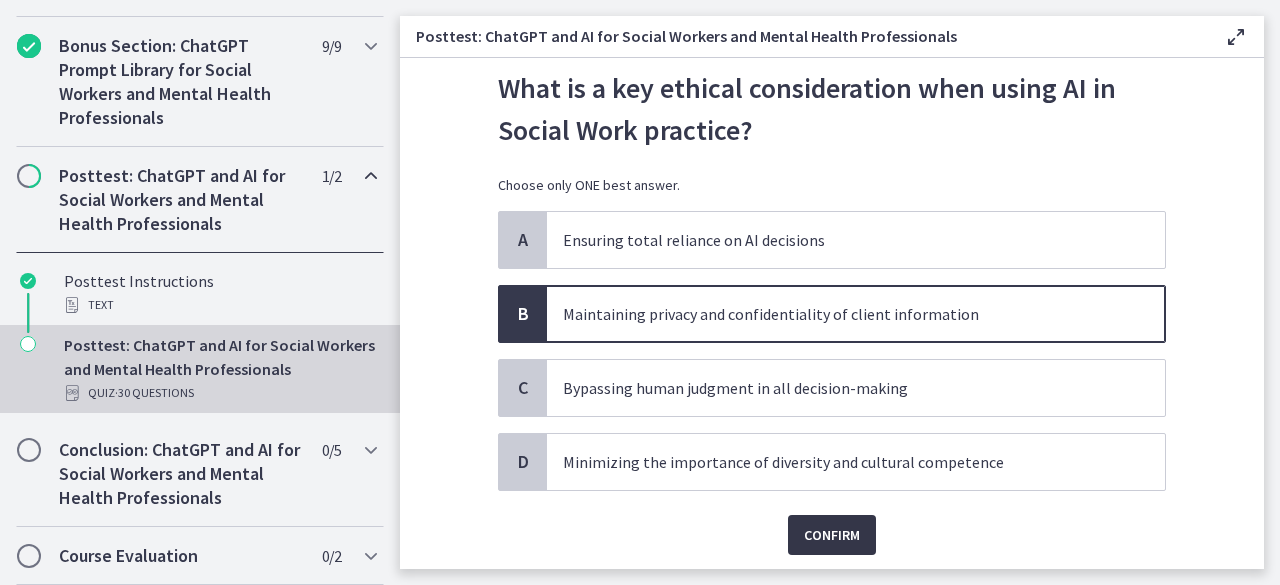 click on "Confirm" at bounding box center (832, 535) 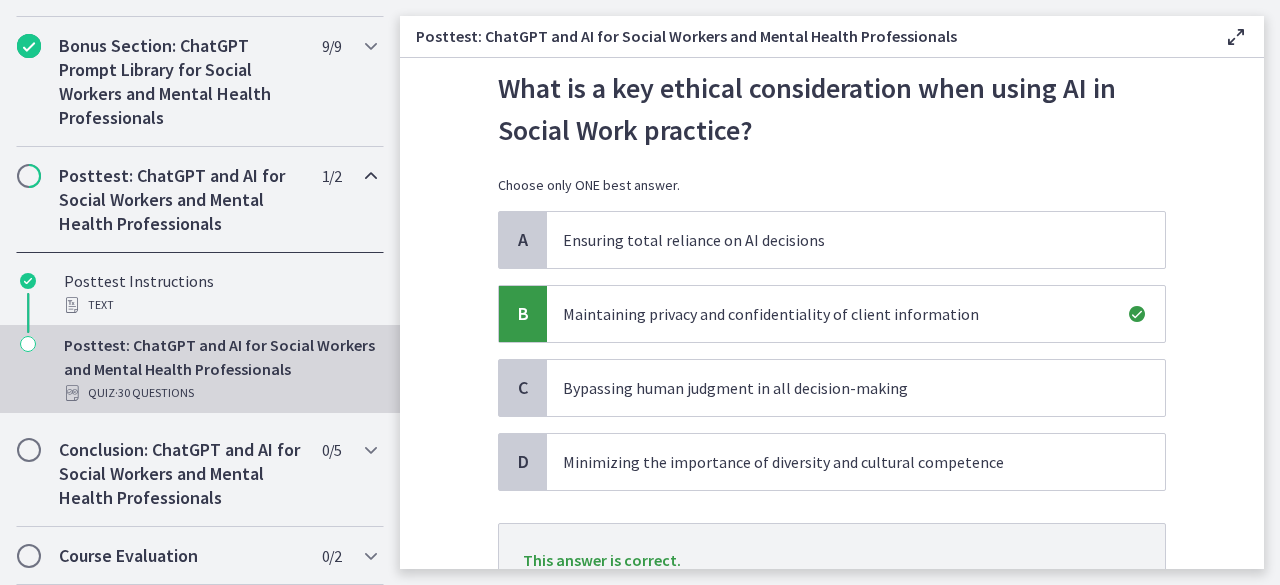 scroll, scrollTop: 223, scrollLeft: 0, axis: vertical 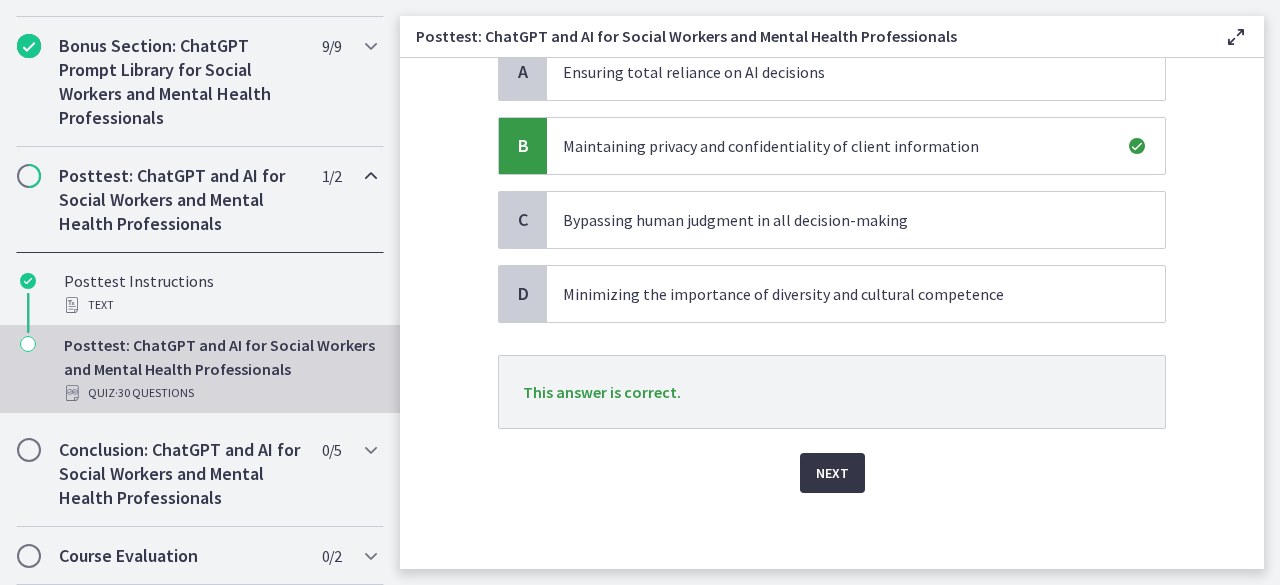 click on "Next" at bounding box center (832, 473) 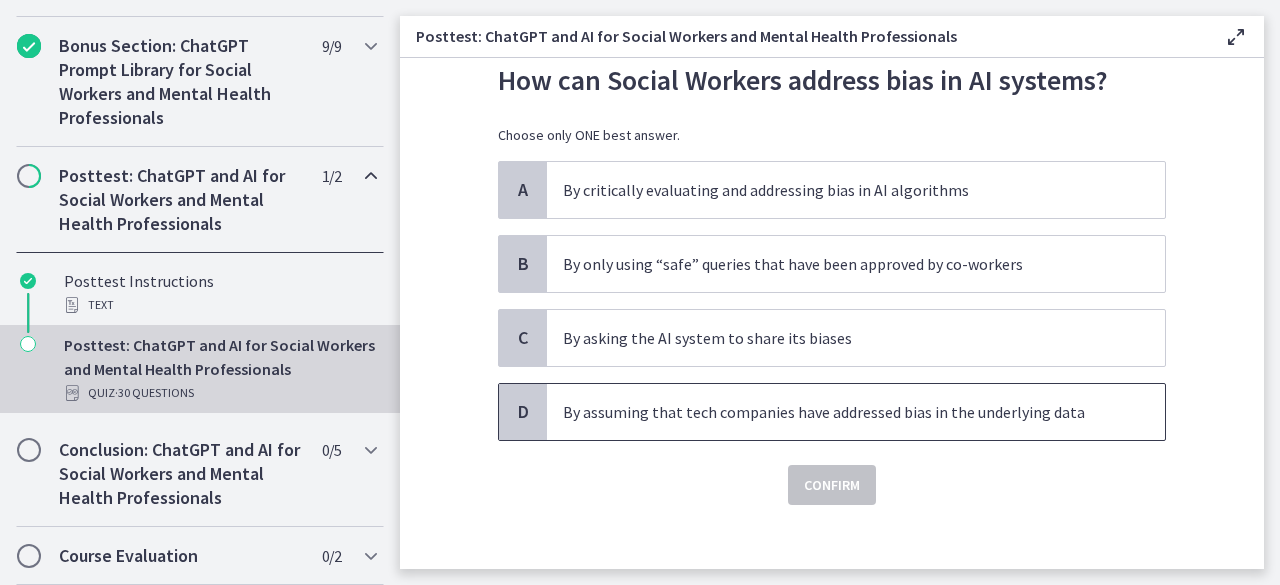scroll, scrollTop: 66, scrollLeft: 0, axis: vertical 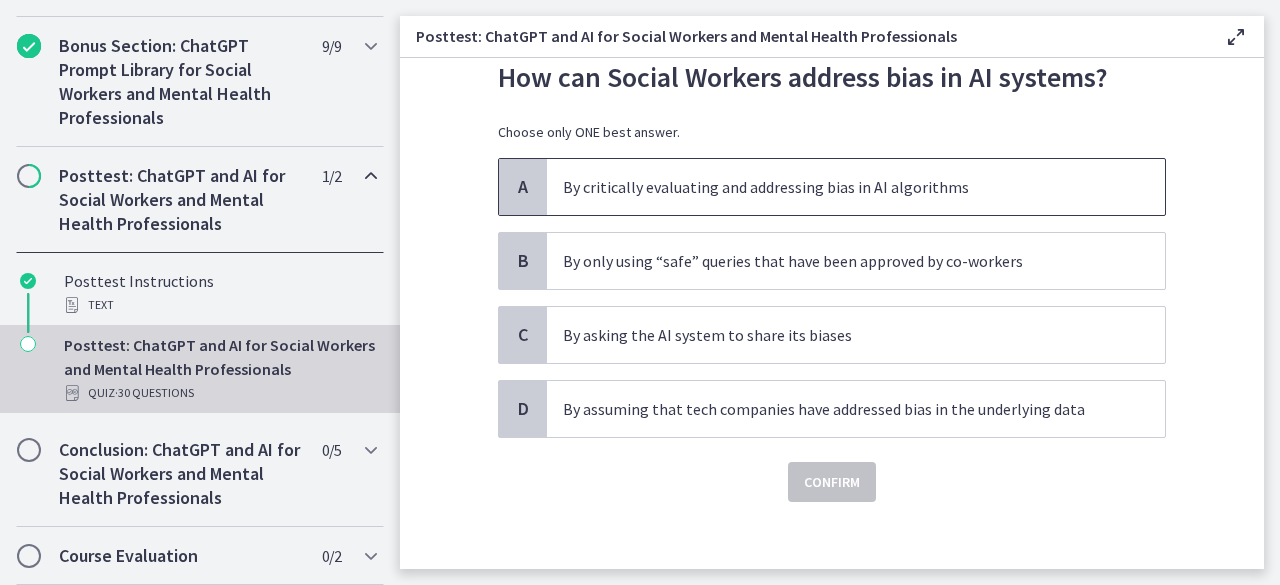 click on "By critically evaluating and addressing bias in AI algorithms" at bounding box center [856, 187] 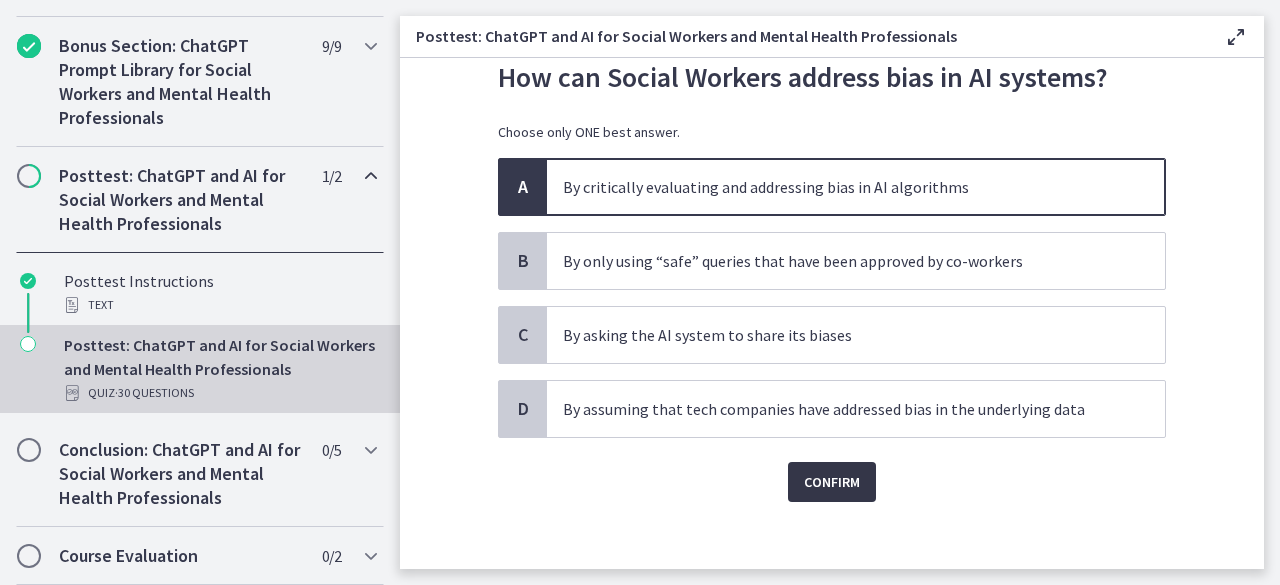 click on "Confirm" at bounding box center (832, 482) 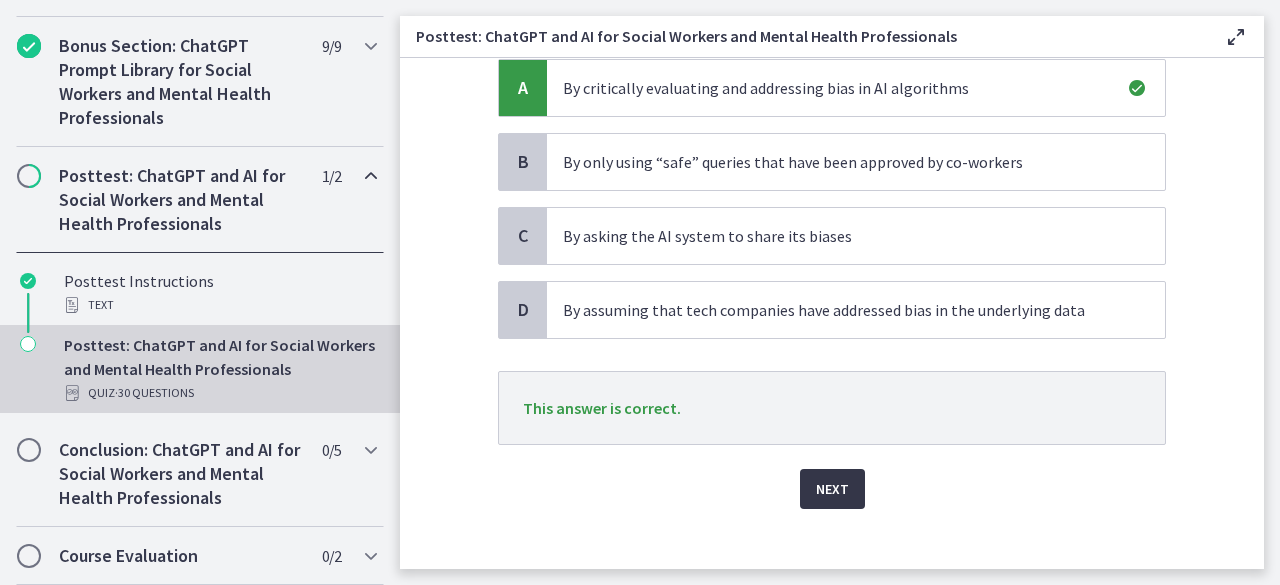 scroll, scrollTop: 166, scrollLeft: 0, axis: vertical 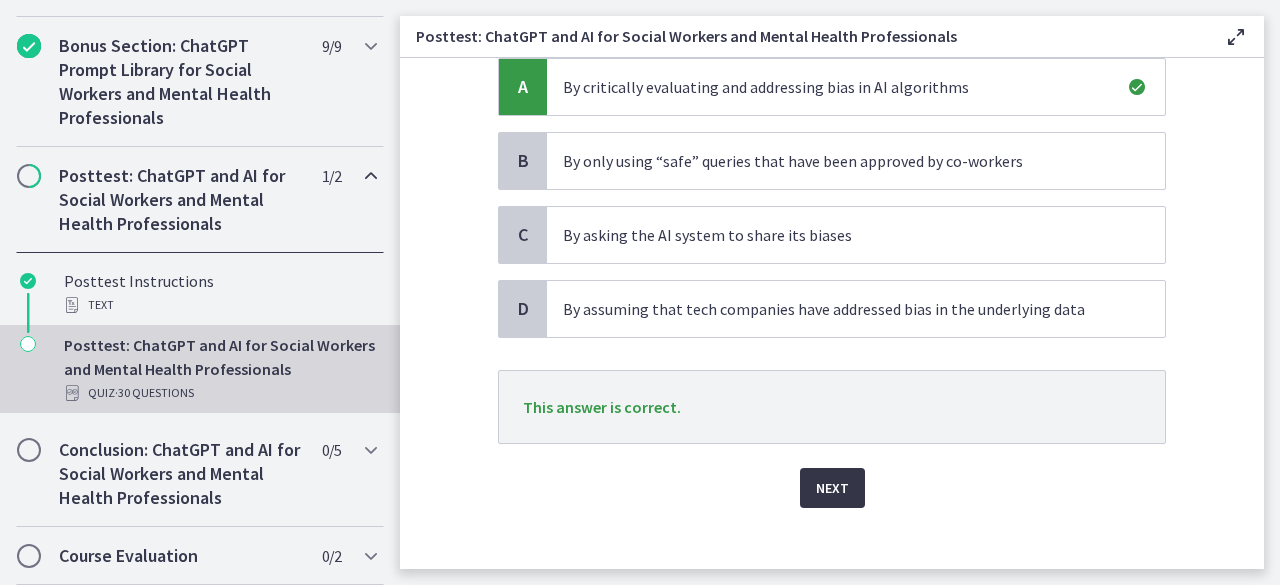 click on "Next" at bounding box center (832, 488) 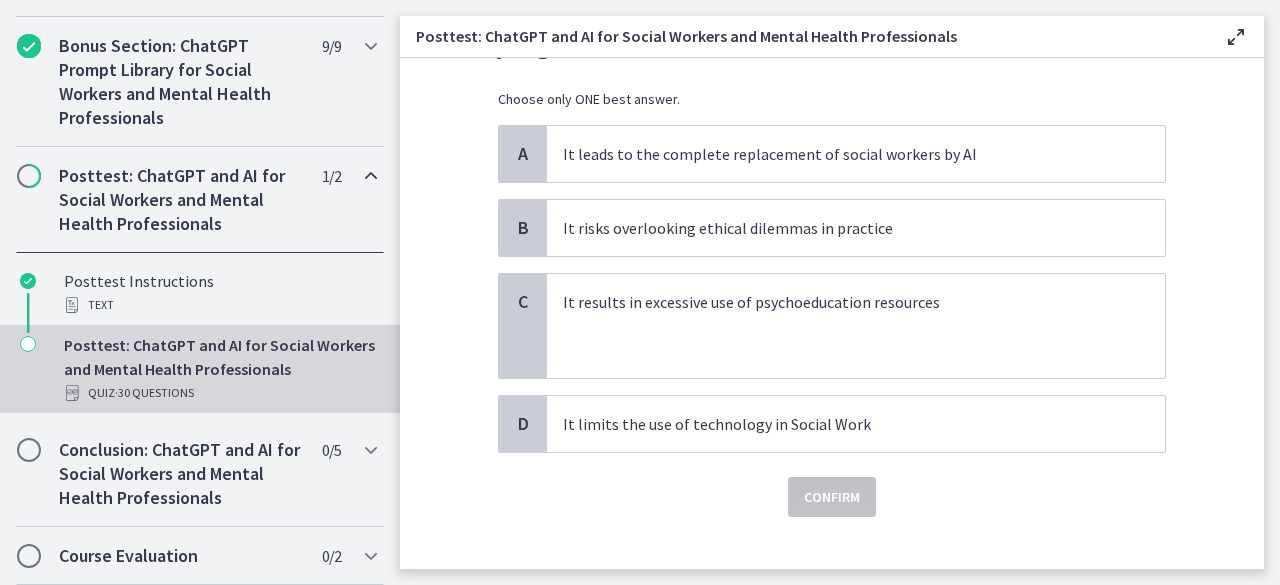scroll, scrollTop: 184, scrollLeft: 0, axis: vertical 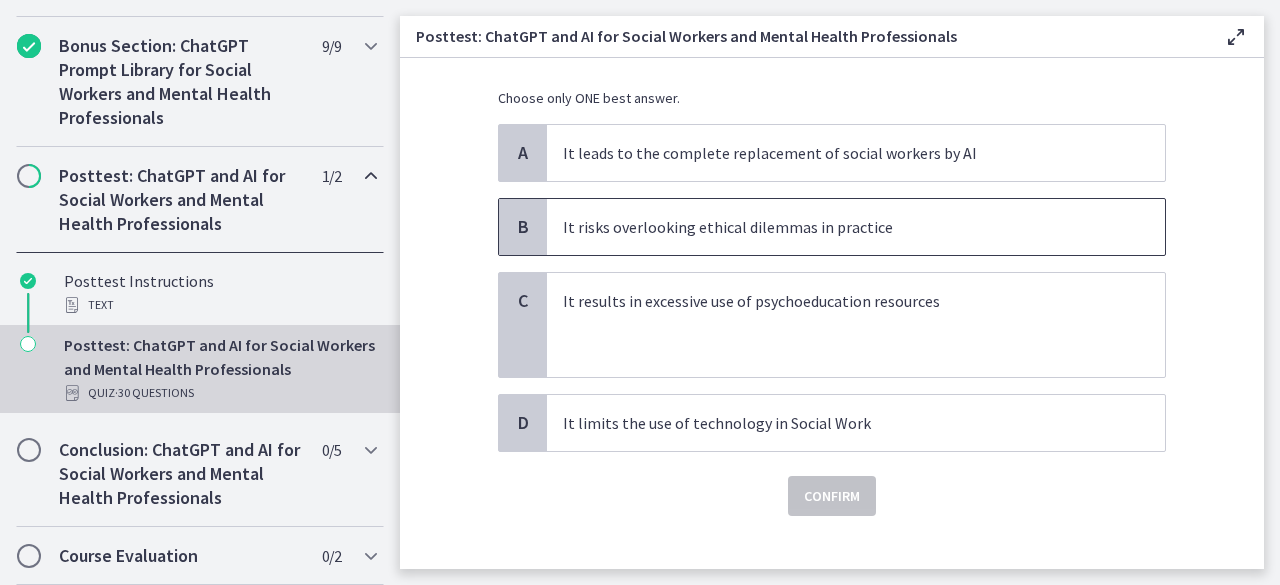 click on "It risks overlooking ethical dilemmas in practice" at bounding box center [836, 227] 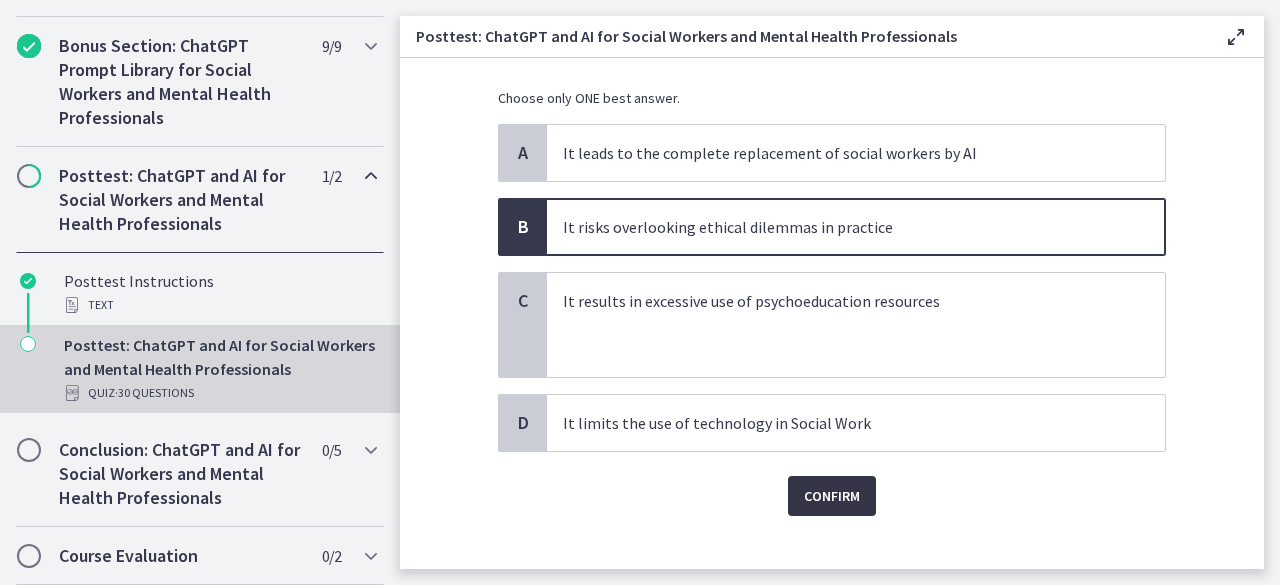 click on "Confirm" at bounding box center [832, 496] 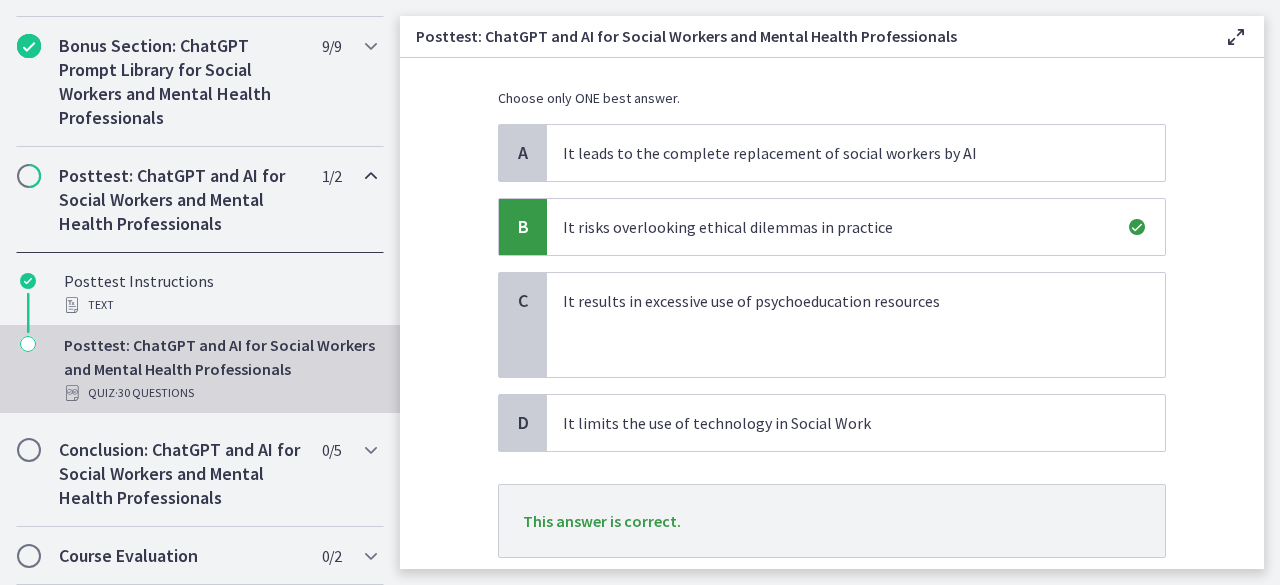 scroll, scrollTop: 313, scrollLeft: 0, axis: vertical 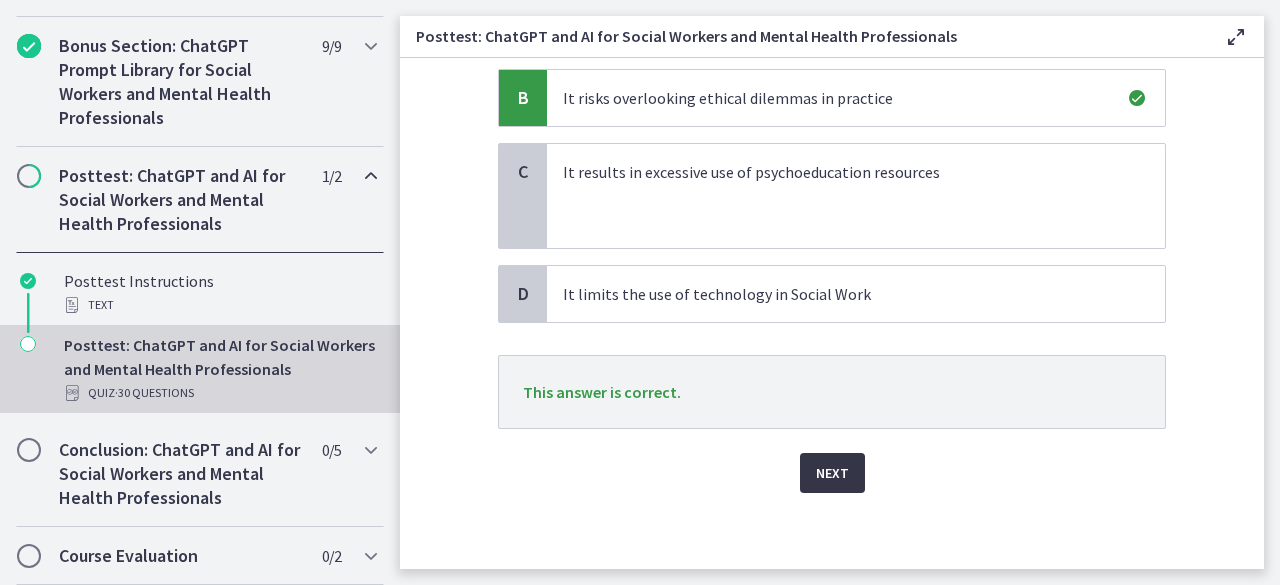 click on "Next" at bounding box center (832, 473) 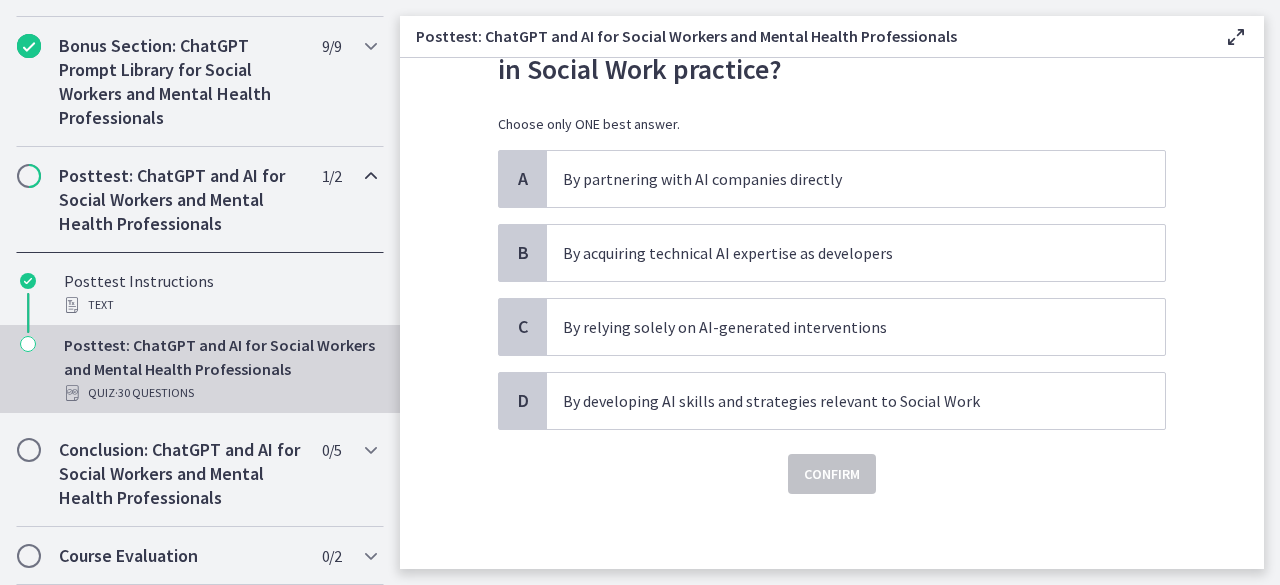 scroll, scrollTop: 118, scrollLeft: 0, axis: vertical 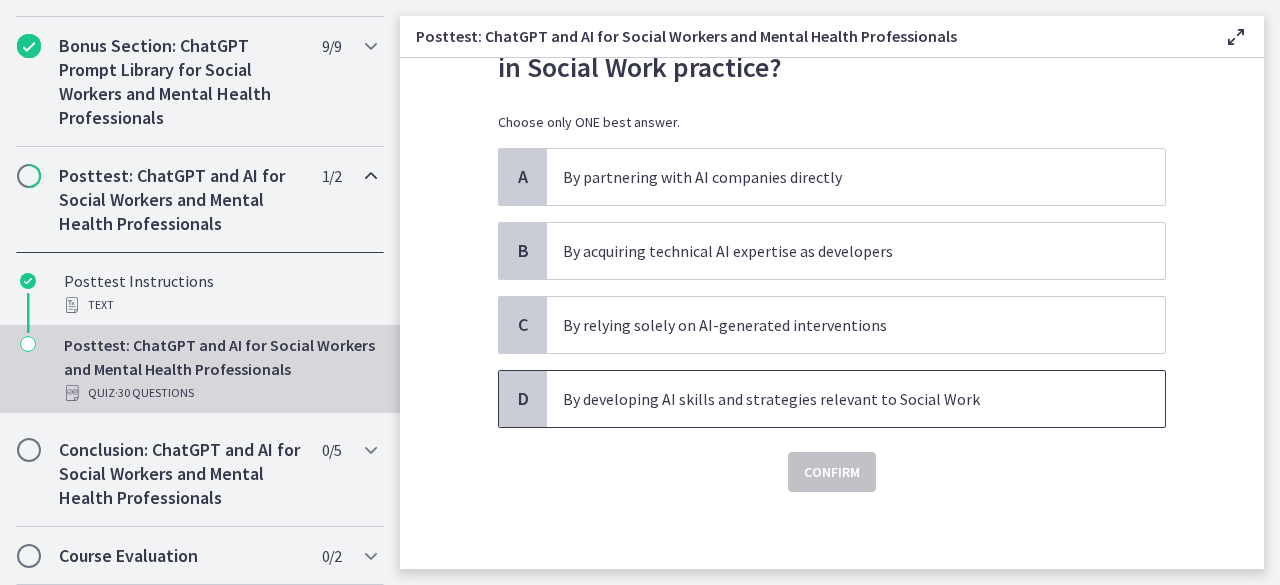 click on "By developing AI skills and strategies relevant to Social Work" at bounding box center [836, 399] 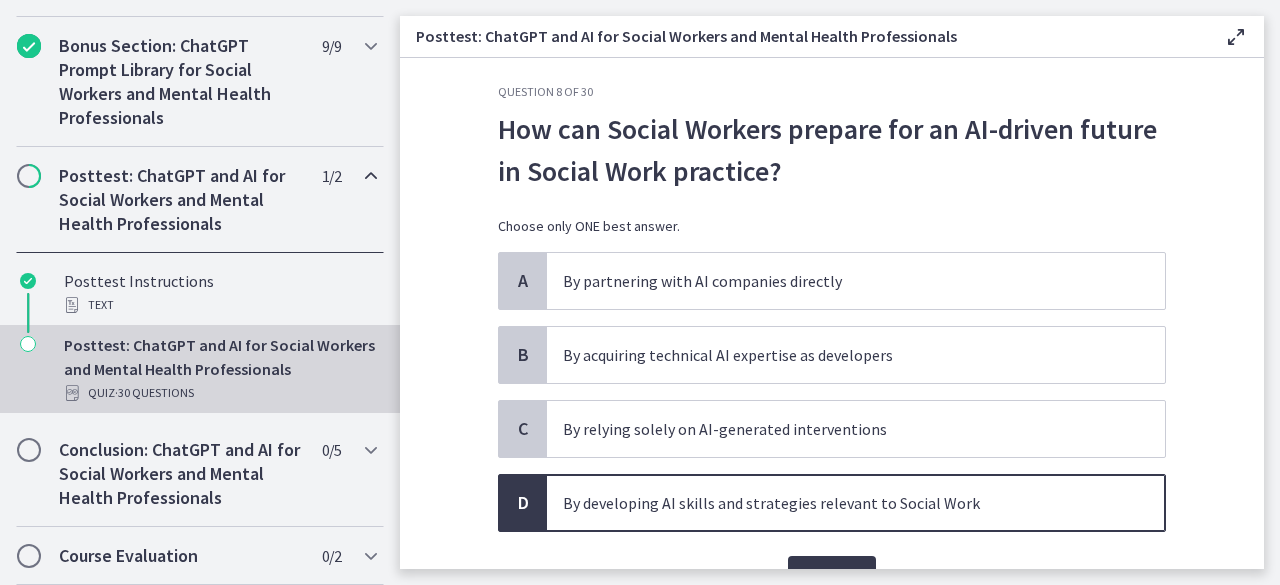 scroll, scrollTop: 118, scrollLeft: 0, axis: vertical 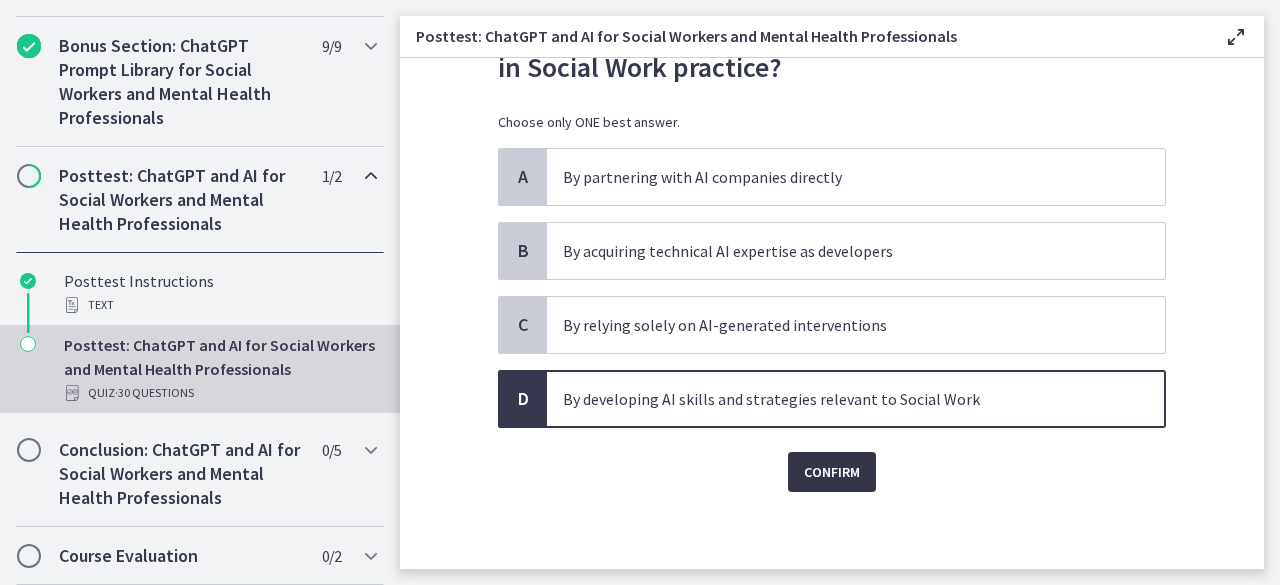 click on "Confirm" at bounding box center (832, 472) 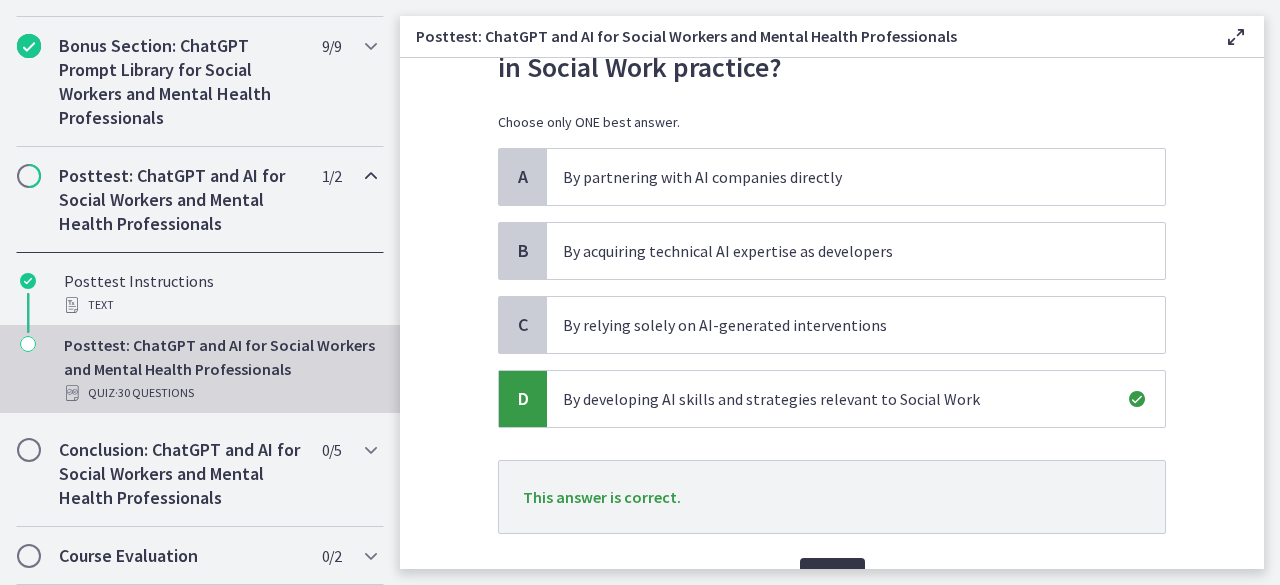 scroll, scrollTop: 223, scrollLeft: 0, axis: vertical 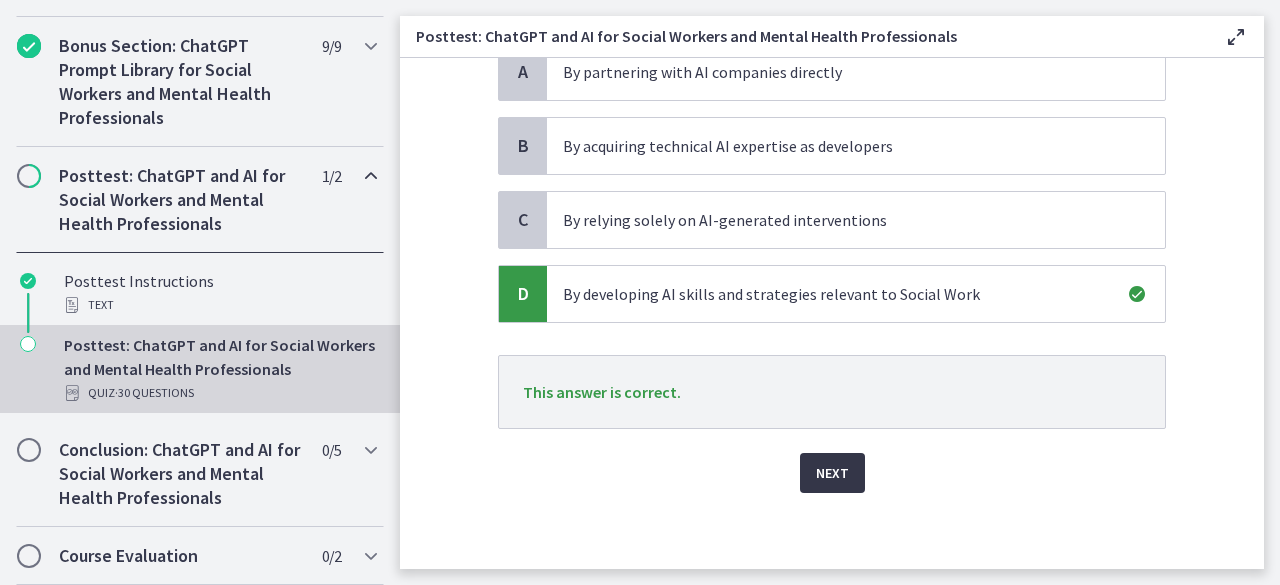click on "Next" at bounding box center [832, 473] 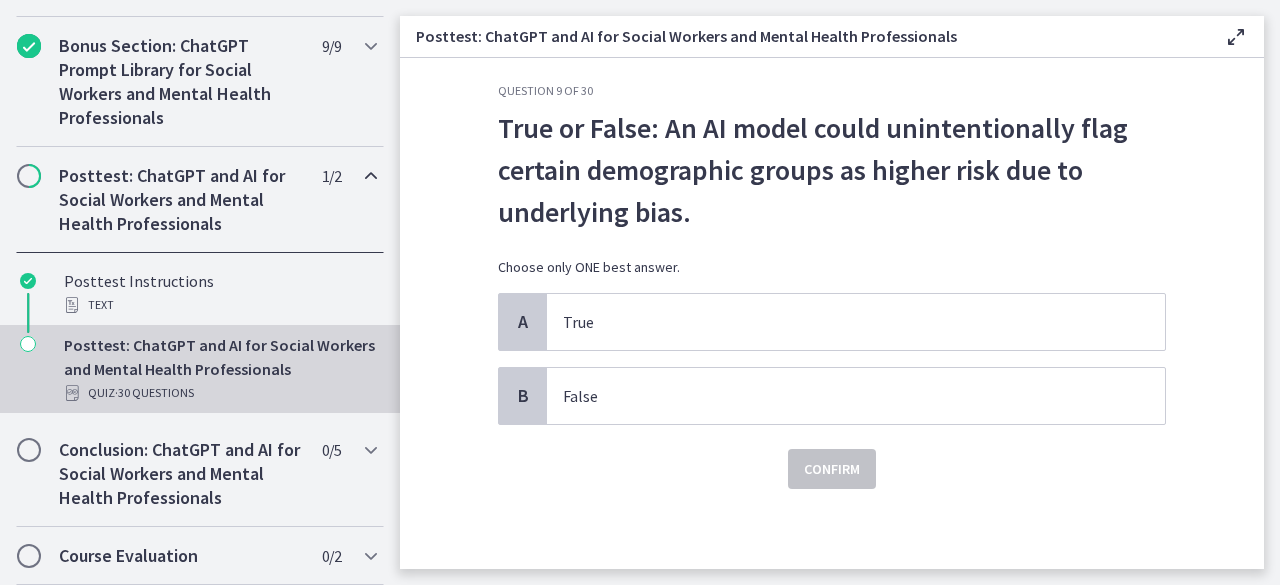scroll, scrollTop: 0, scrollLeft: 0, axis: both 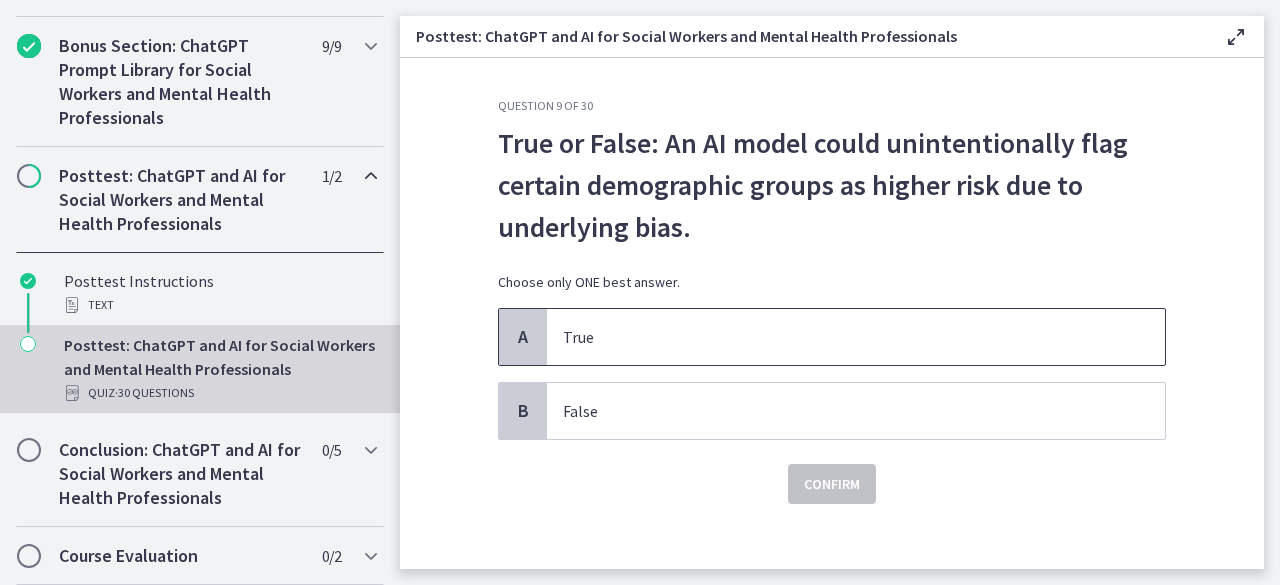 click on "True" at bounding box center (836, 337) 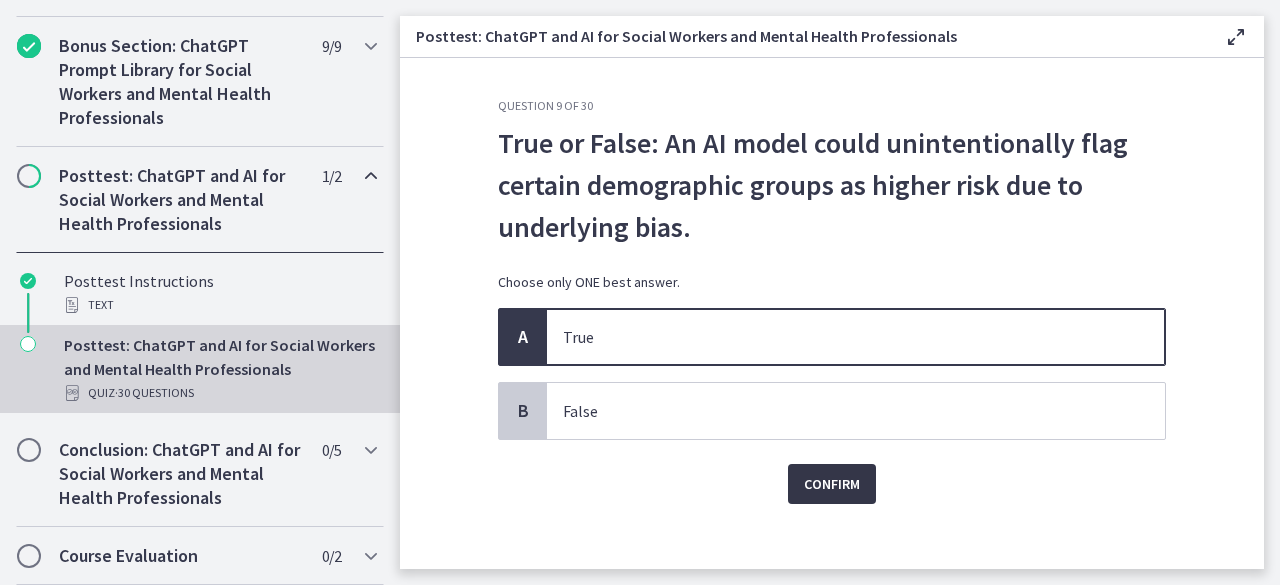 click on "Confirm" at bounding box center (832, 484) 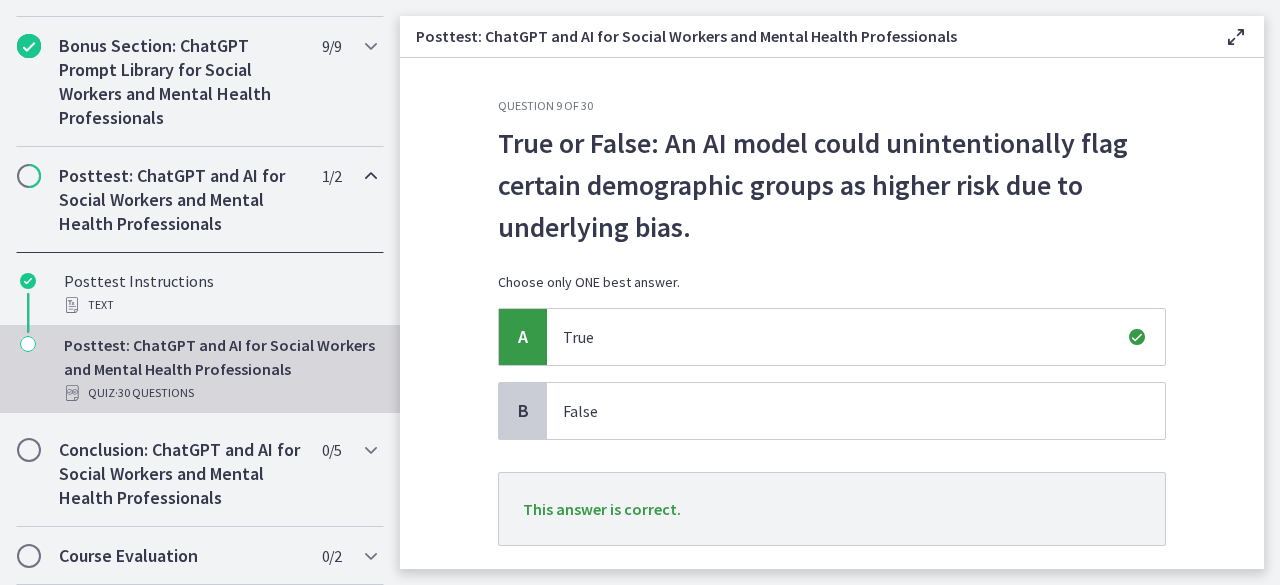 scroll, scrollTop: 118, scrollLeft: 0, axis: vertical 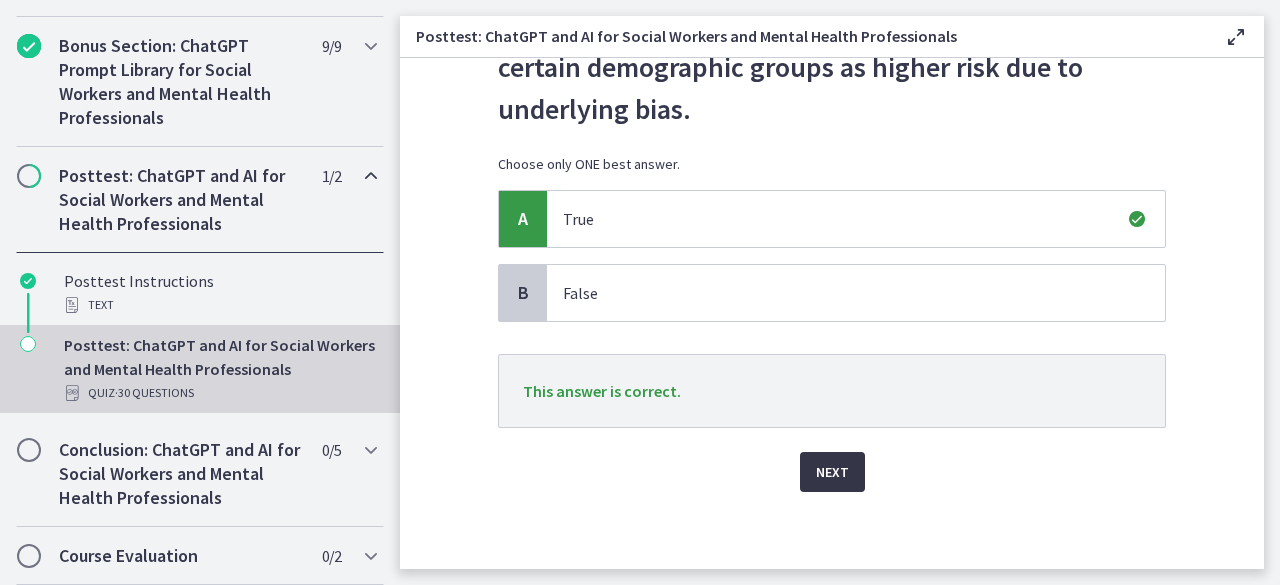 click on "Next" at bounding box center [832, 472] 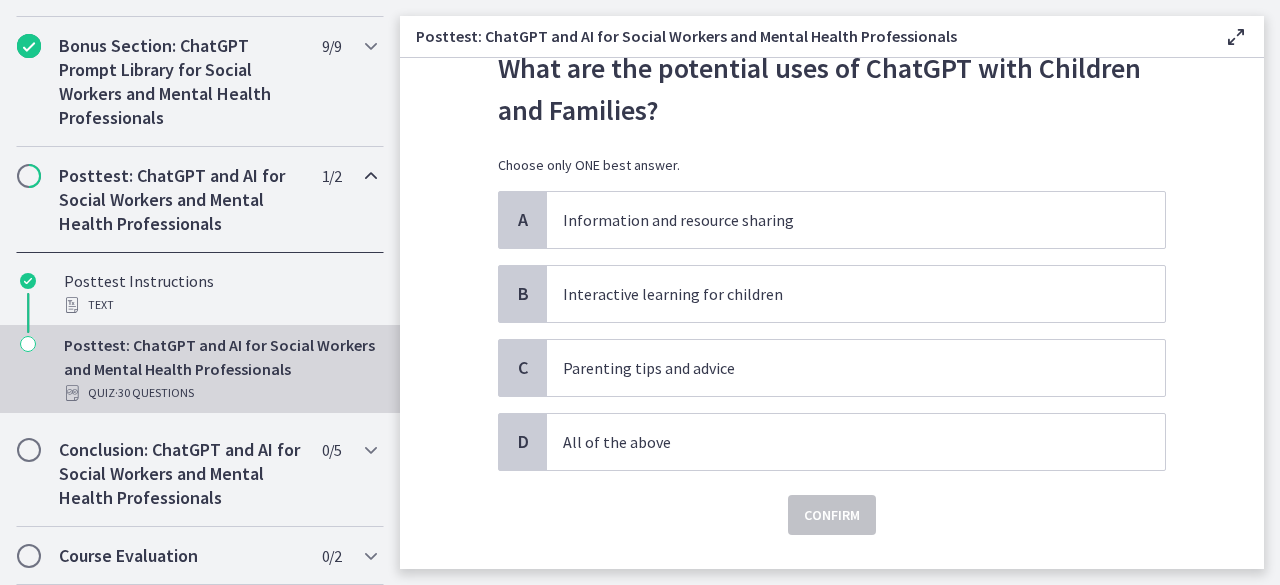 scroll, scrollTop: 77, scrollLeft: 0, axis: vertical 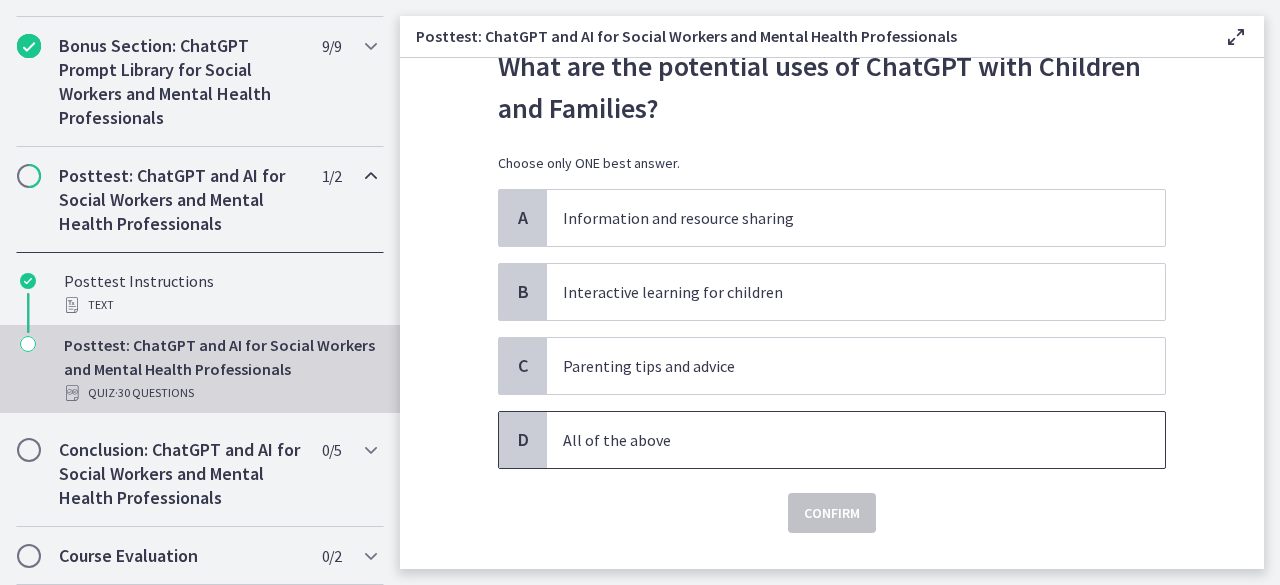 click on "All of the above" at bounding box center (836, 440) 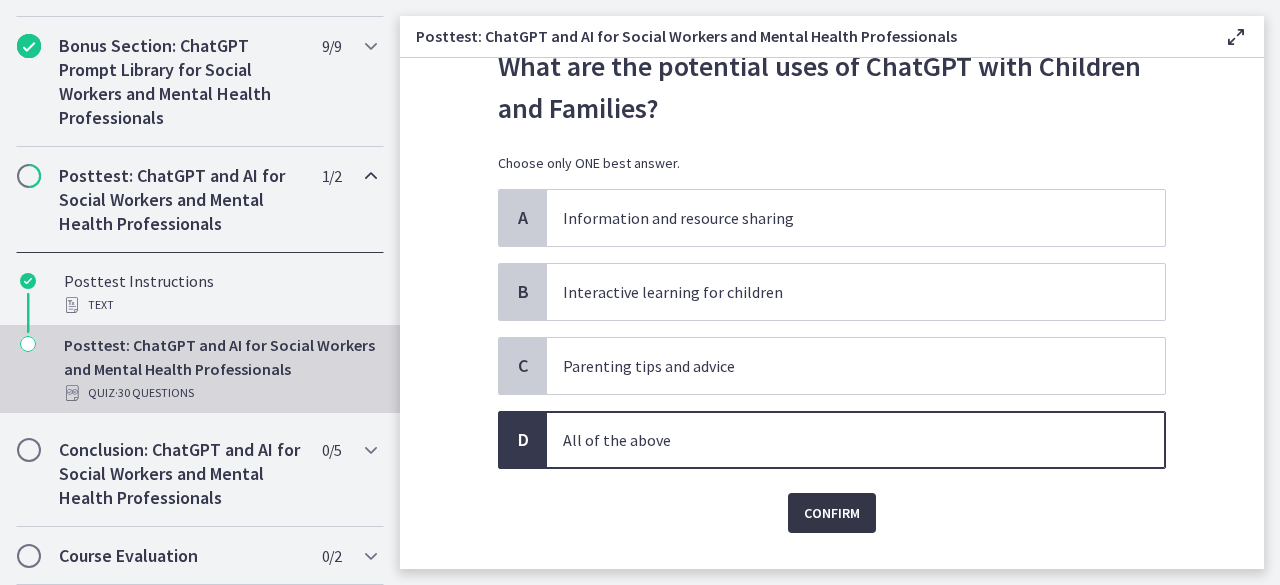 click on "Confirm" at bounding box center [832, 513] 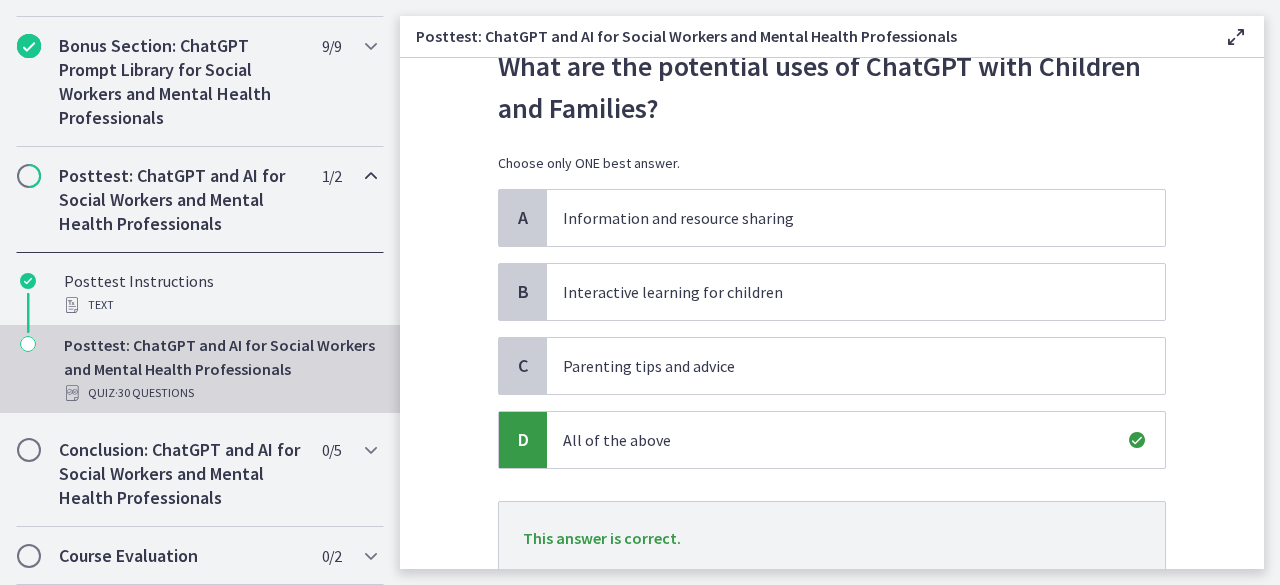 scroll, scrollTop: 223, scrollLeft: 0, axis: vertical 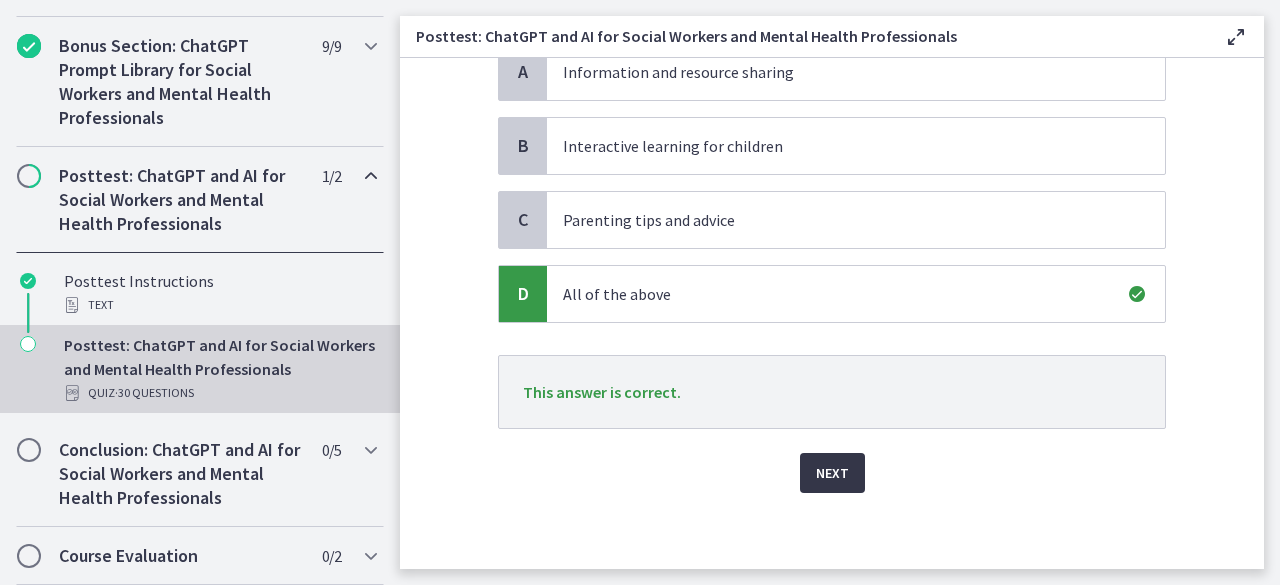 click on "Next" at bounding box center [832, 473] 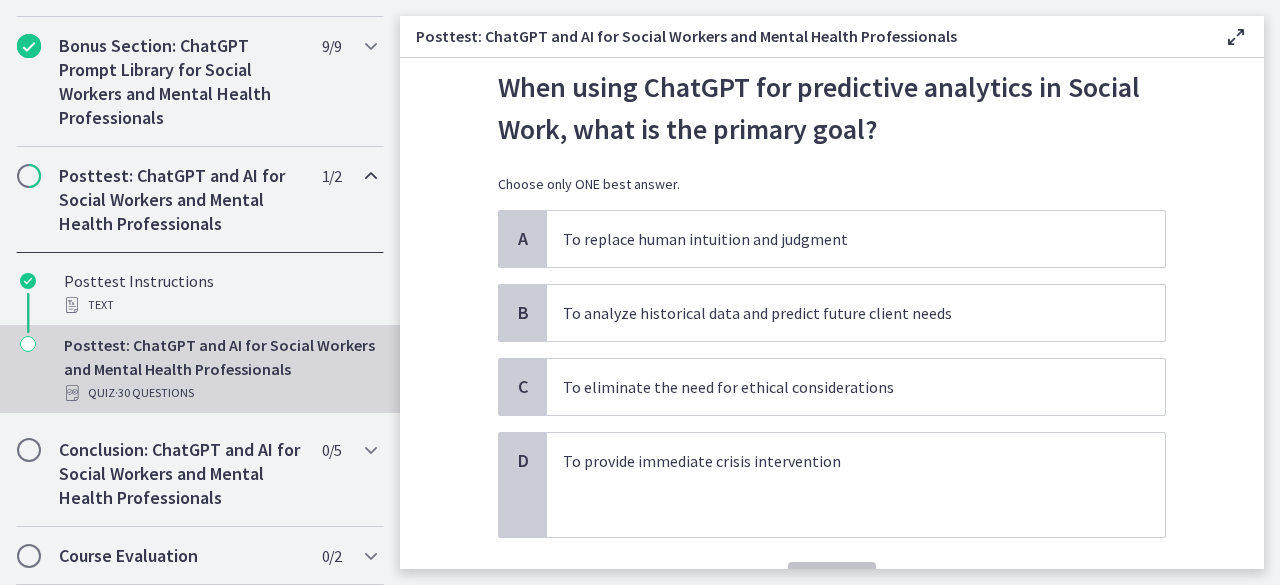scroll, scrollTop: 62, scrollLeft: 0, axis: vertical 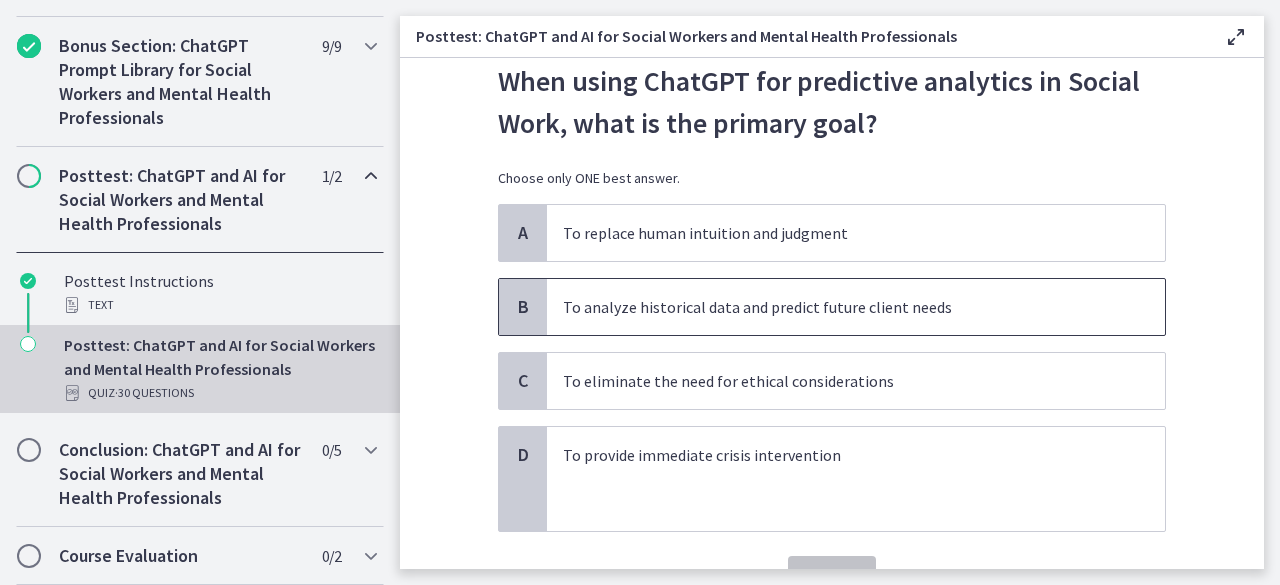click on "To analyze historical data and predict future client needs" at bounding box center (836, 307) 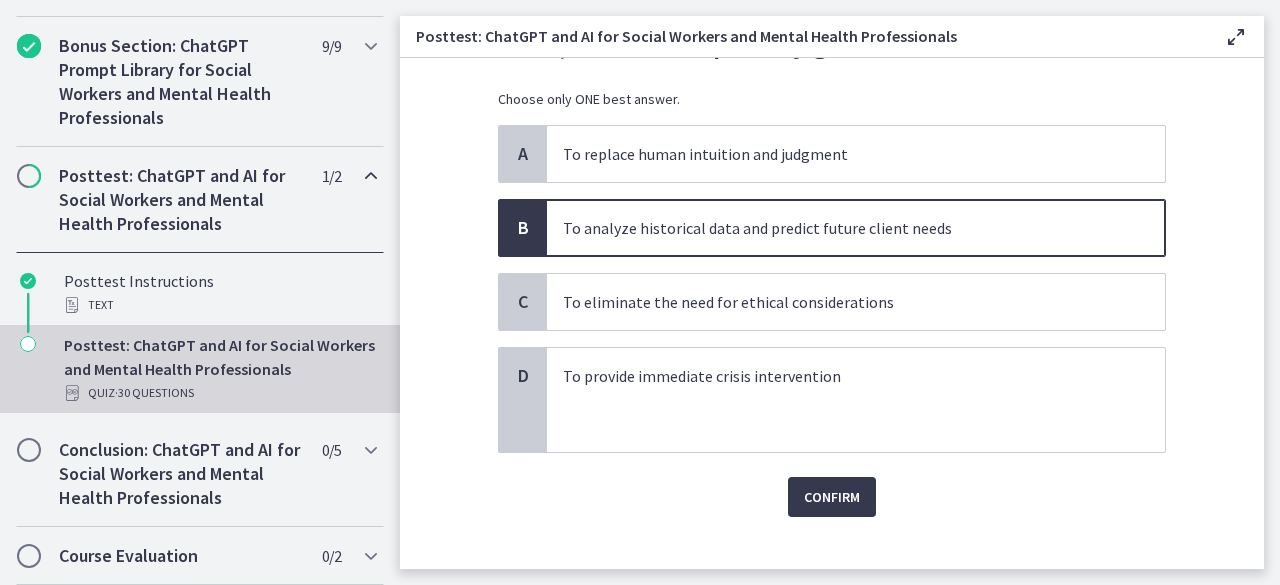 scroll, scrollTop: 166, scrollLeft: 0, axis: vertical 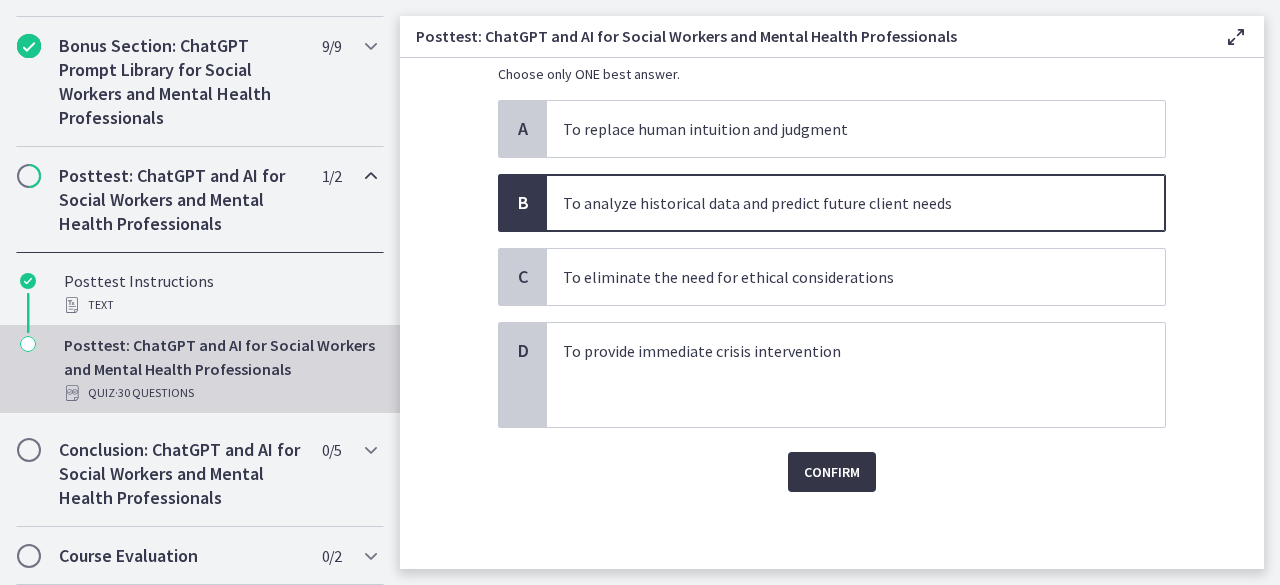 click on "Confirm" at bounding box center [832, 472] 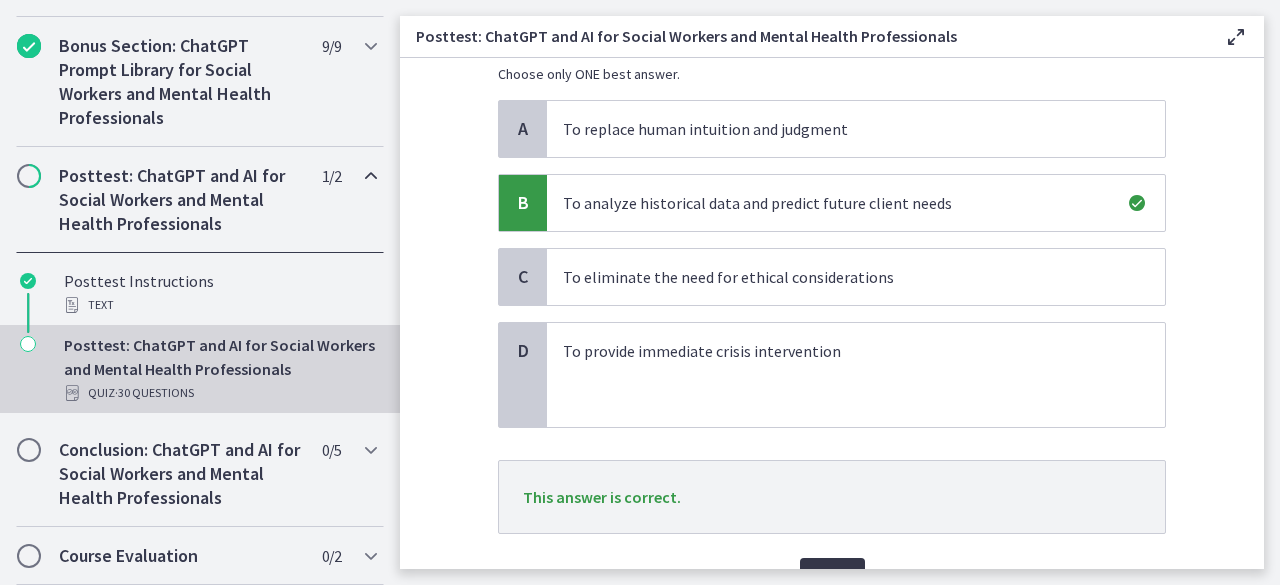 scroll, scrollTop: 271, scrollLeft: 0, axis: vertical 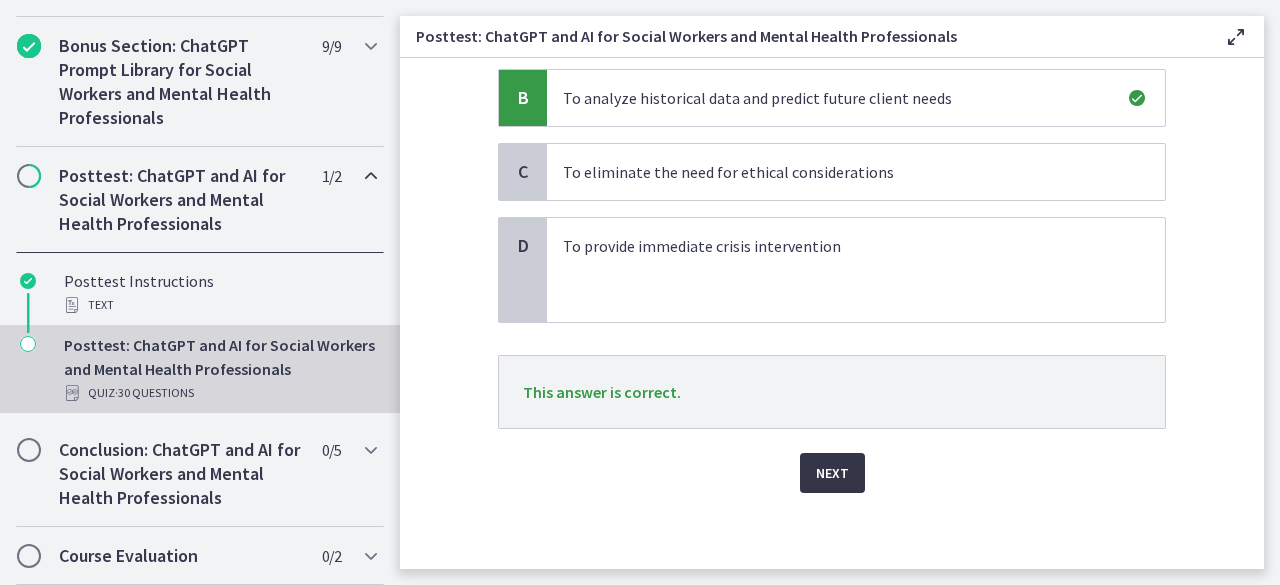click on "Next" at bounding box center [832, 473] 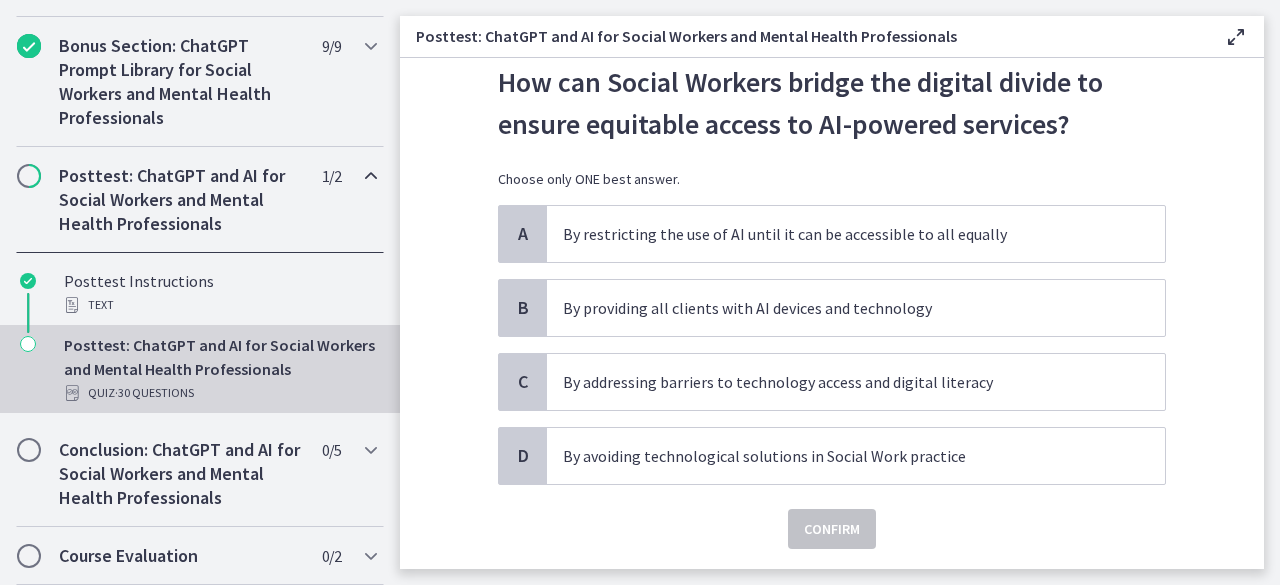scroll, scrollTop: 62, scrollLeft: 0, axis: vertical 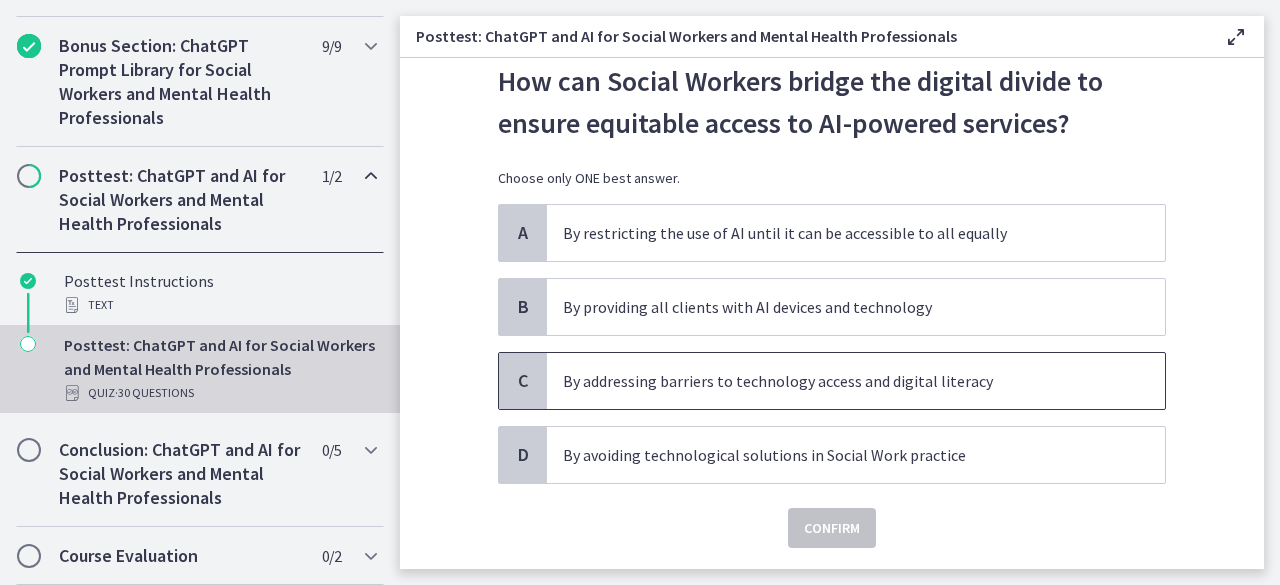 click on "By addressing barriers to technology access and digital literacy" at bounding box center [836, 381] 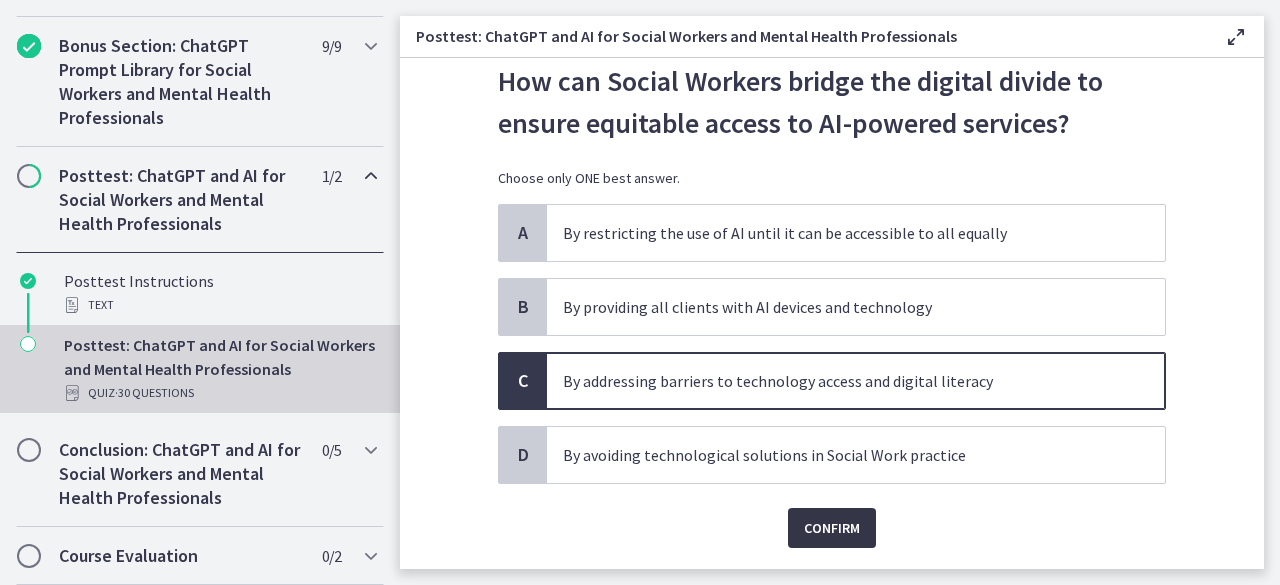 click on "Confirm" at bounding box center (832, 528) 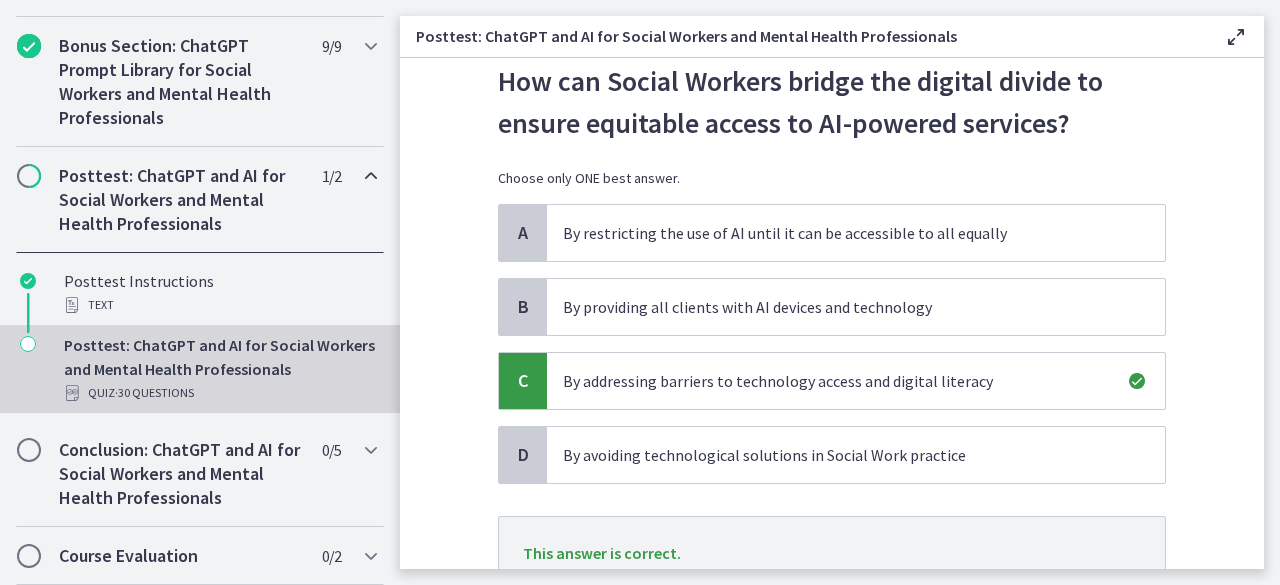 scroll, scrollTop: 223, scrollLeft: 0, axis: vertical 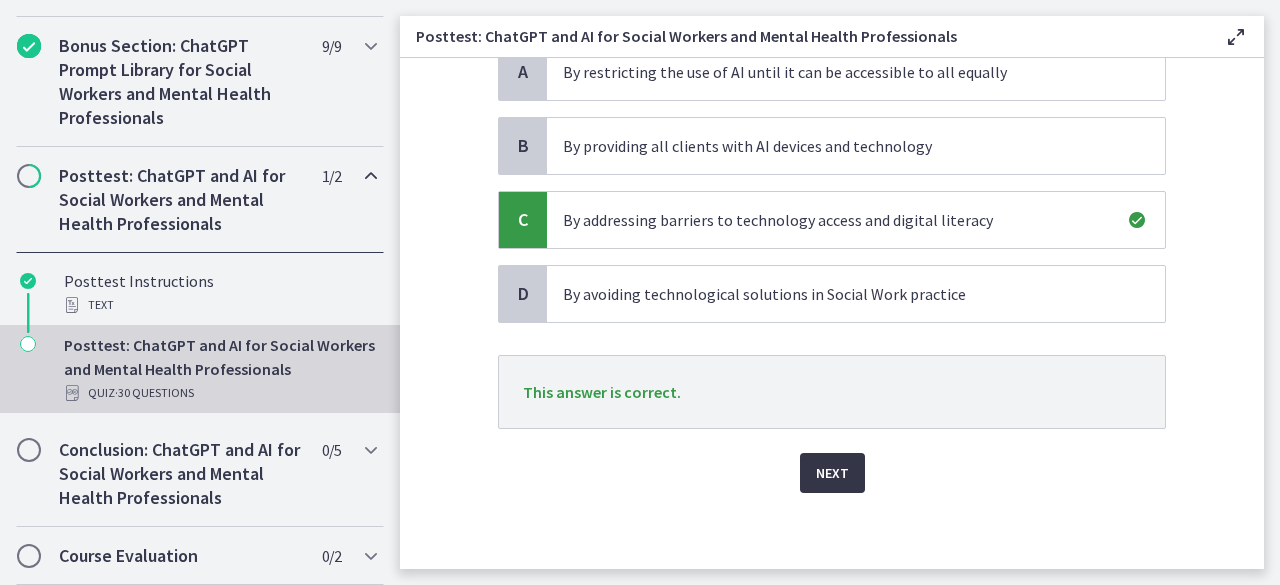 click on "Next" at bounding box center (832, 473) 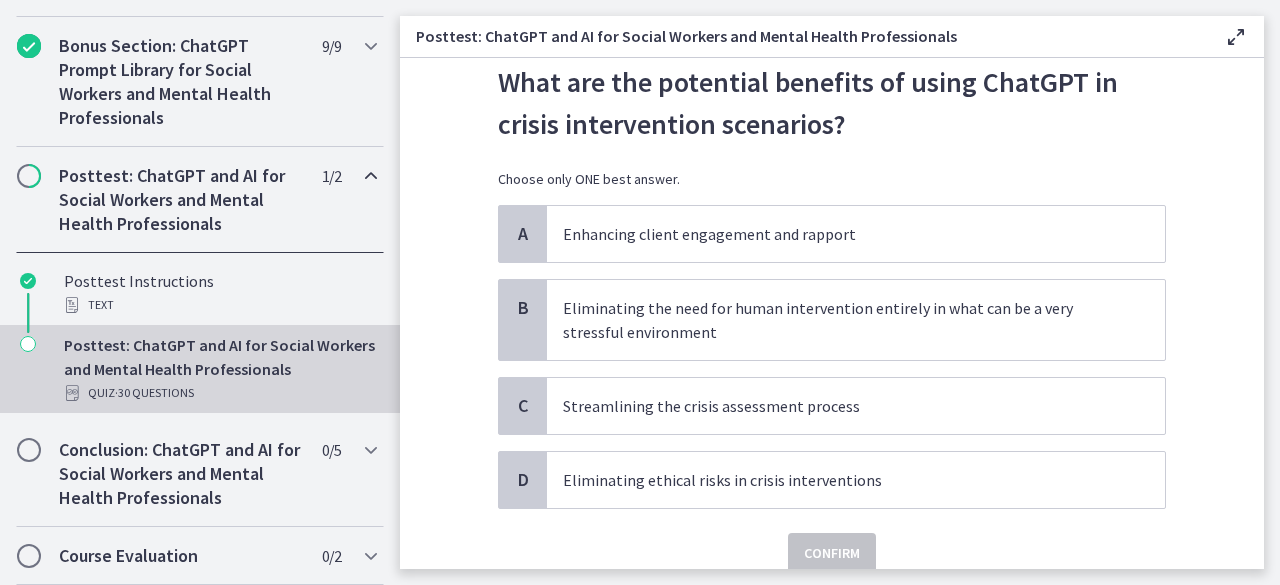 scroll, scrollTop: 66, scrollLeft: 0, axis: vertical 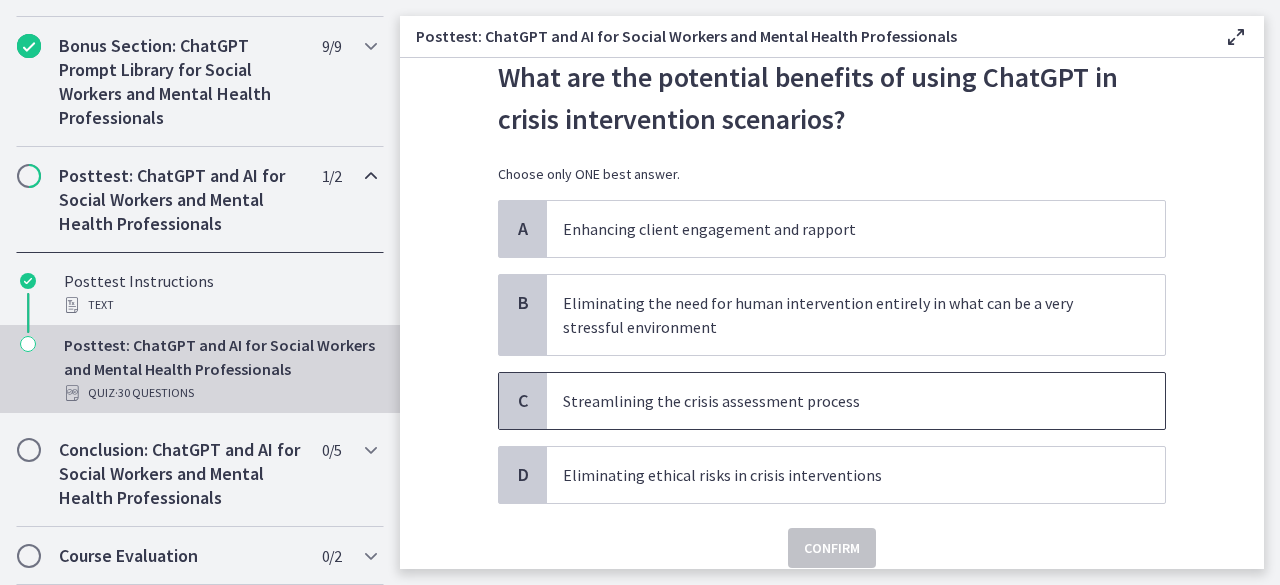 click on "Streamlining the crisis assessment process" at bounding box center (836, 401) 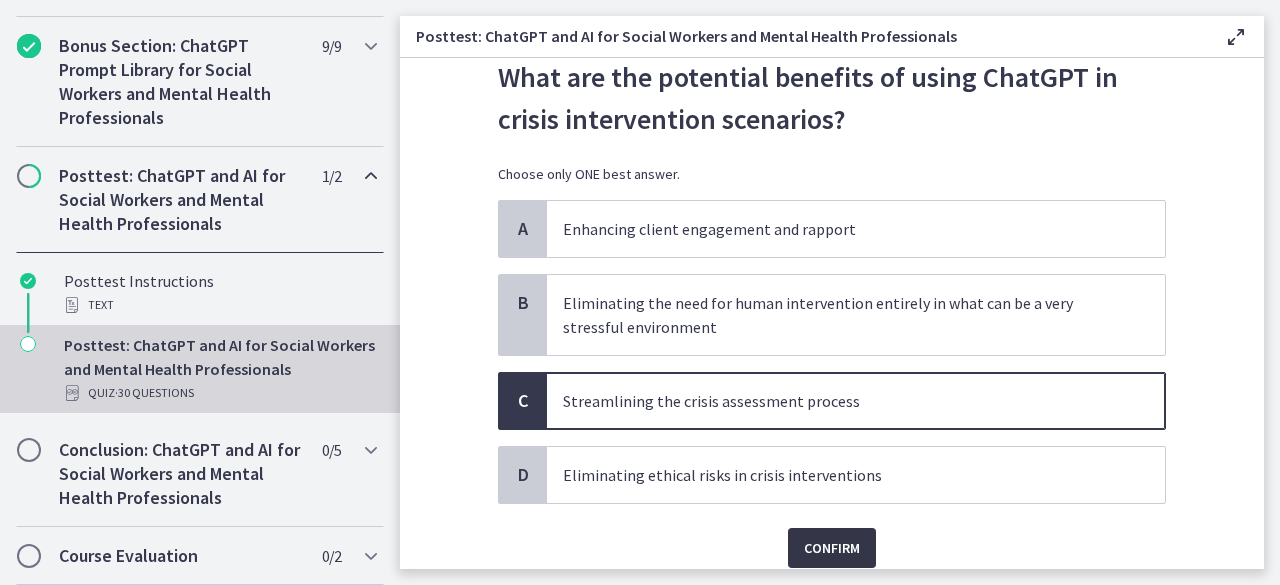 click on "Confirm" at bounding box center [832, 548] 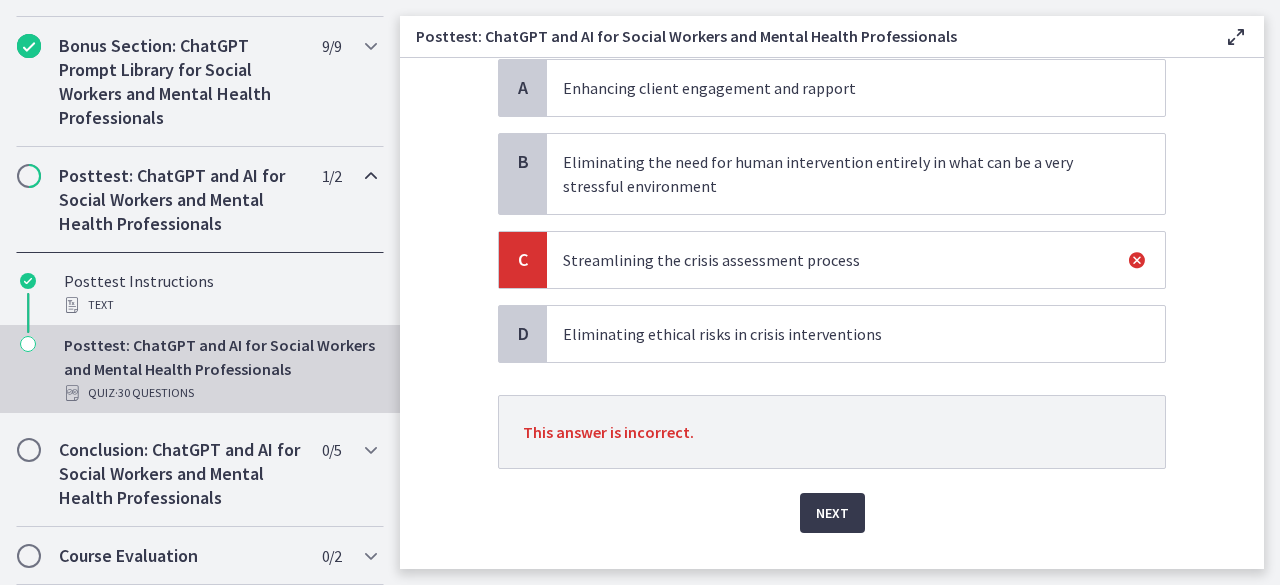 scroll, scrollTop: 208, scrollLeft: 0, axis: vertical 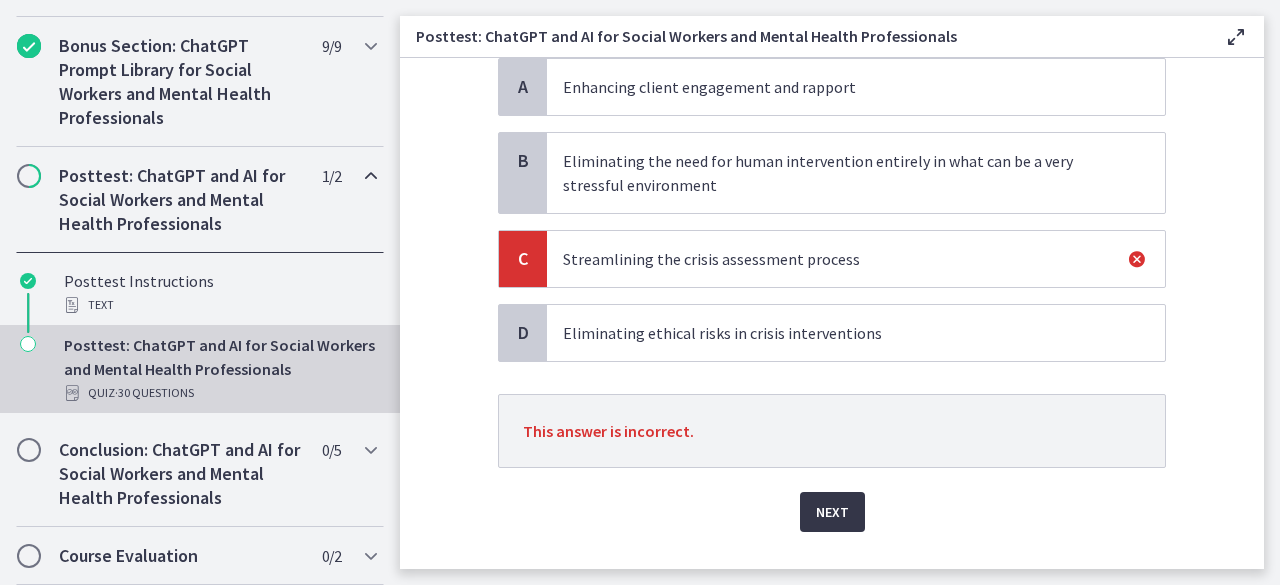 click on "Next" at bounding box center (832, 512) 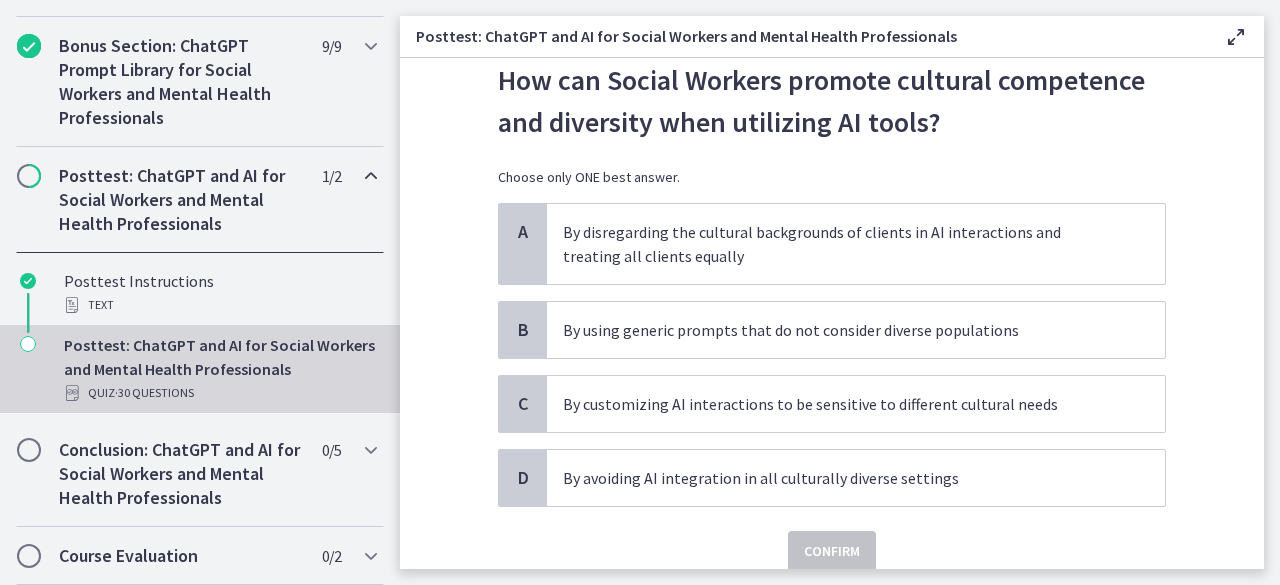 scroll, scrollTop: 62, scrollLeft: 0, axis: vertical 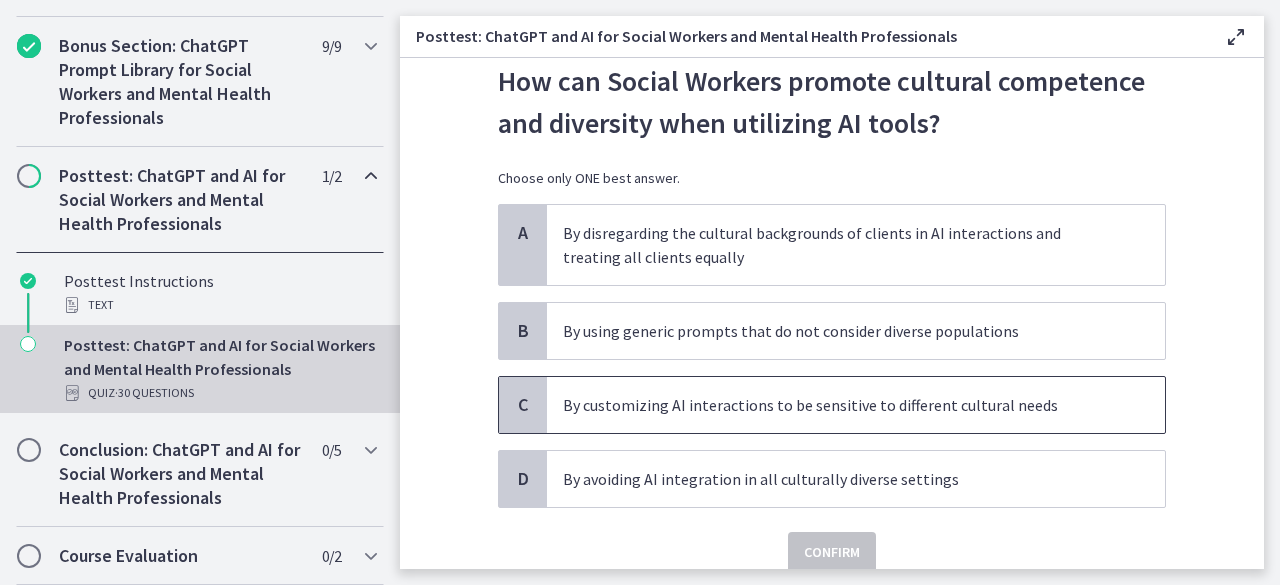 click on "By customizing AI interactions to be sensitive to different cultural needs" at bounding box center [836, 405] 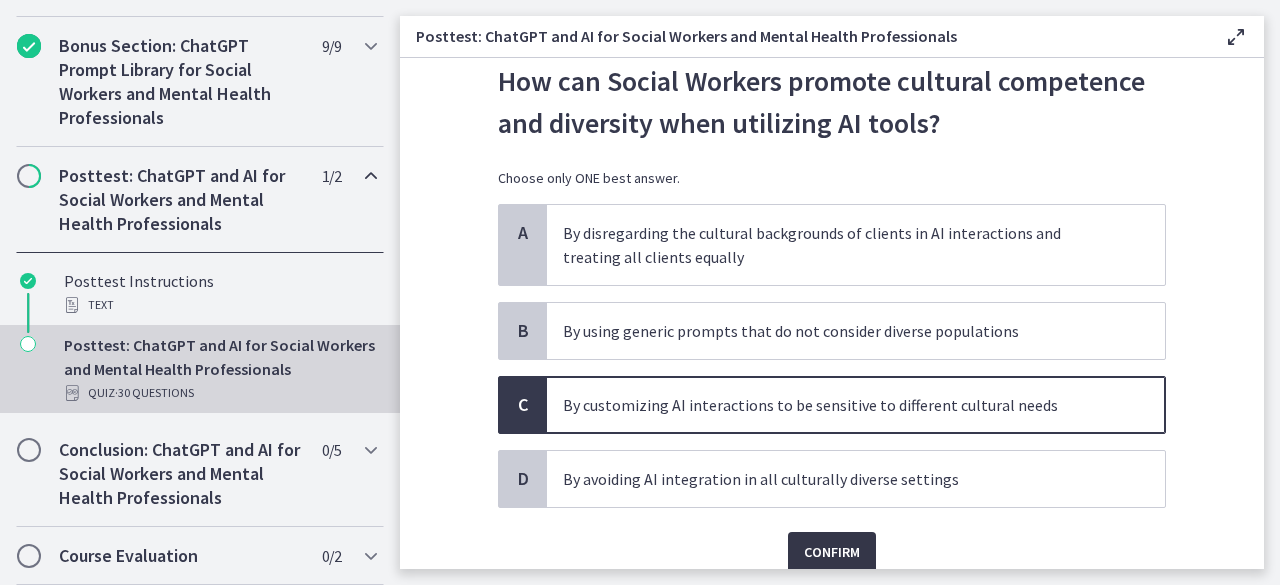 click on "Confirm" at bounding box center [832, 552] 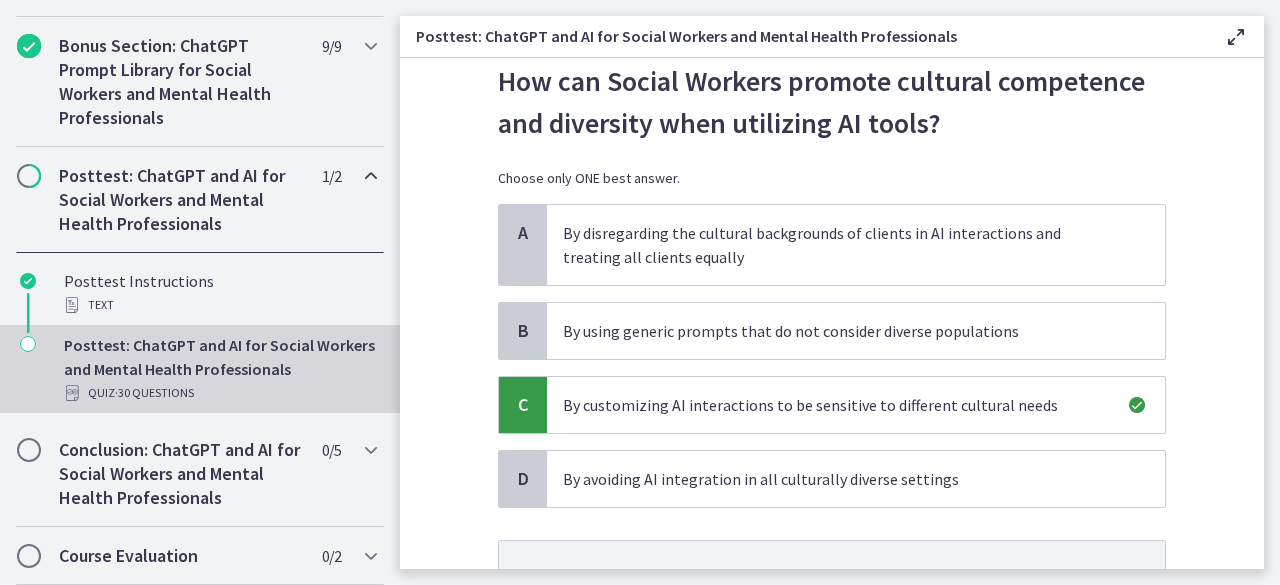 scroll, scrollTop: 247, scrollLeft: 0, axis: vertical 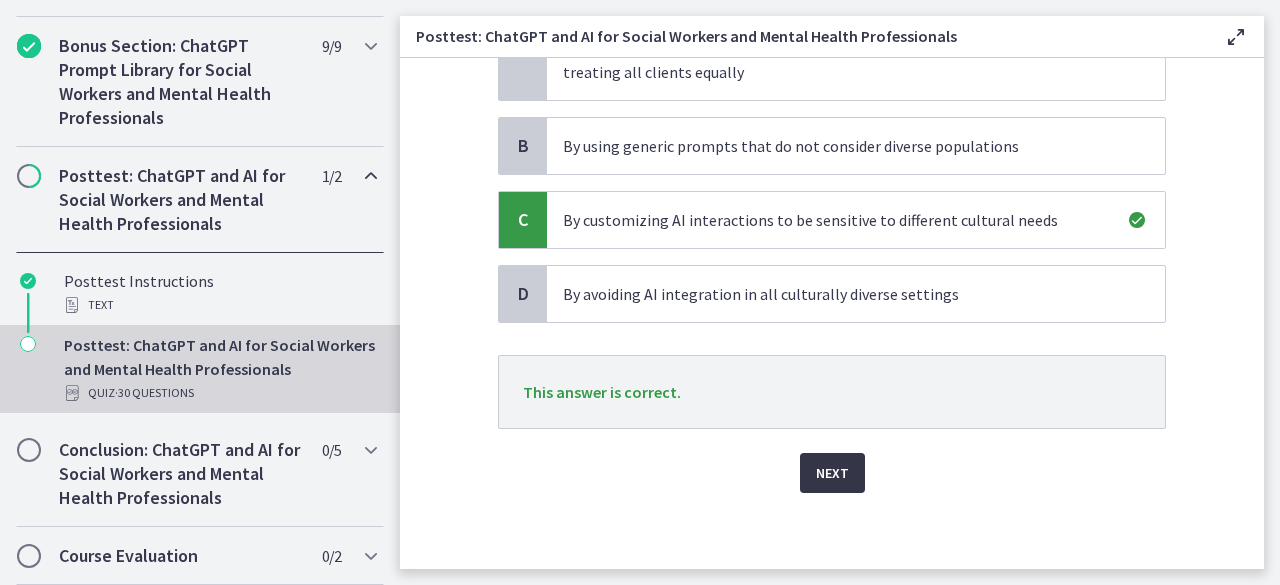 click on "Next" at bounding box center [832, 473] 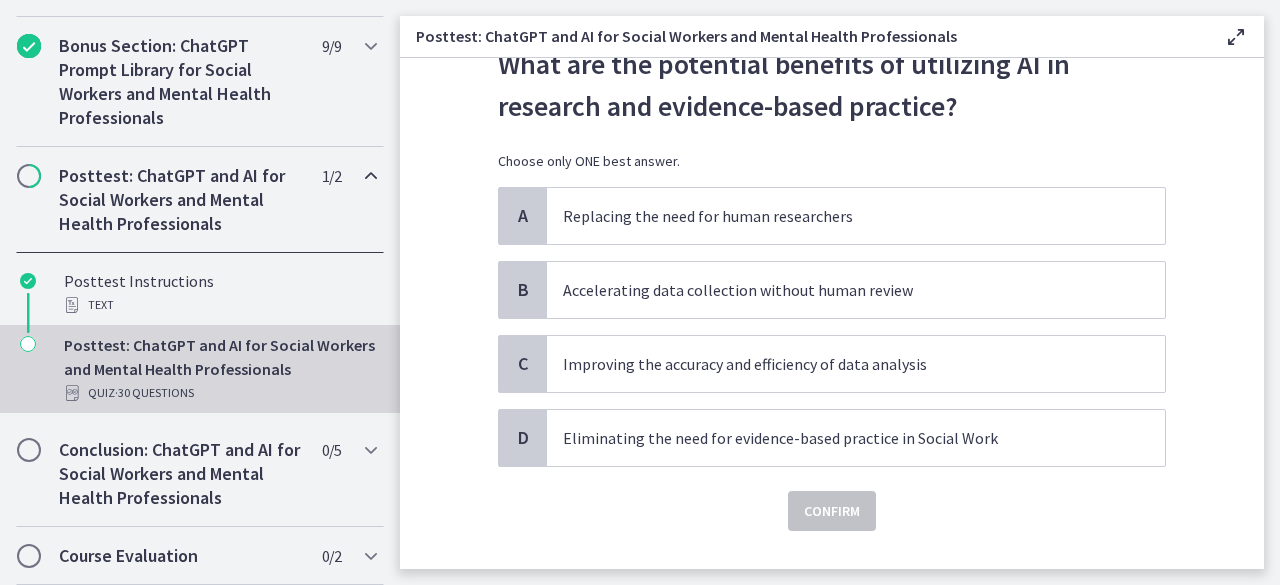 scroll, scrollTop: 80, scrollLeft: 0, axis: vertical 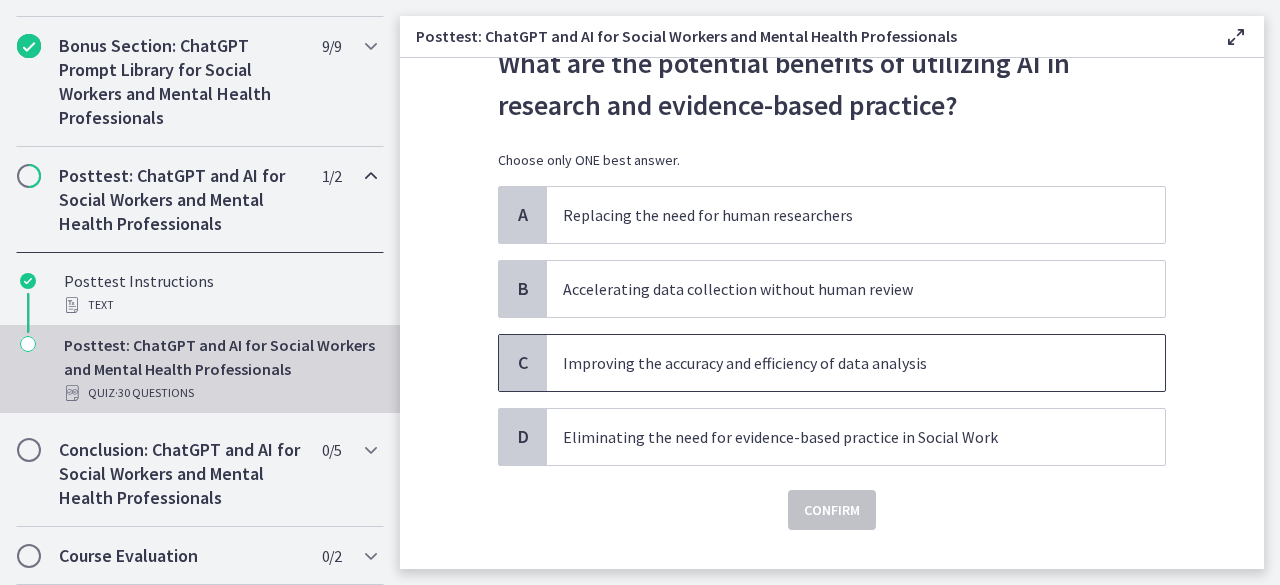 click on "Improving the accuracy and efficiency of data analysis" at bounding box center (836, 363) 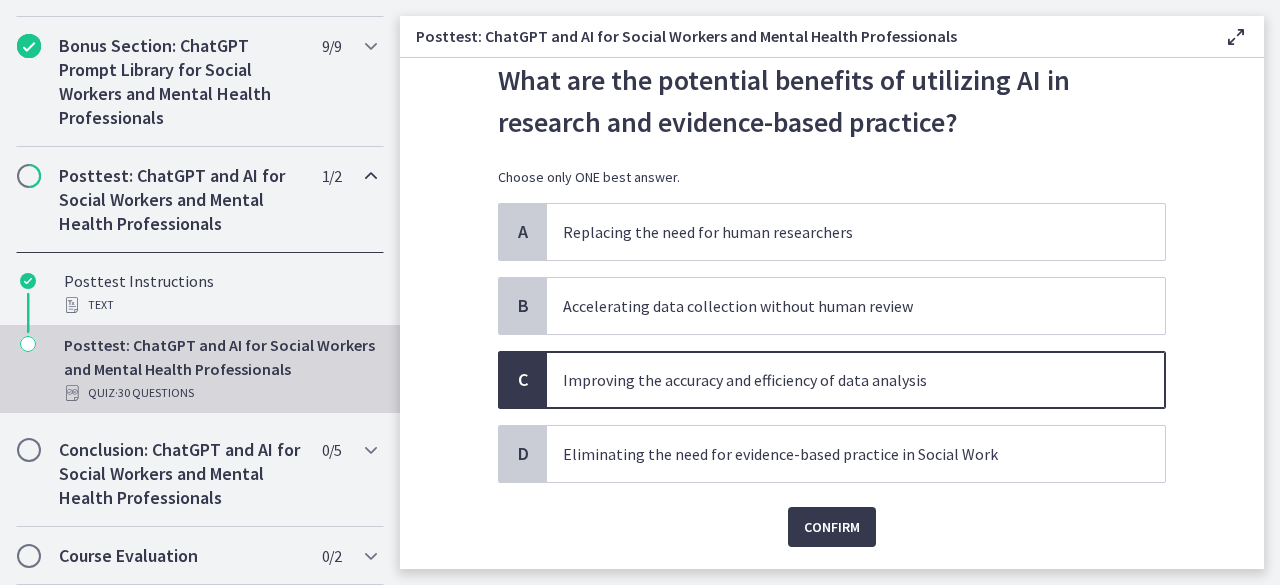 scroll, scrollTop: 59, scrollLeft: 0, axis: vertical 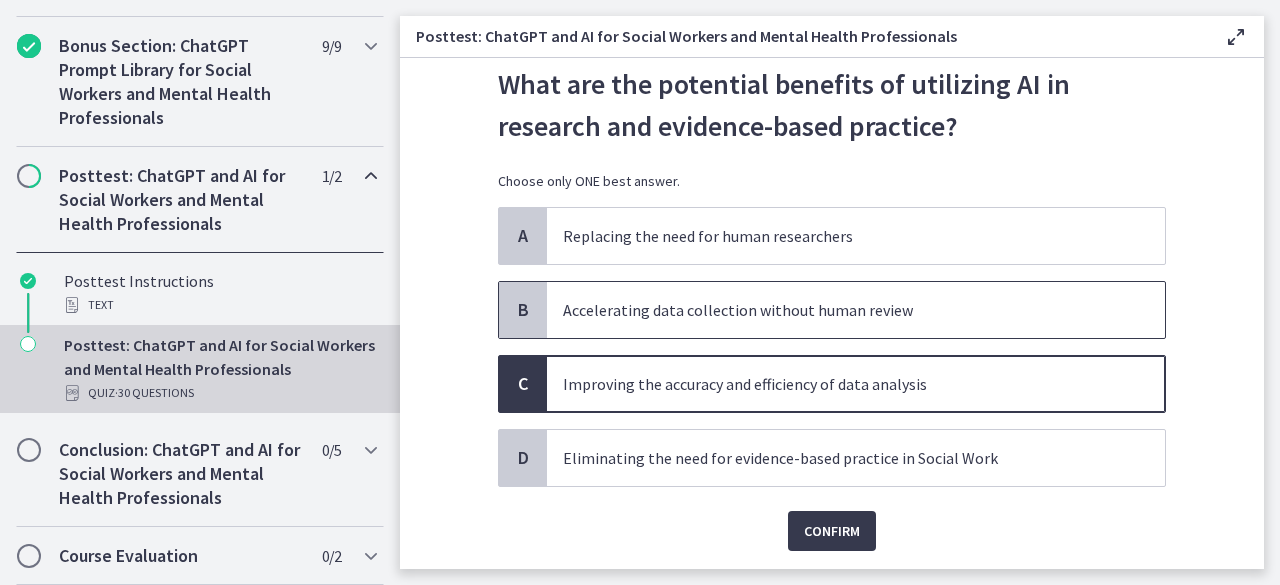 click on "Accelerating data collection without human review" at bounding box center [856, 310] 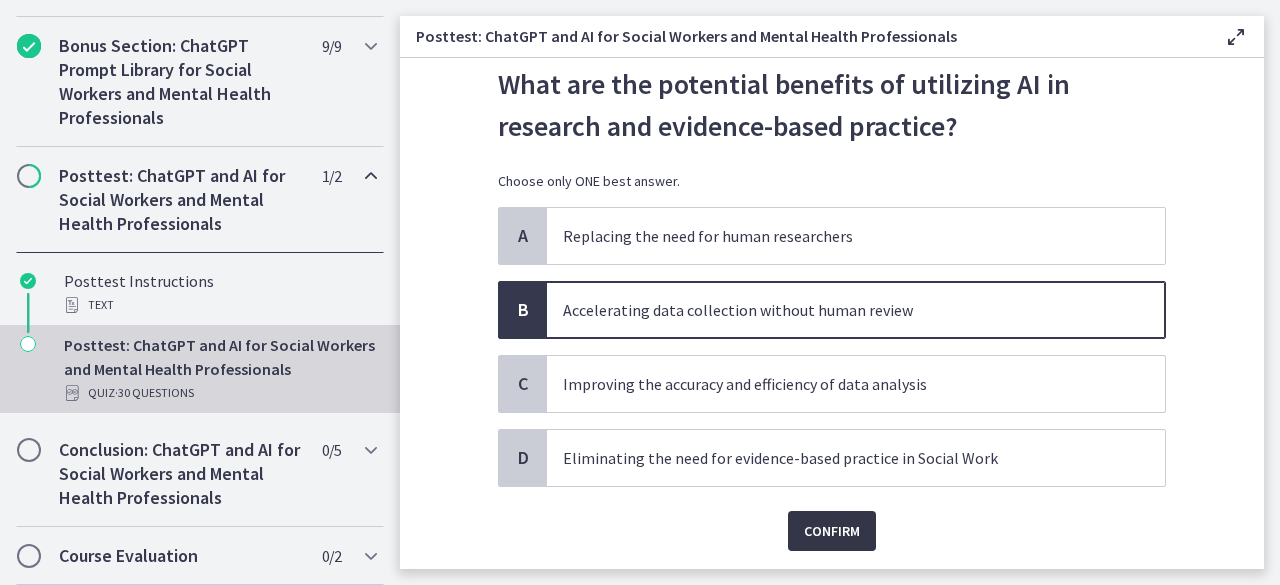 click on "Confirm" at bounding box center (832, 531) 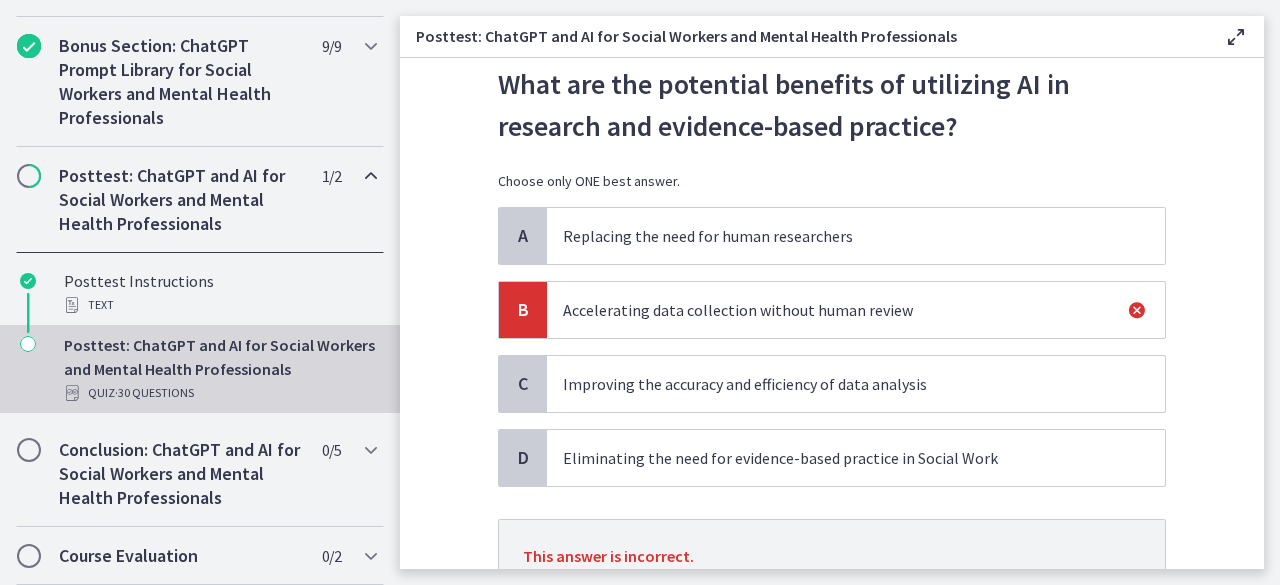 scroll, scrollTop: 223, scrollLeft: 0, axis: vertical 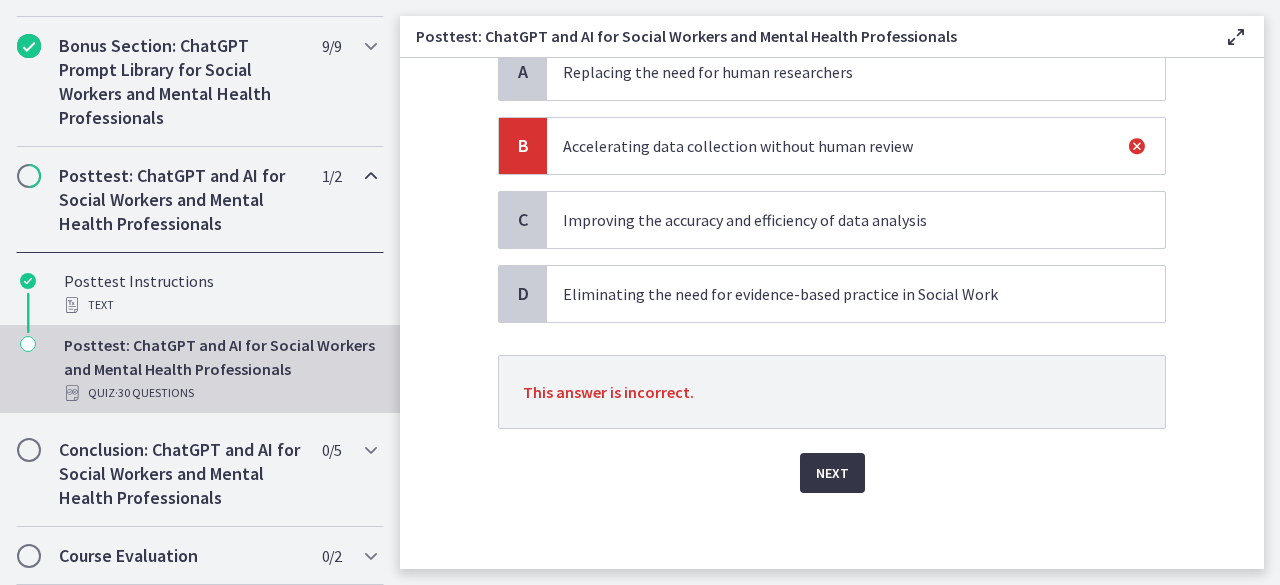 click on "Next" at bounding box center [832, 473] 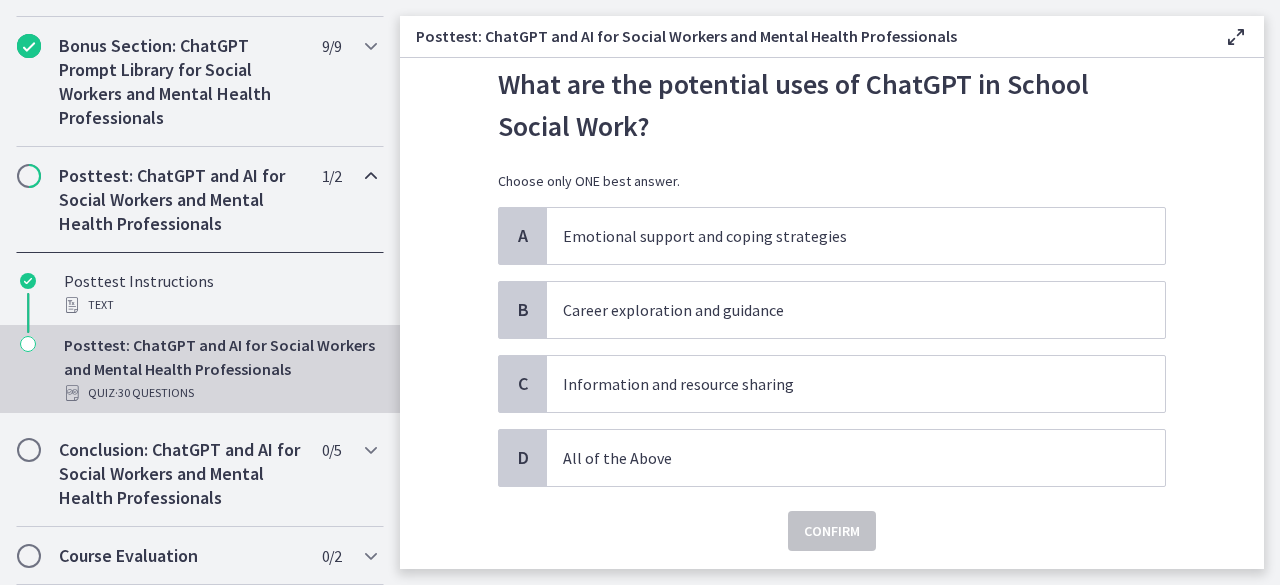 scroll, scrollTop: 60, scrollLeft: 0, axis: vertical 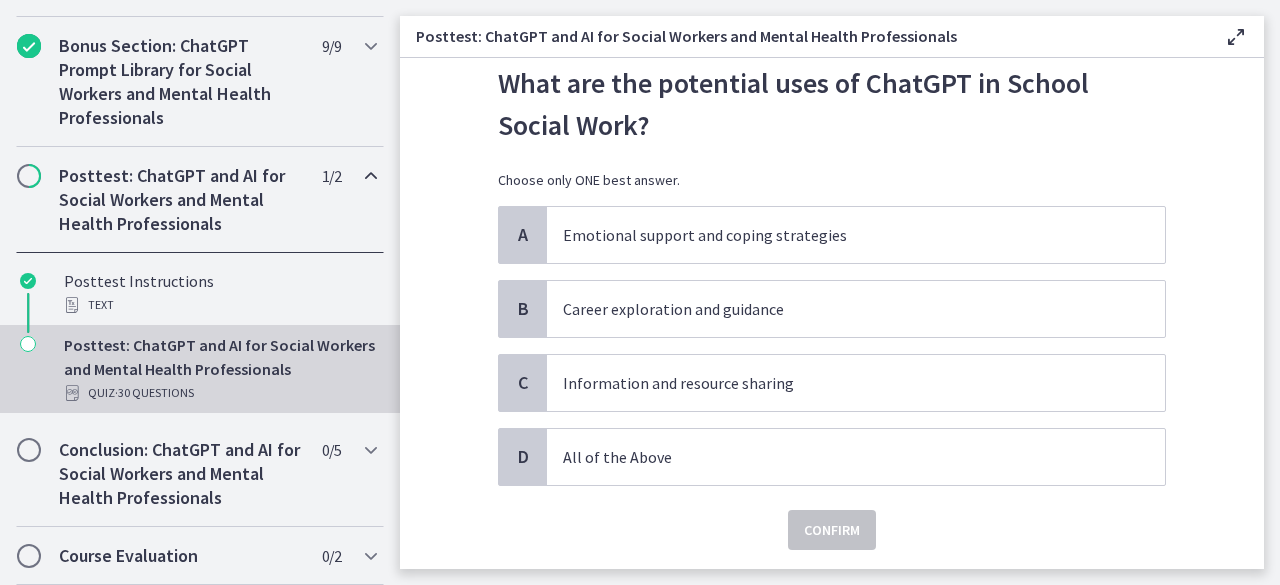 click on "Confirm" at bounding box center (832, 518) 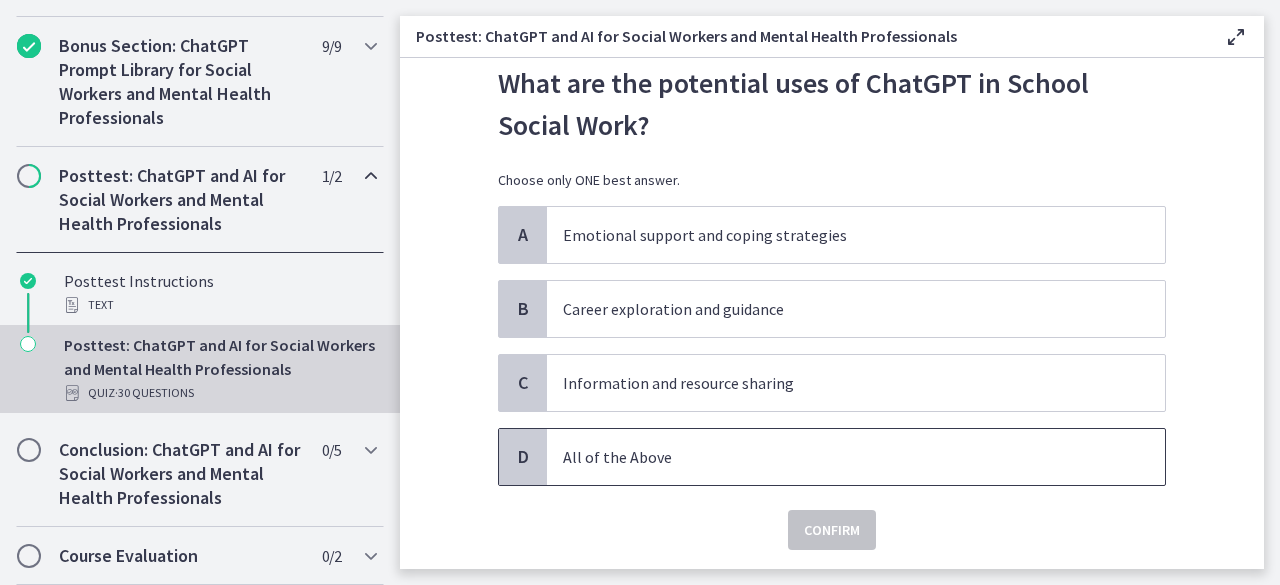 click on "All of the Above" at bounding box center (836, 457) 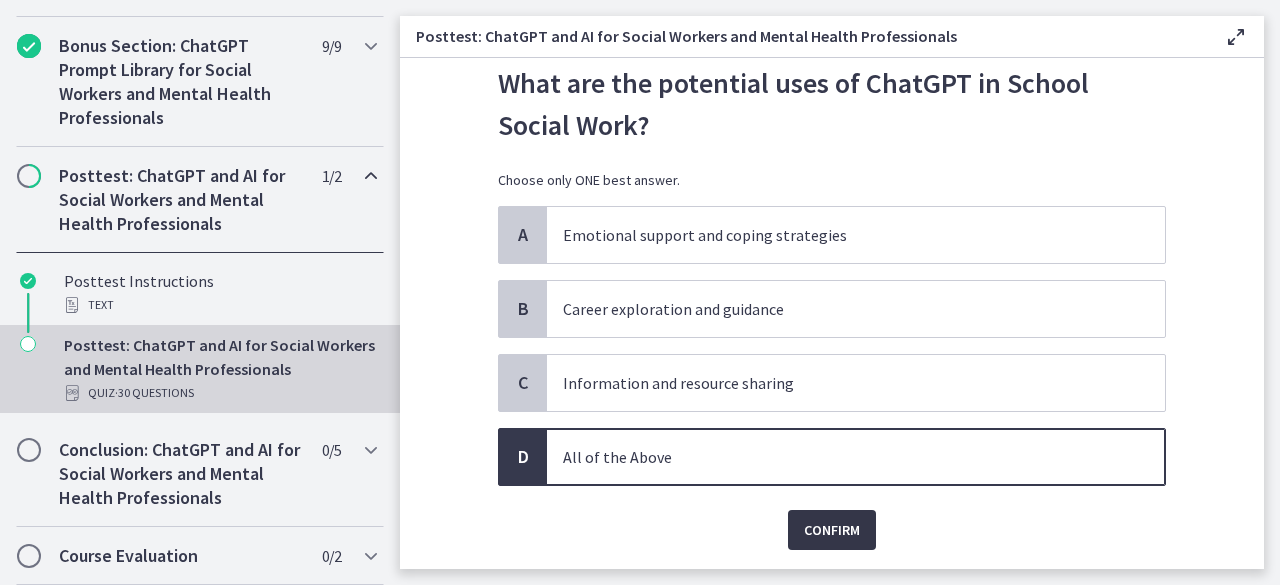 click on "Confirm" at bounding box center (832, 530) 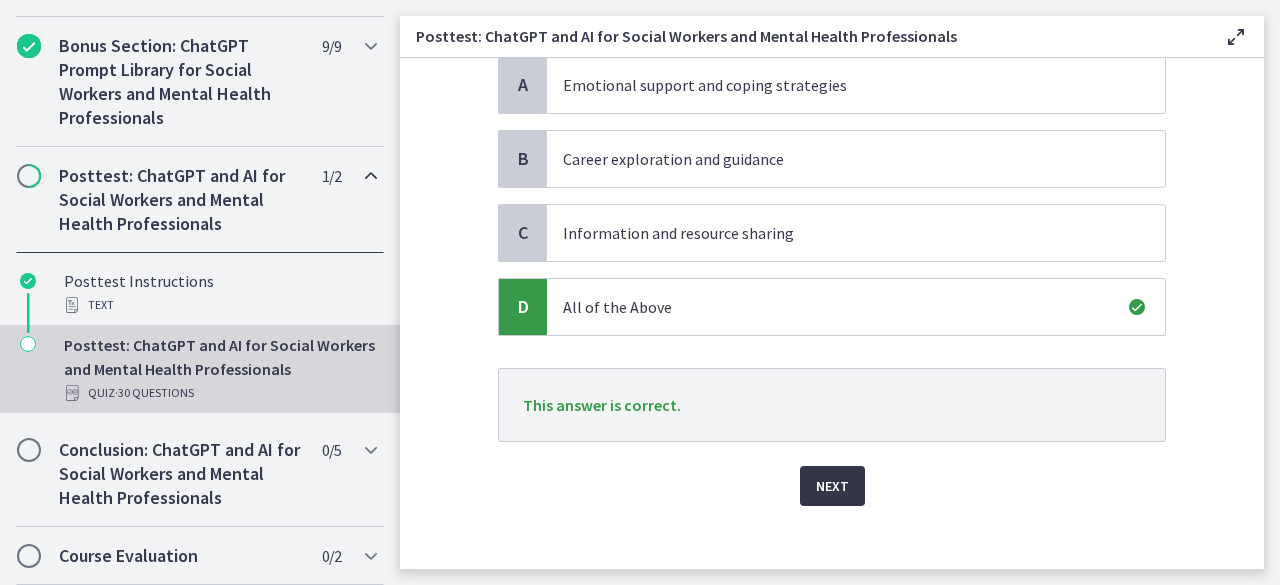 scroll, scrollTop: 216, scrollLeft: 0, axis: vertical 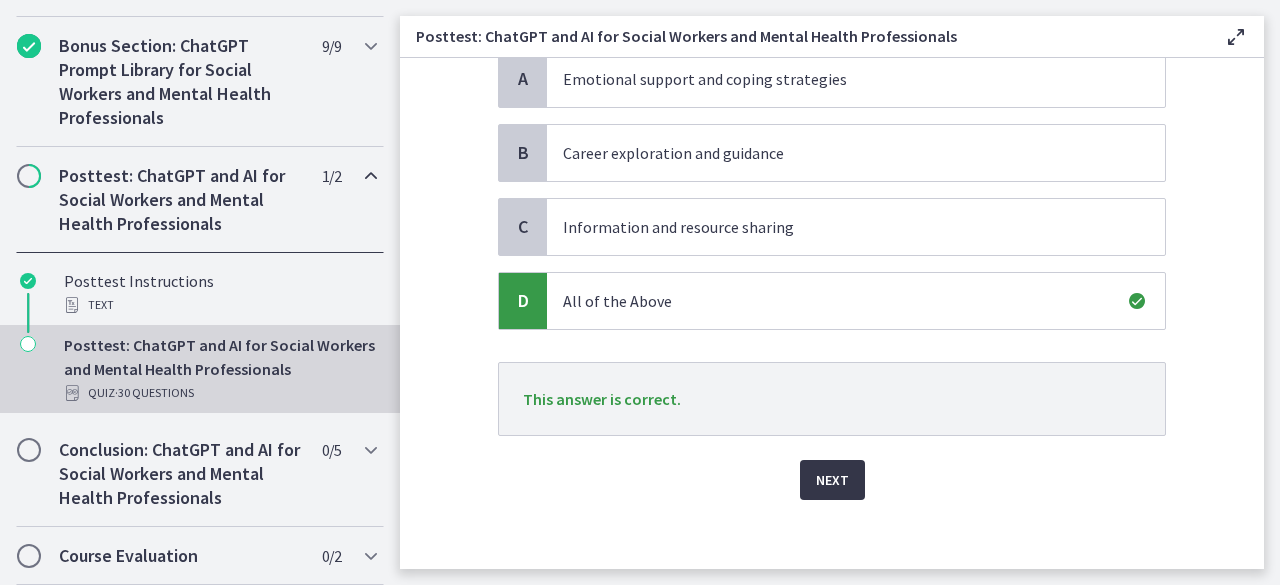 click on "Next" at bounding box center (832, 480) 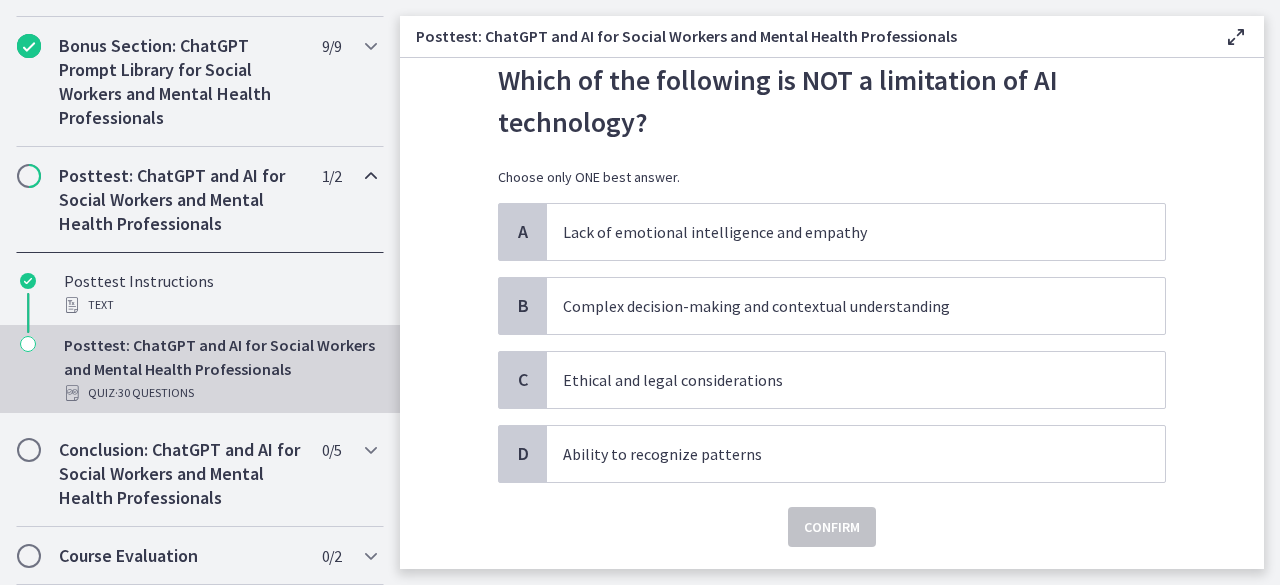 scroll, scrollTop: 64, scrollLeft: 0, axis: vertical 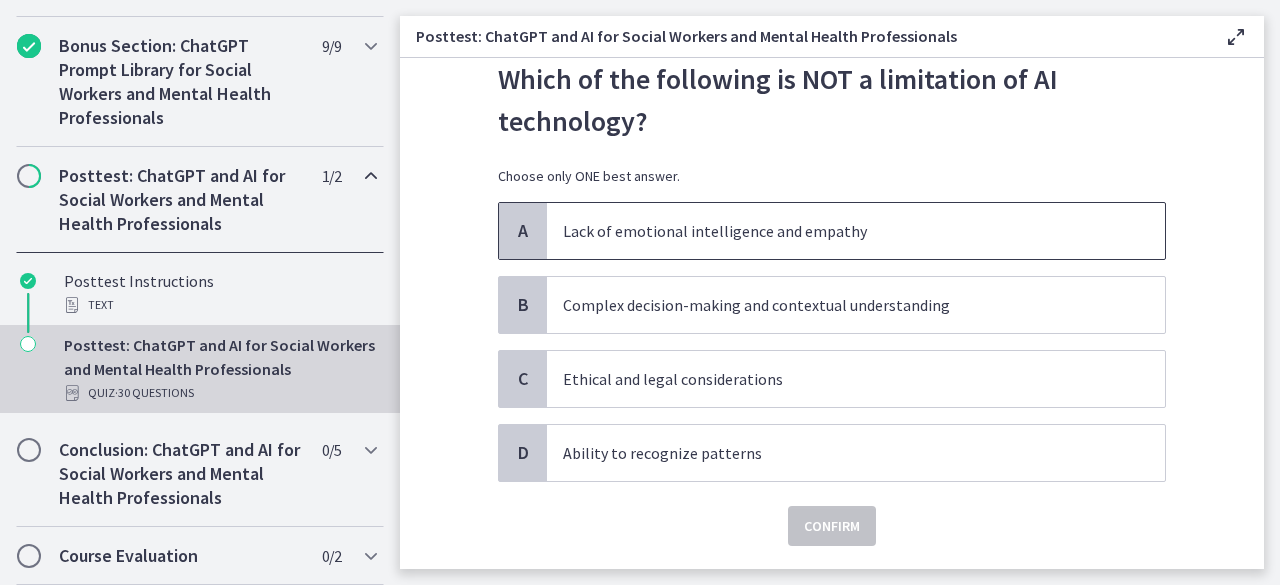 click on "Lack of emotional intelligence and empathy" at bounding box center [836, 231] 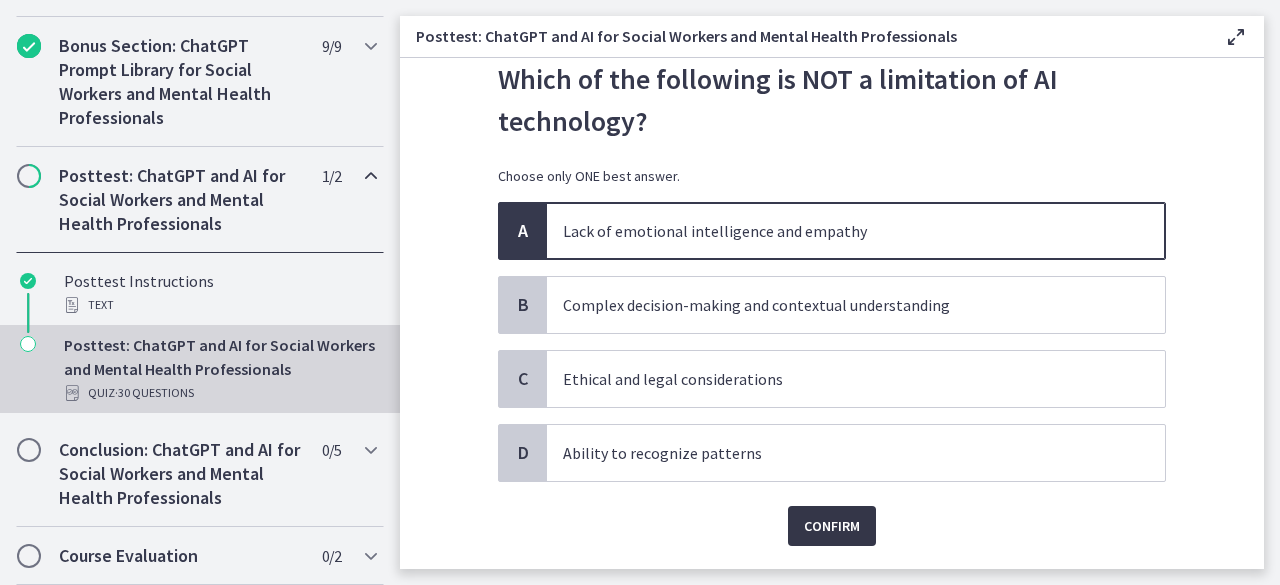 click on "Confirm" at bounding box center [832, 526] 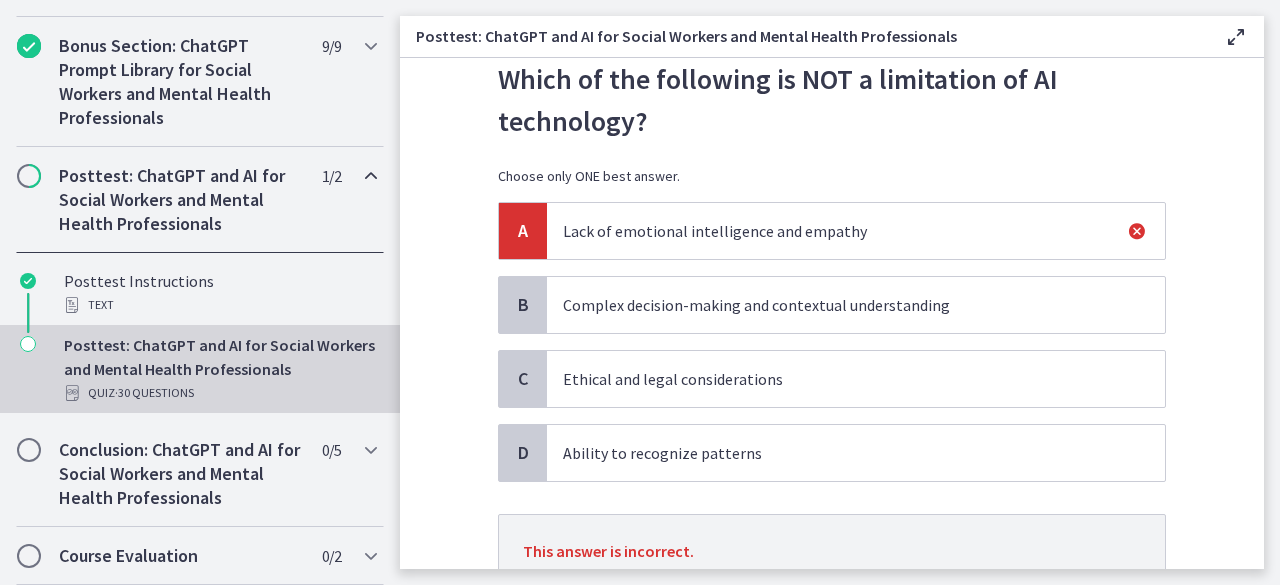 scroll, scrollTop: 223, scrollLeft: 0, axis: vertical 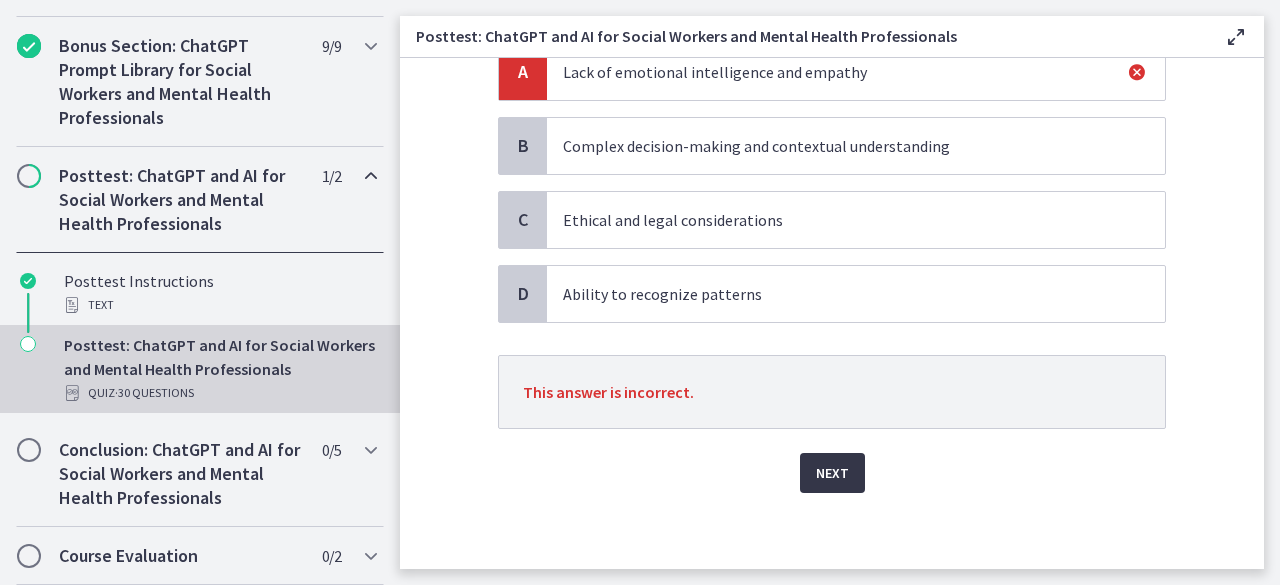 click on "Next" at bounding box center (832, 473) 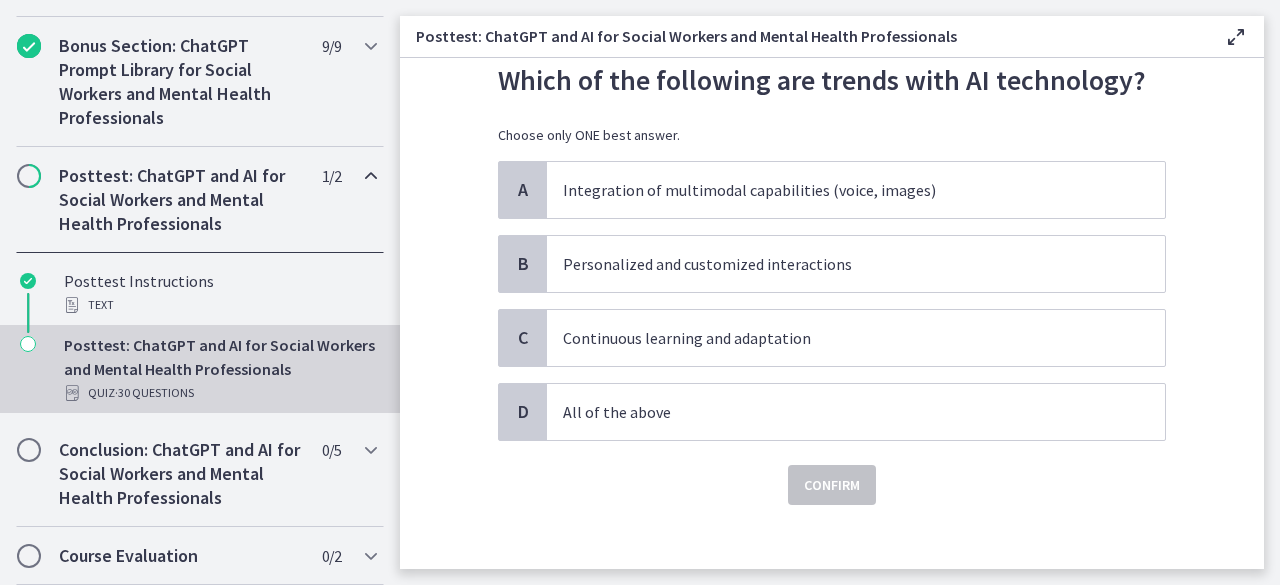 scroll, scrollTop: 65, scrollLeft: 0, axis: vertical 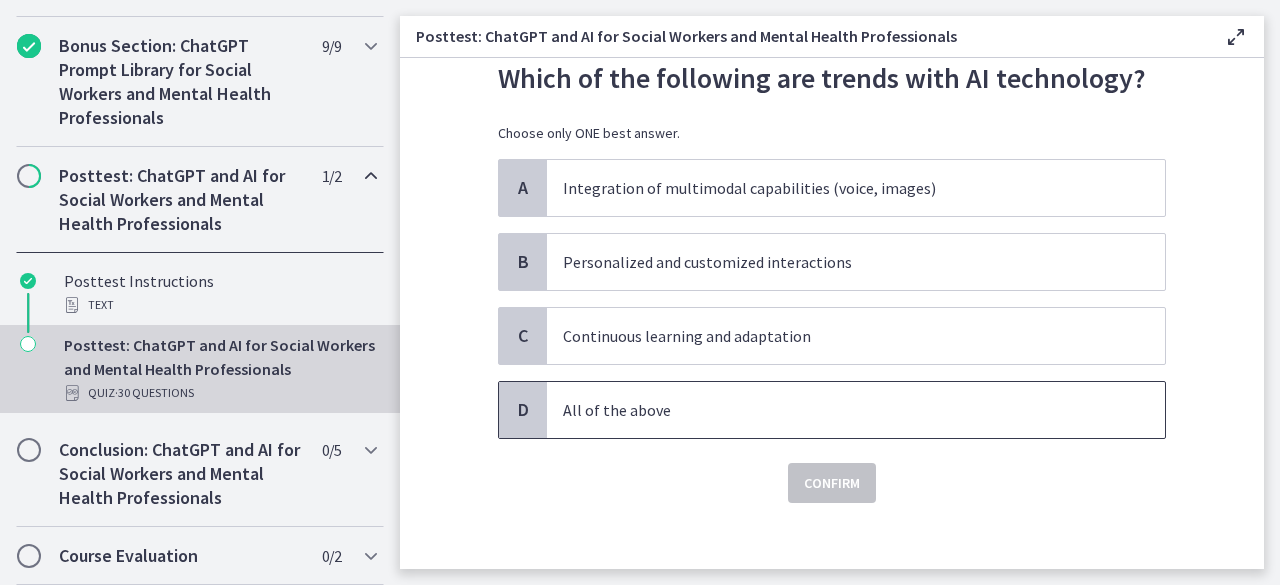 click on "All of the above" at bounding box center (836, 410) 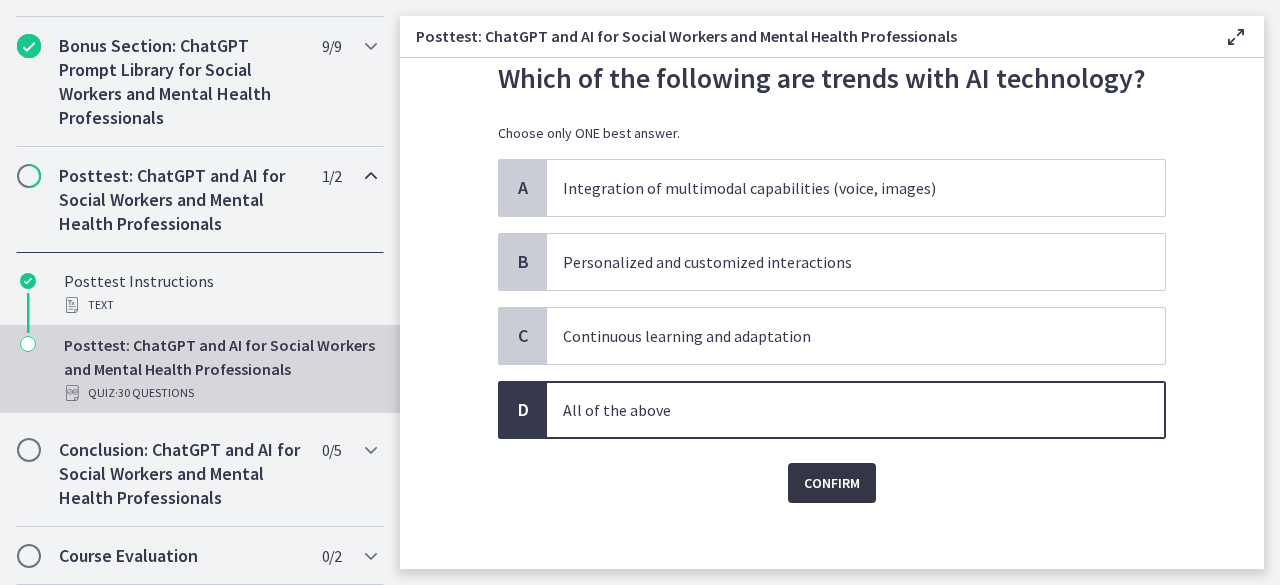 click on "Confirm" at bounding box center (832, 483) 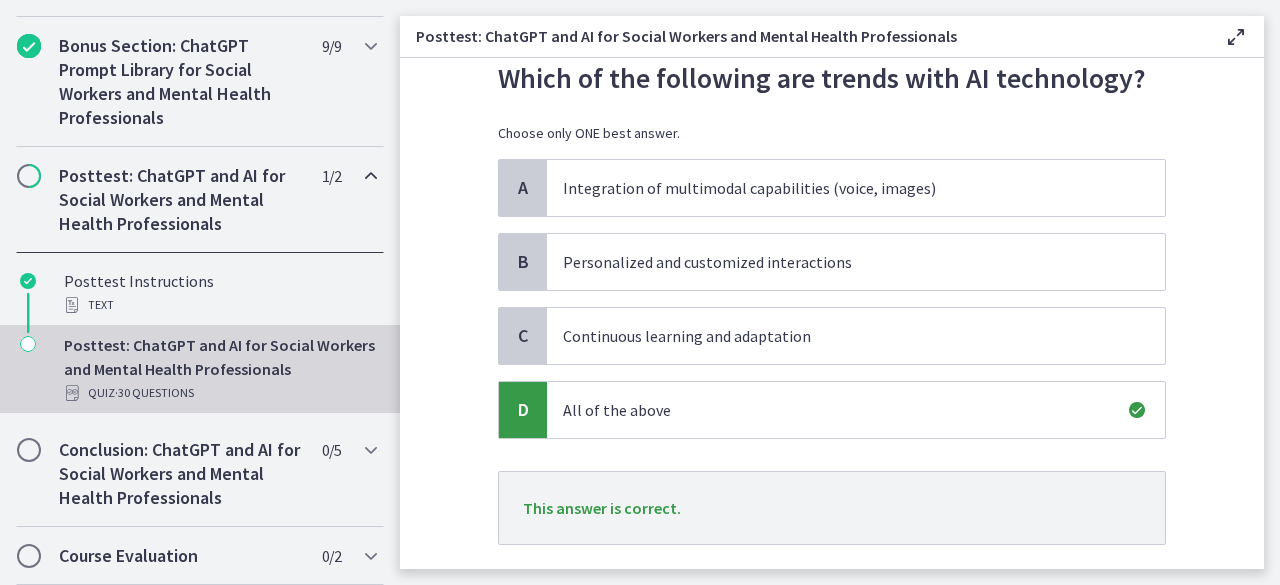 scroll, scrollTop: 181, scrollLeft: 0, axis: vertical 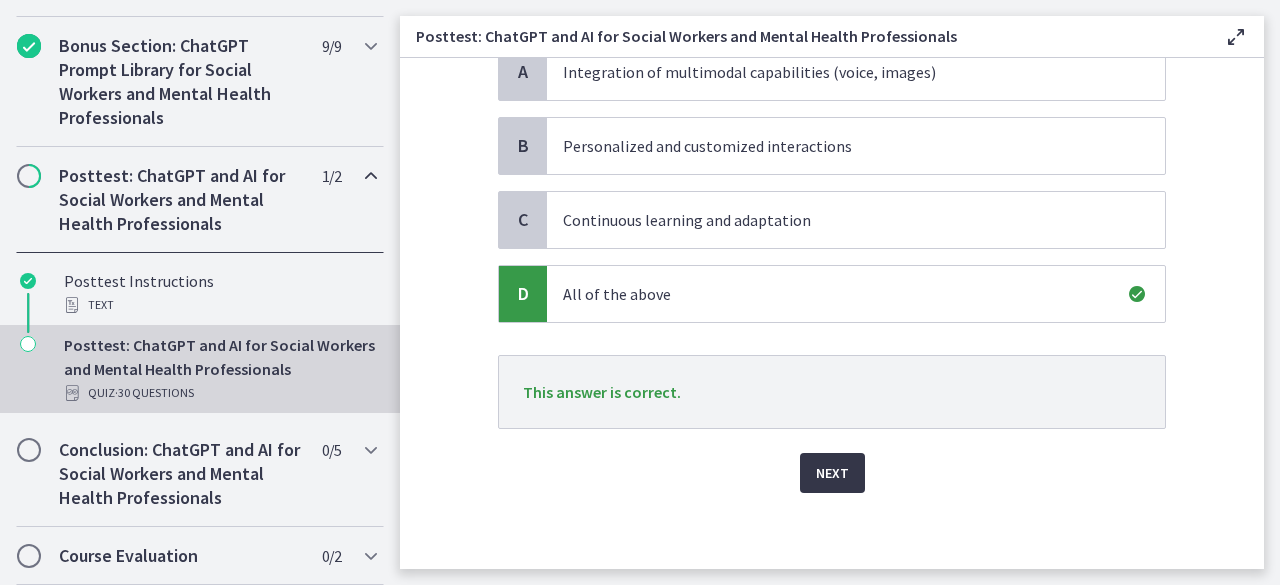 drag, startPoint x: 834, startPoint y: 490, endPoint x: 832, endPoint y: 477, distance: 13.152946 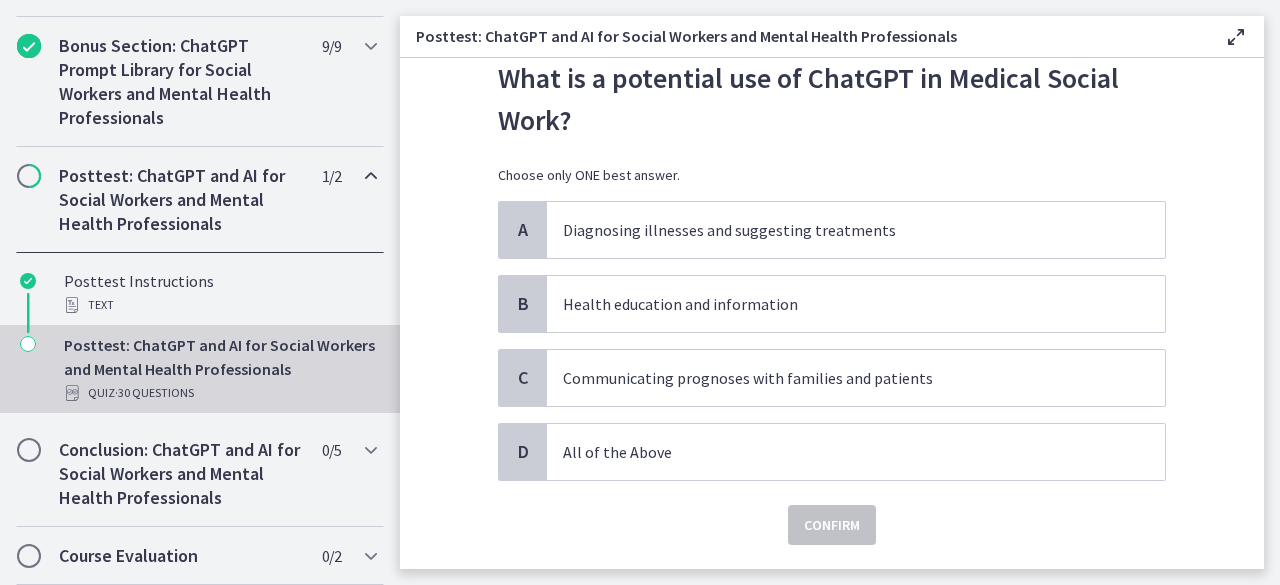scroll, scrollTop: 66, scrollLeft: 0, axis: vertical 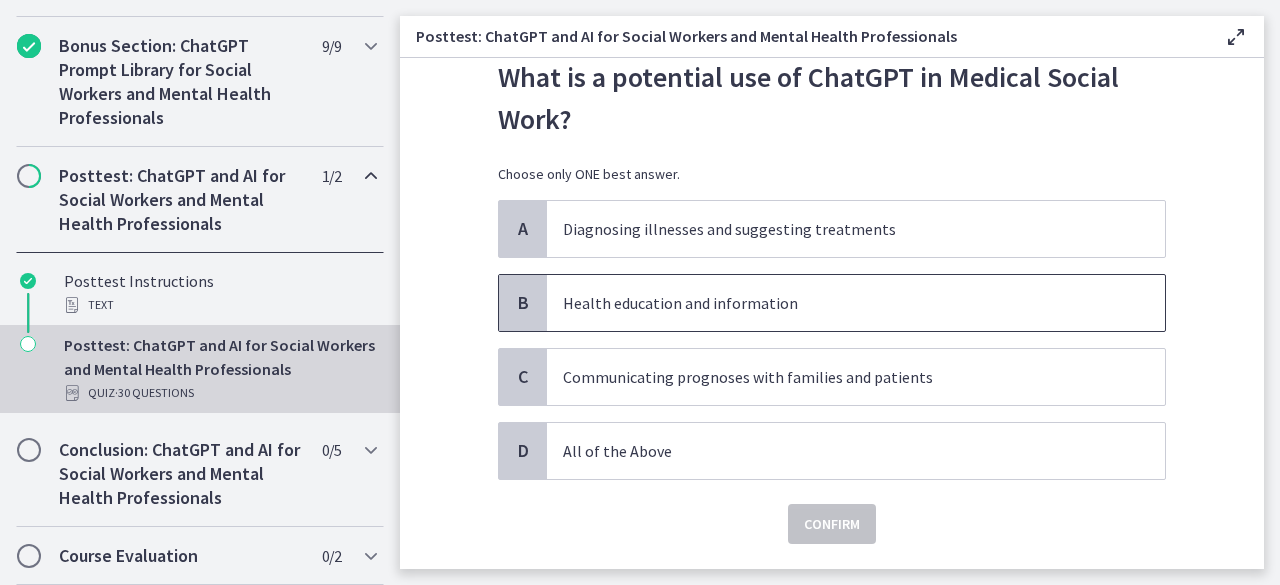 click on "Health education and information" at bounding box center [836, 303] 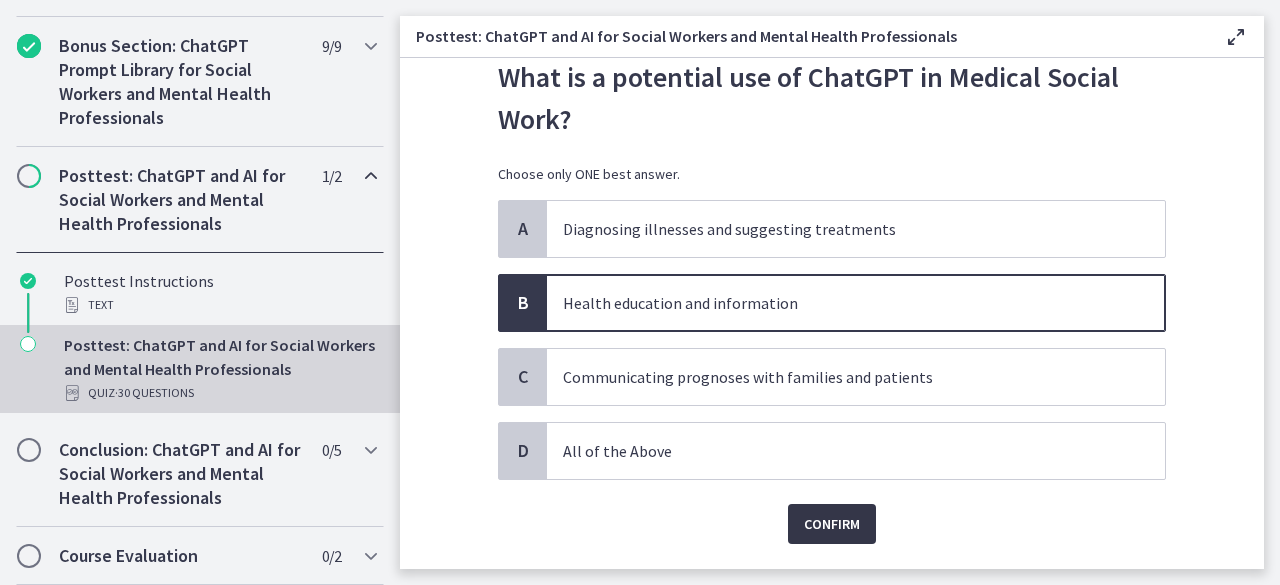 click on "Confirm" at bounding box center (832, 524) 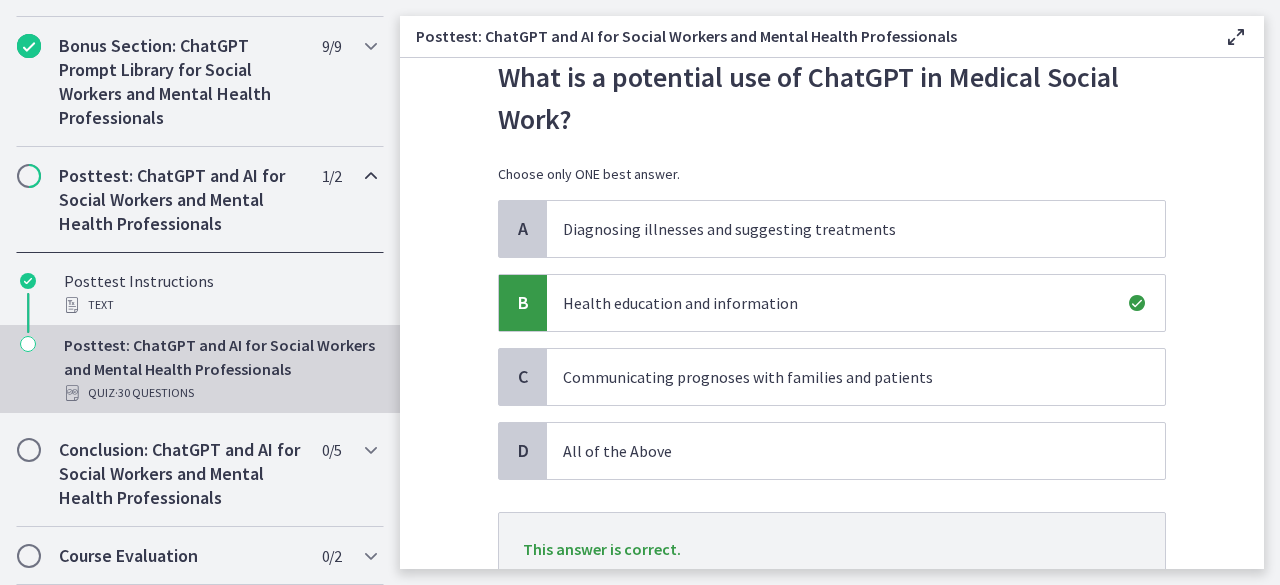 scroll, scrollTop: 223, scrollLeft: 0, axis: vertical 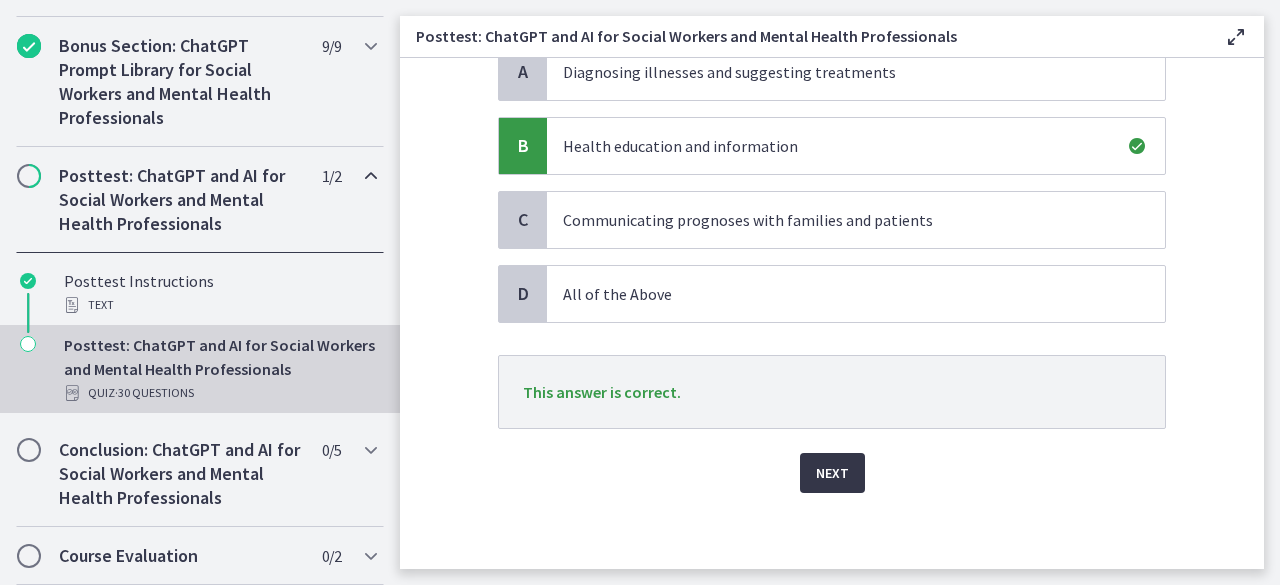 click on "Next" at bounding box center (832, 473) 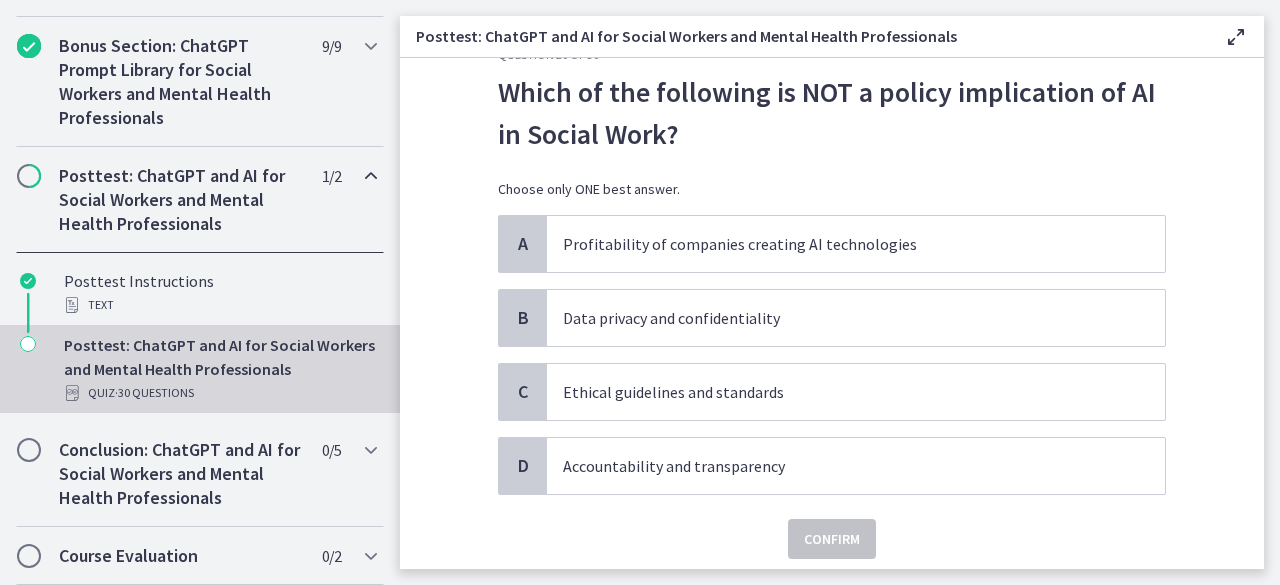 scroll, scrollTop: 50, scrollLeft: 0, axis: vertical 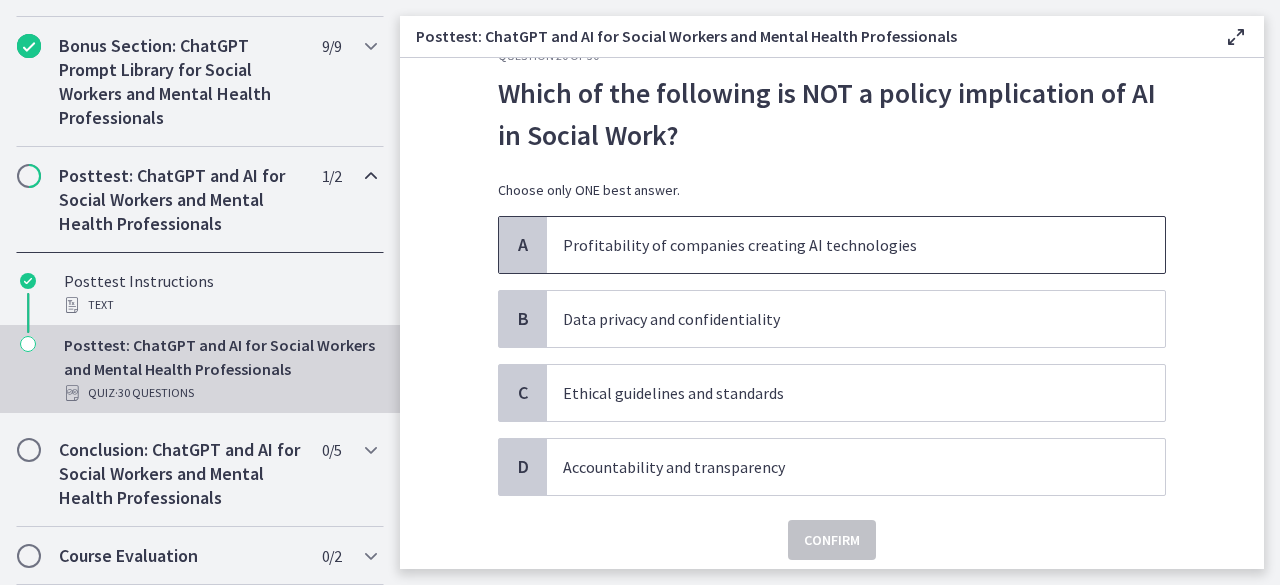 click on "Profitability of companies creating AI technologies" at bounding box center [836, 245] 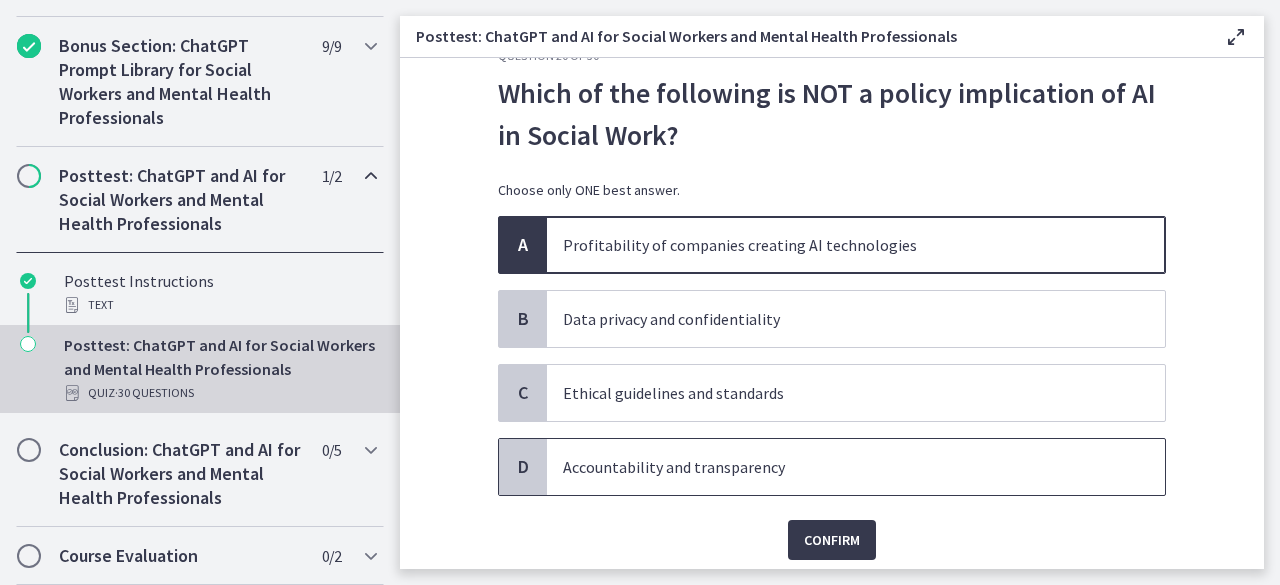 click on "Accountability and transparency" at bounding box center [836, 467] 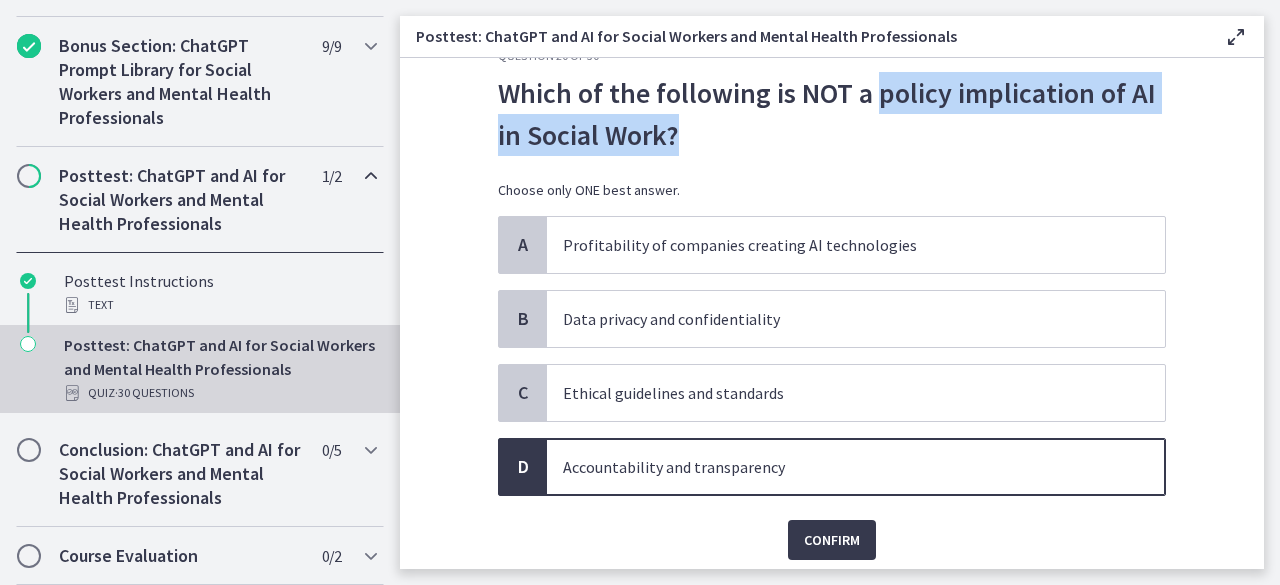 drag, startPoint x: 867, startPoint y: 99, endPoint x: 1133, endPoint y: 117, distance: 266.60834 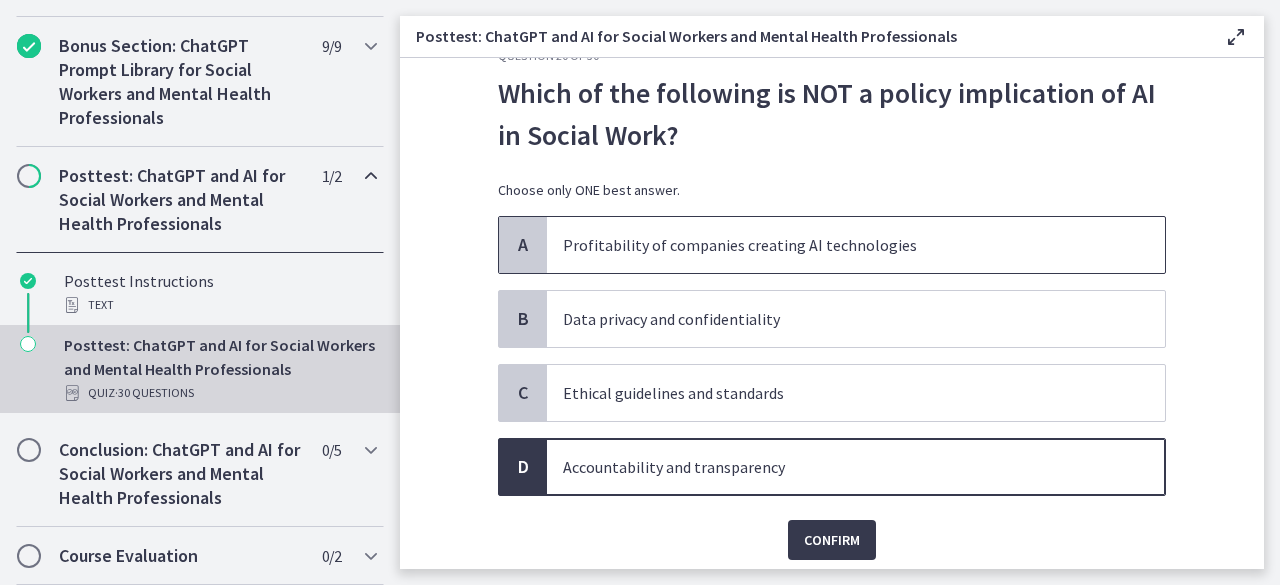 click on "Profitability of companies creating AI technologies" at bounding box center [836, 245] 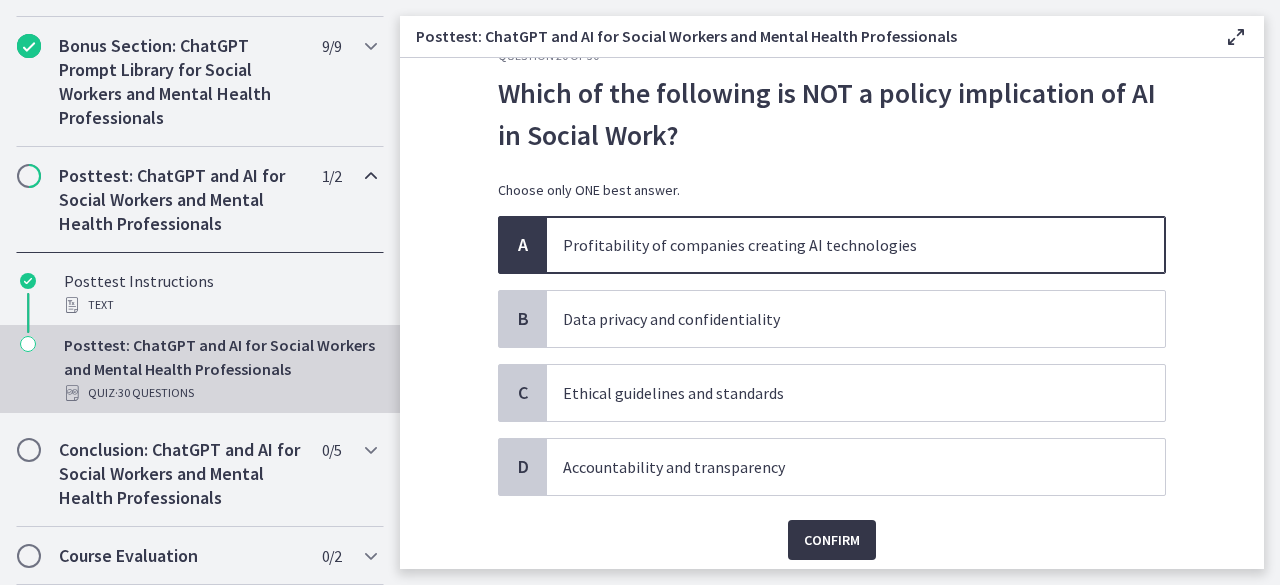 click on "Confirm" at bounding box center [832, 540] 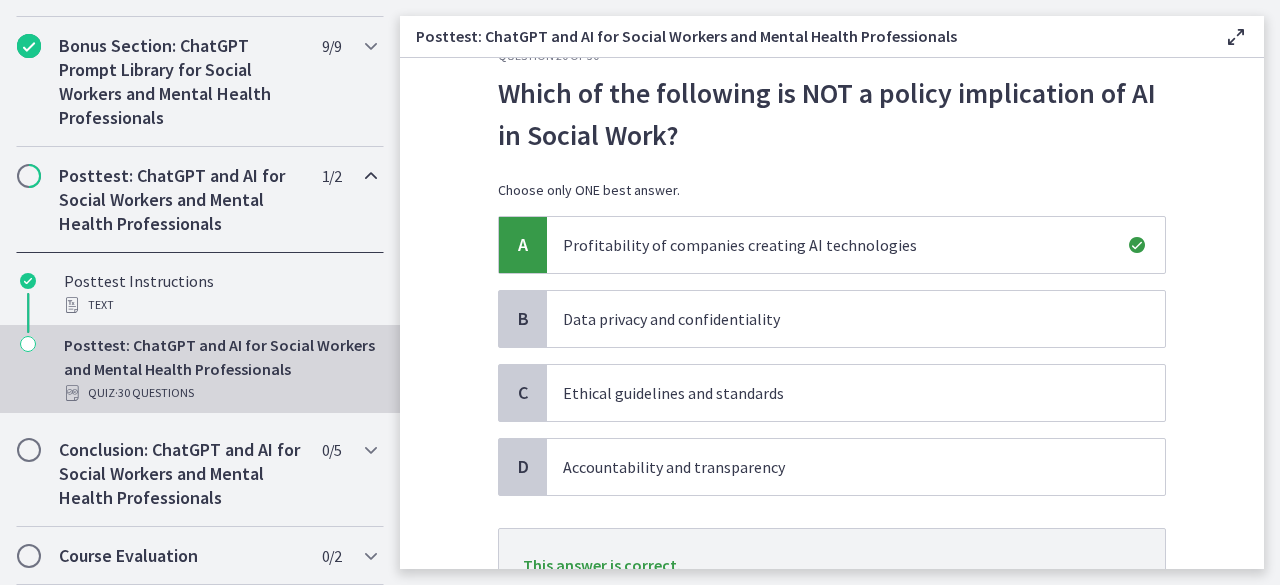 scroll, scrollTop: 223, scrollLeft: 0, axis: vertical 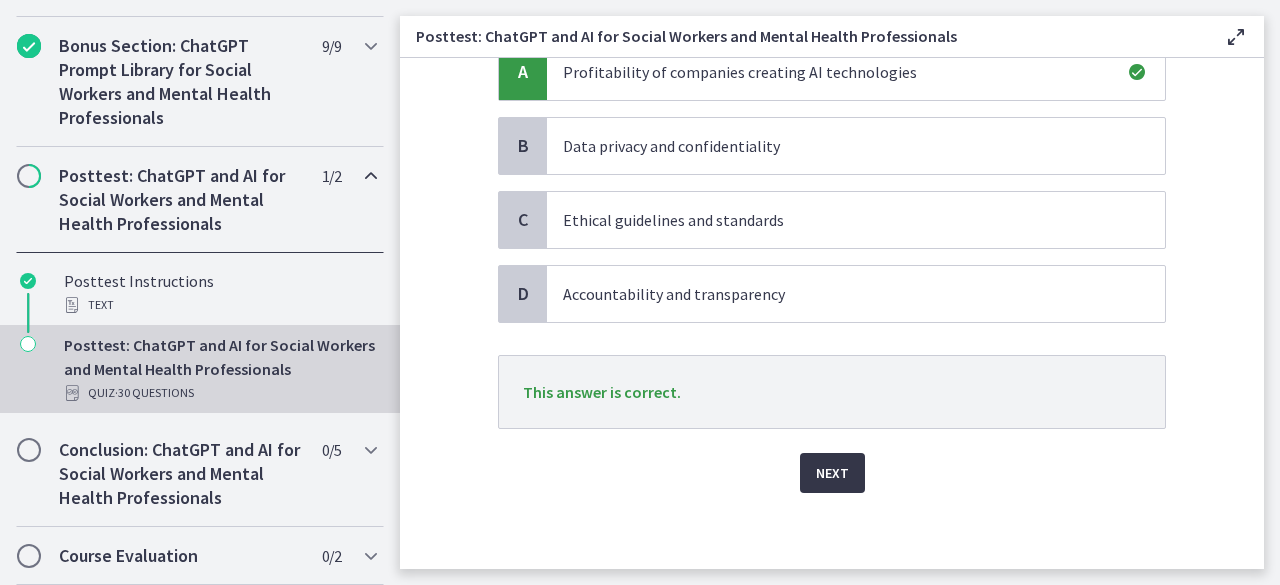 click on "Next" at bounding box center [832, 473] 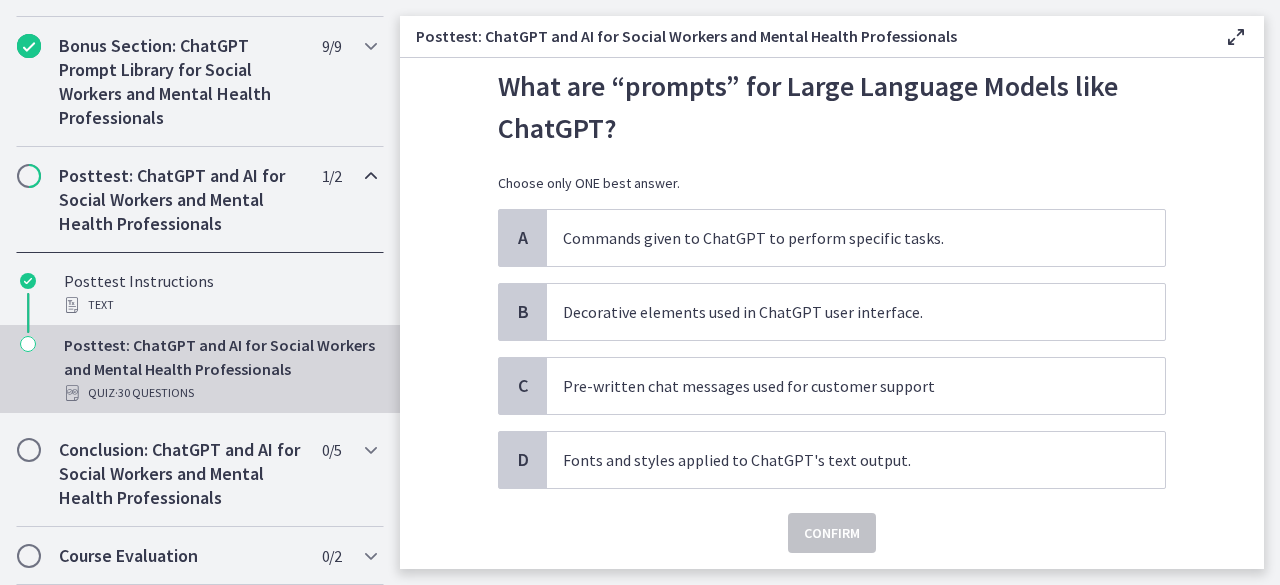 scroll, scrollTop: 56, scrollLeft: 0, axis: vertical 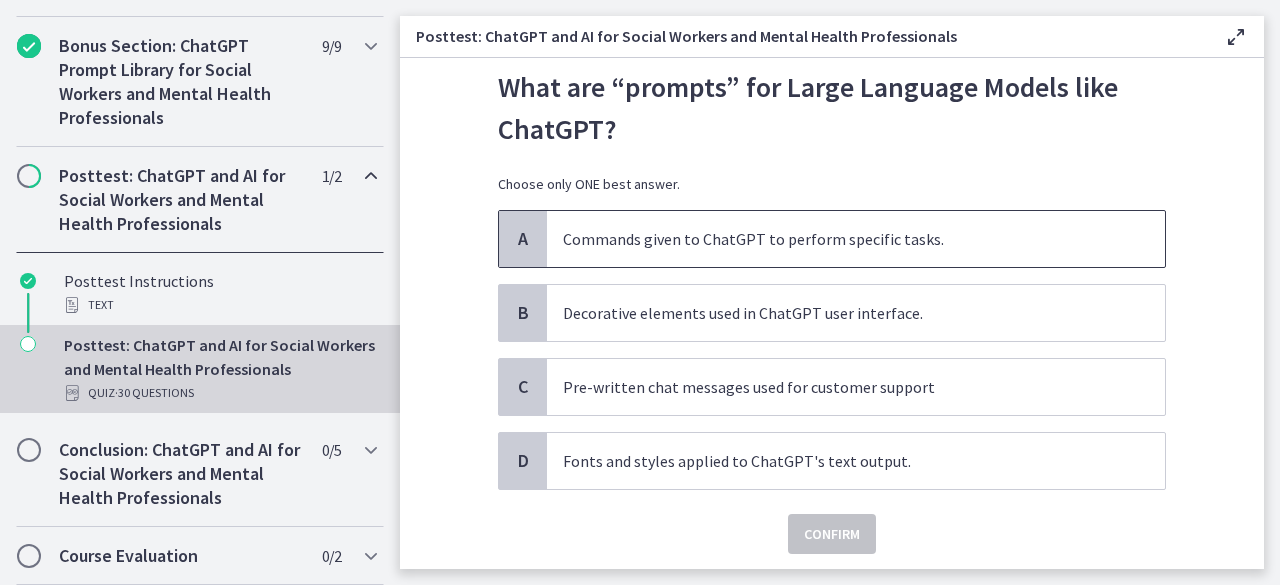 click on "Commands given to ChatGPT to perform specific tasks." at bounding box center (836, 239) 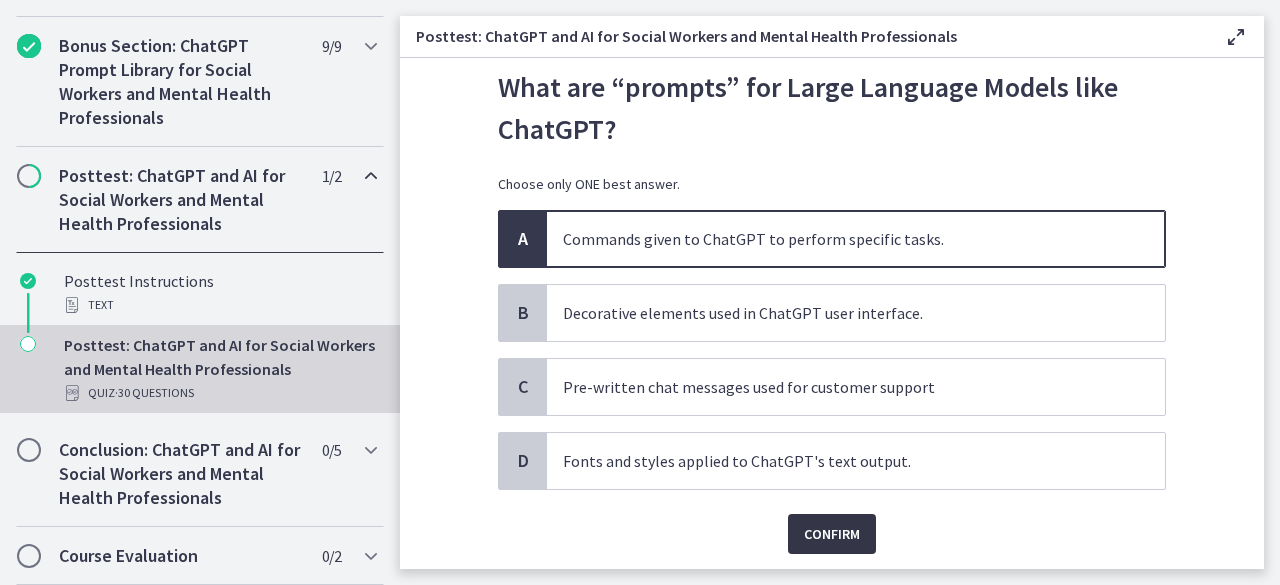 click on "Confirm" at bounding box center [832, 534] 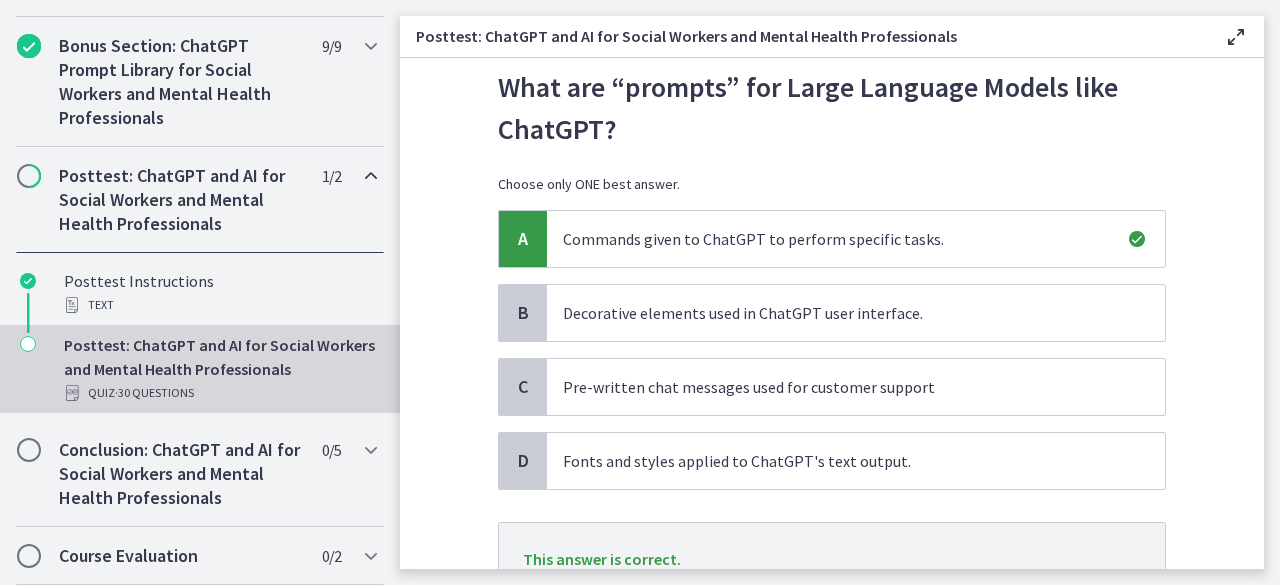 scroll, scrollTop: 223, scrollLeft: 0, axis: vertical 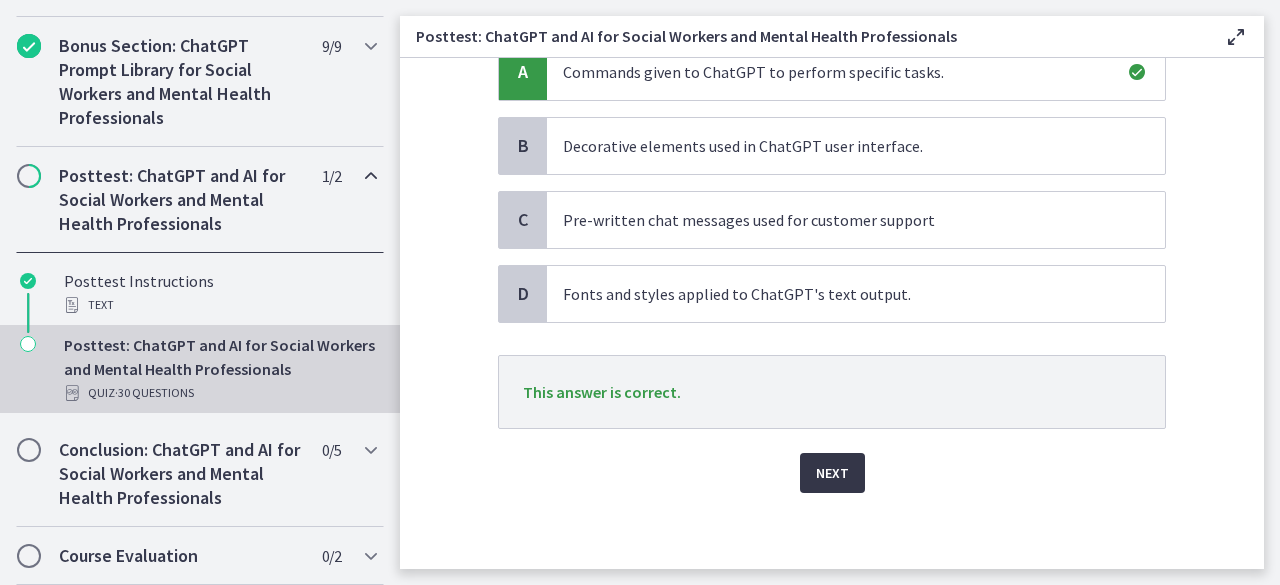 click on "Next" at bounding box center (832, 473) 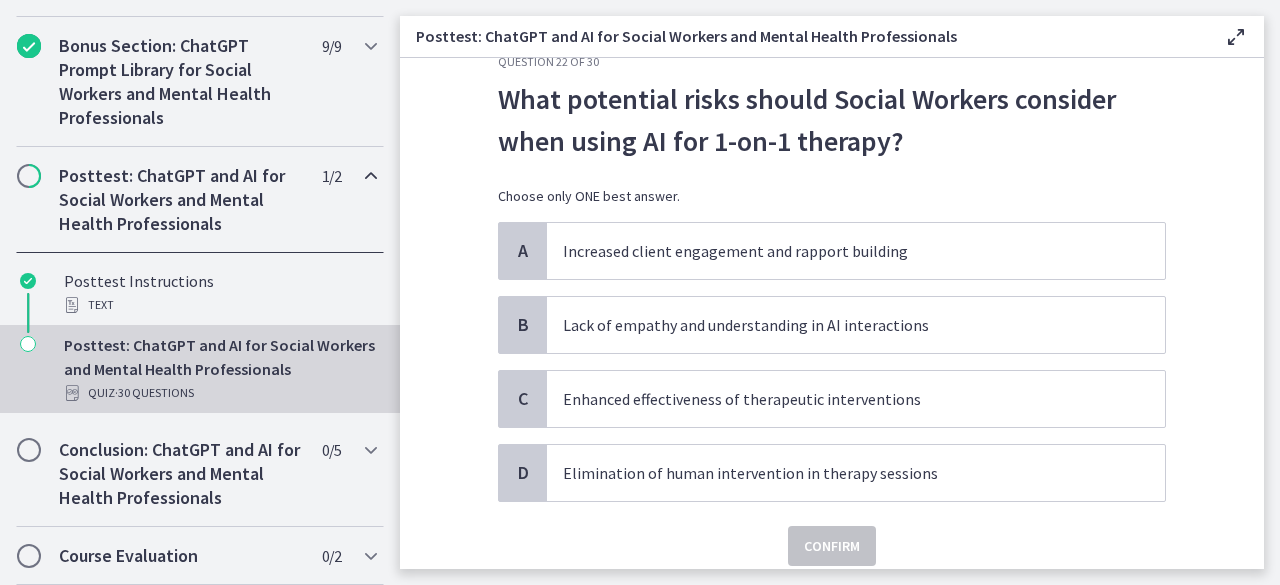 scroll, scrollTop: 45, scrollLeft: 0, axis: vertical 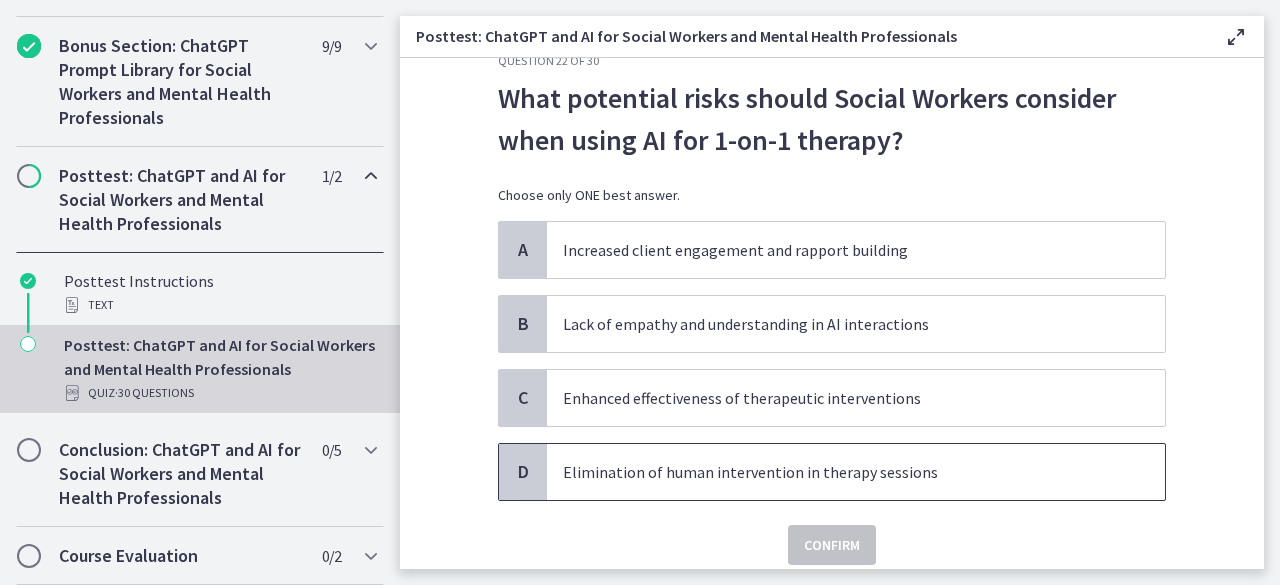 click on "Elimination of human intervention in therapy sessions" at bounding box center [836, 472] 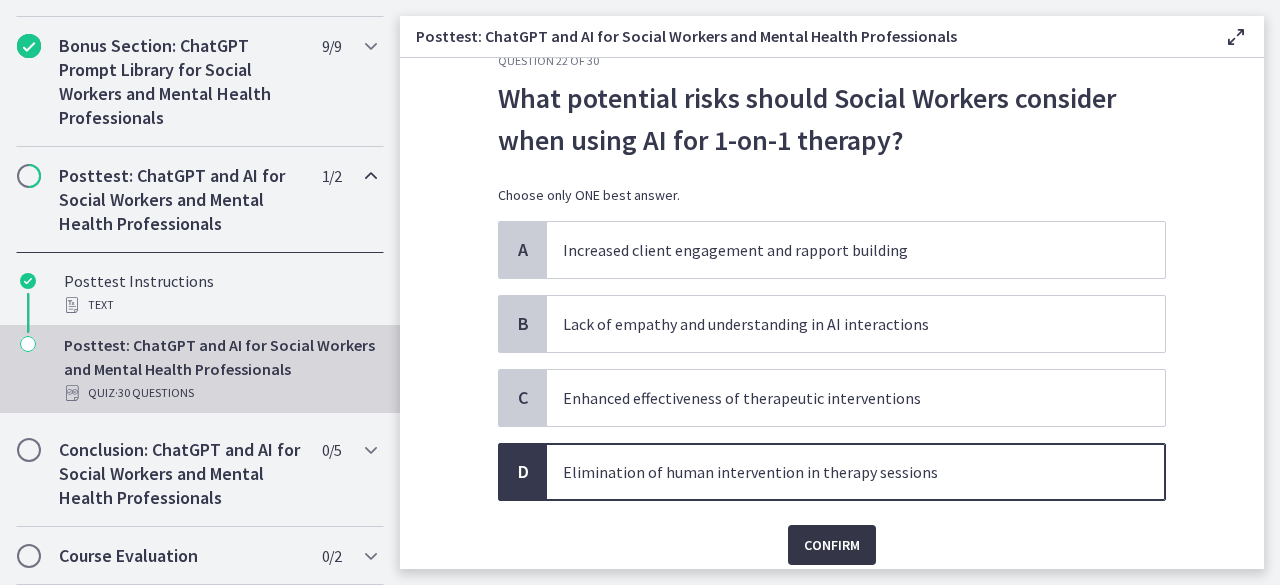 click on "Confirm" at bounding box center (832, 545) 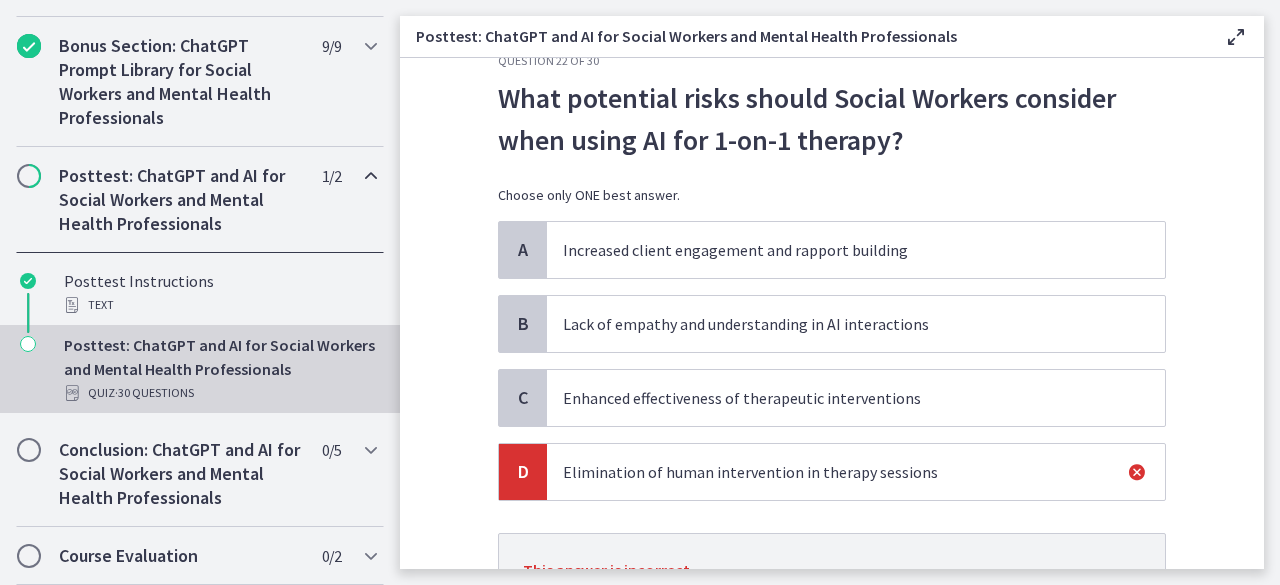 scroll, scrollTop: 223, scrollLeft: 0, axis: vertical 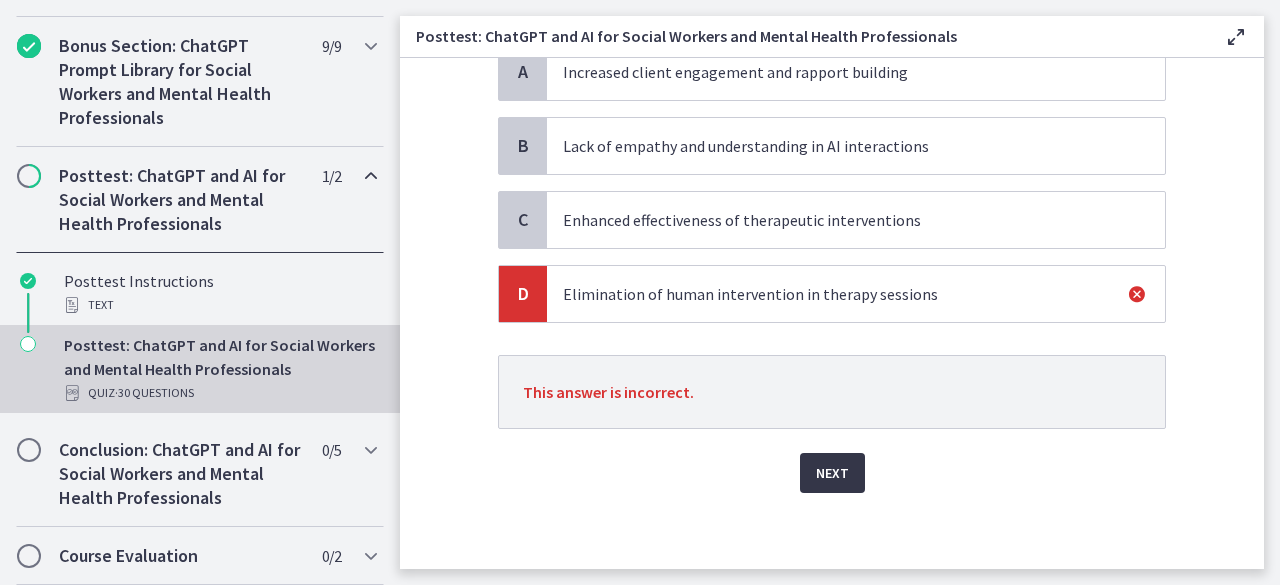 click on "Next" at bounding box center (832, 473) 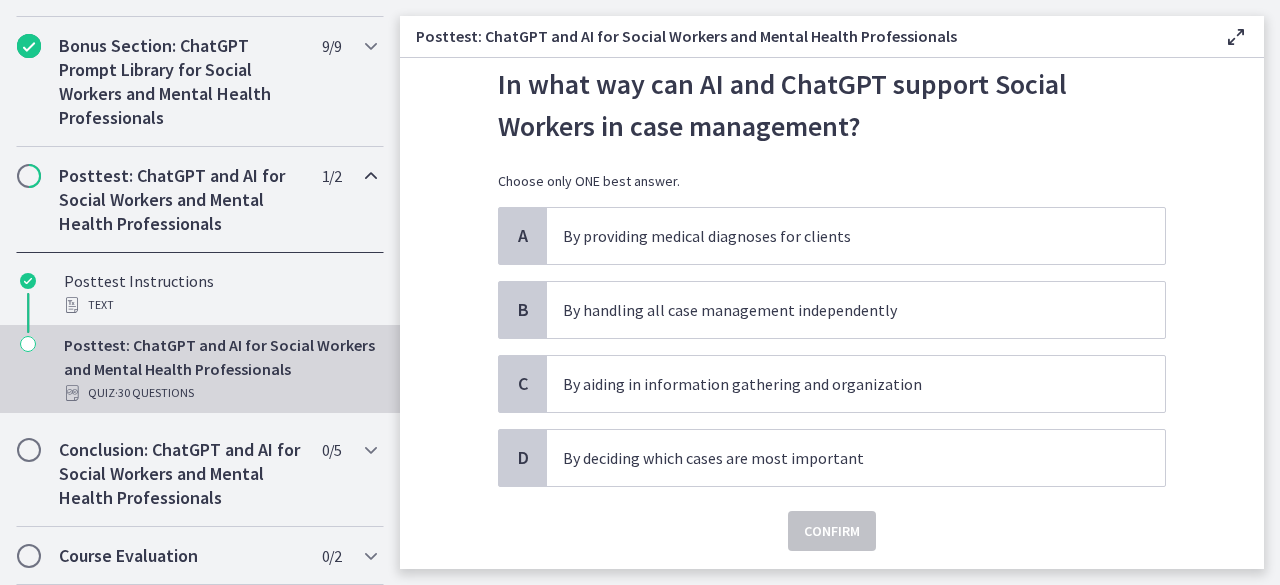 scroll, scrollTop: 61, scrollLeft: 0, axis: vertical 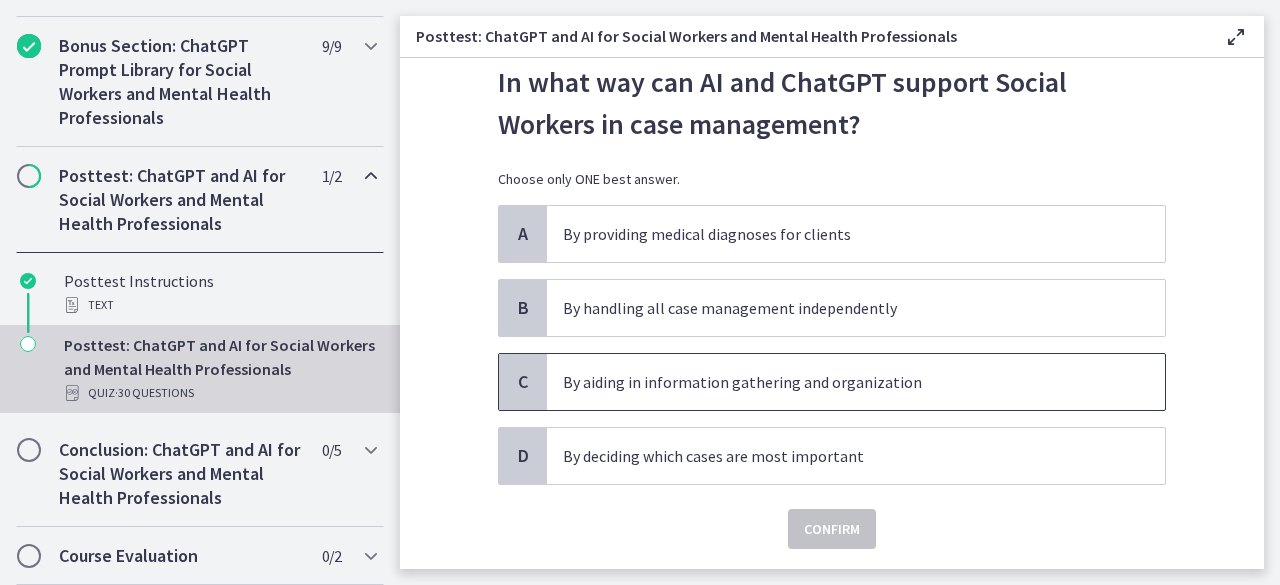 click on "By aiding in information gathering and organization" at bounding box center [856, 382] 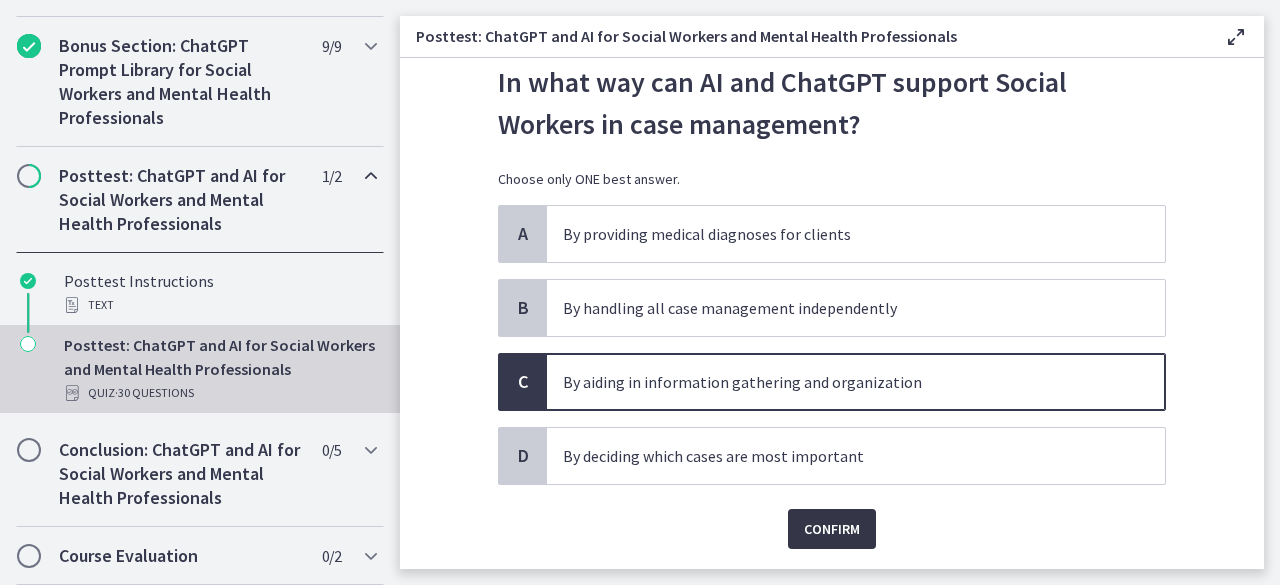 click on "Confirm" at bounding box center (832, 529) 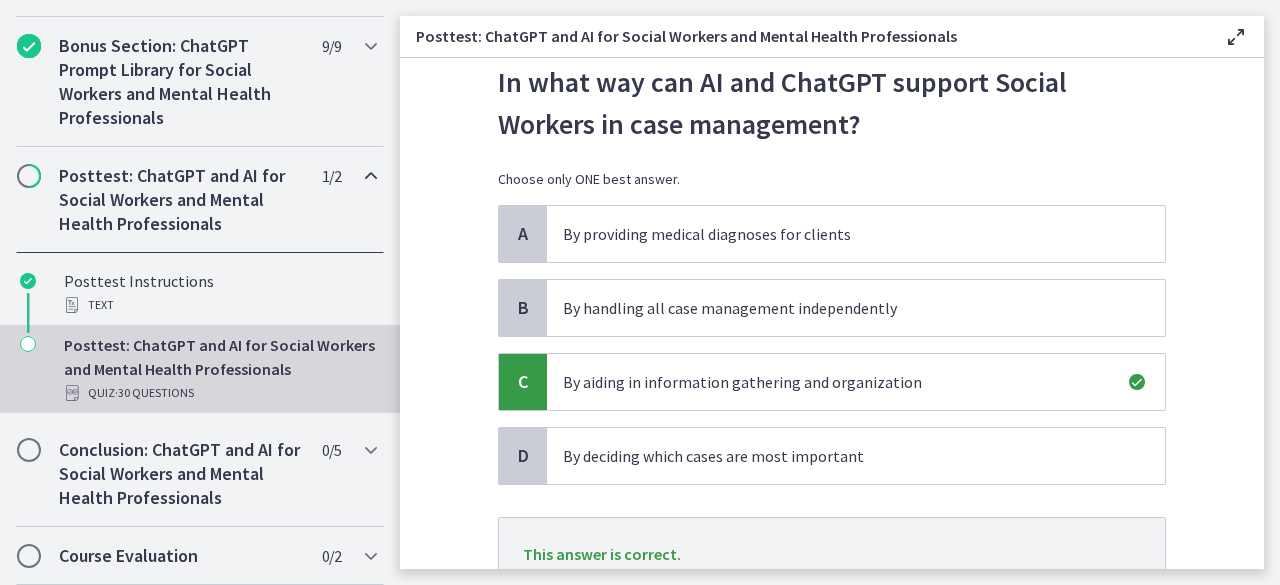 scroll, scrollTop: 223, scrollLeft: 0, axis: vertical 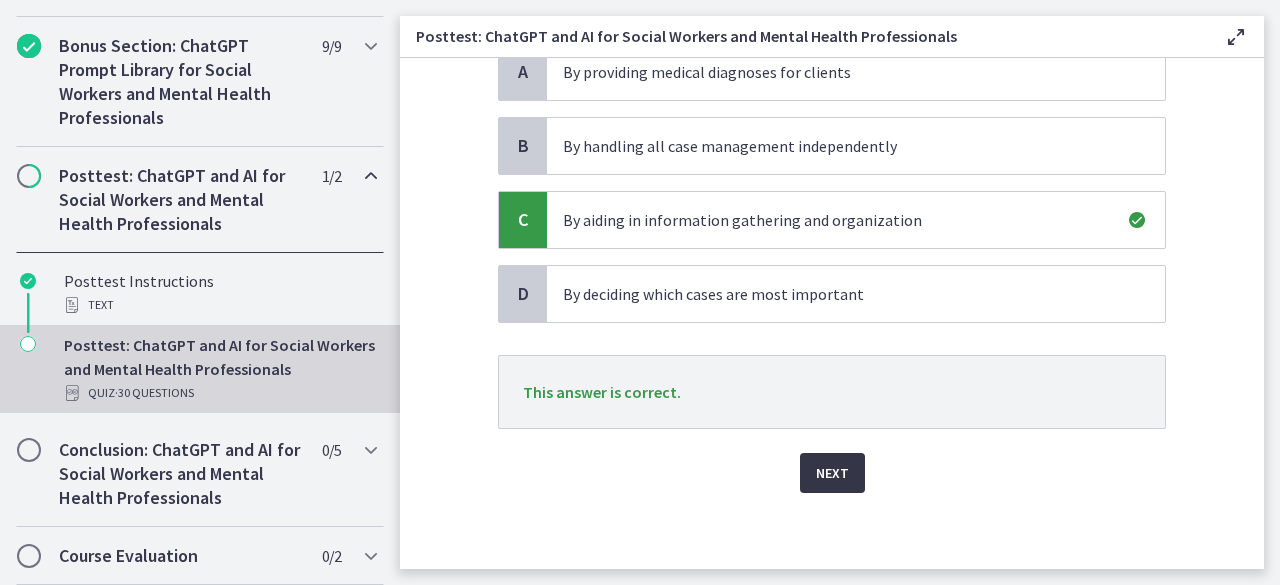 click on "Next" at bounding box center (832, 473) 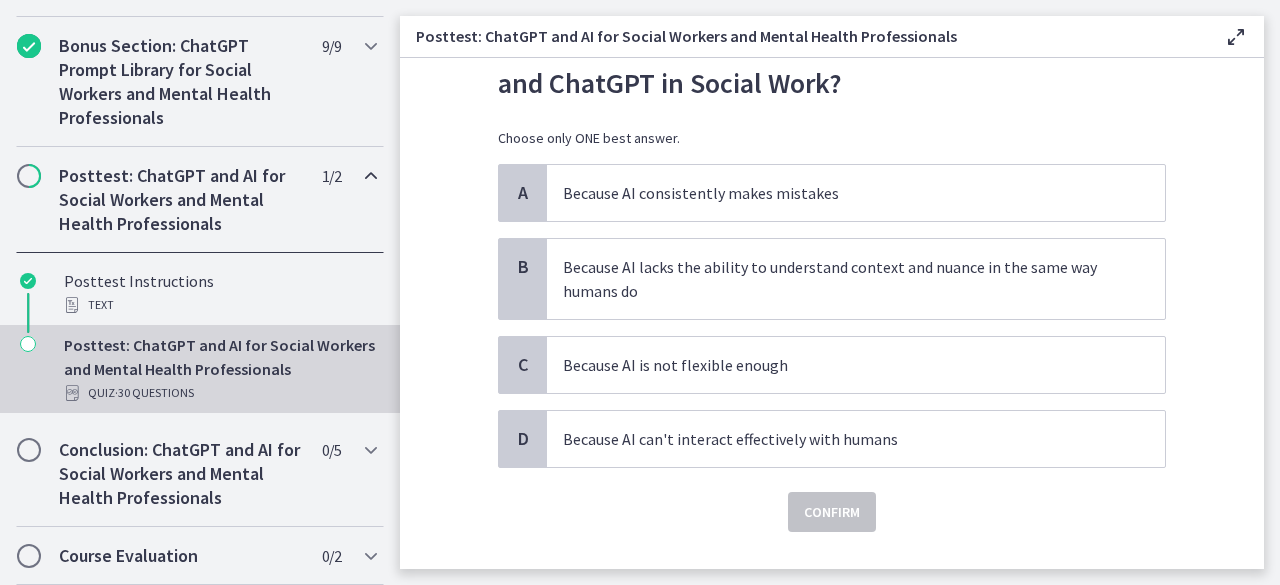 scroll, scrollTop: 104, scrollLeft: 0, axis: vertical 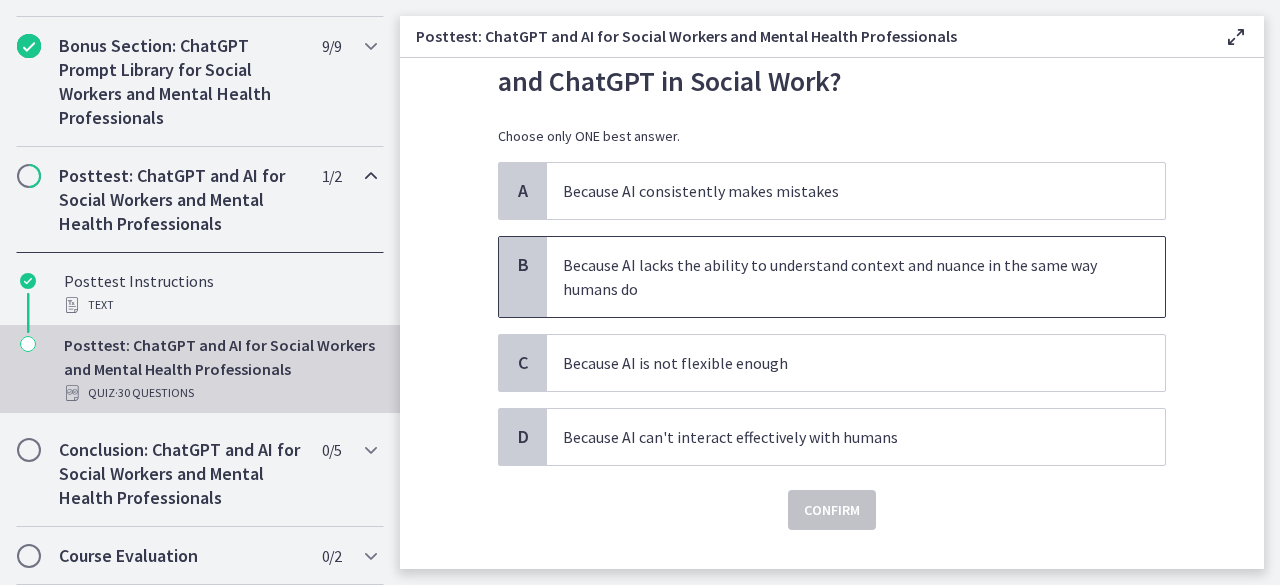 click on "Because AI lacks the ability to understand context and nuance in the same way humans do" at bounding box center (836, 277) 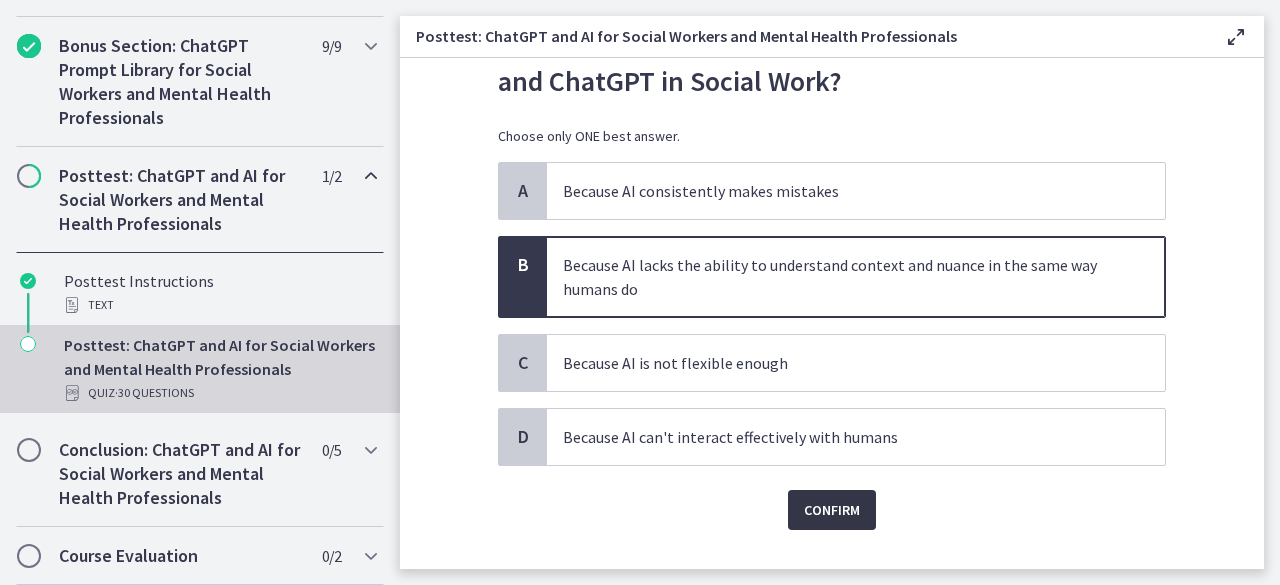 click on "Confirm" at bounding box center (832, 510) 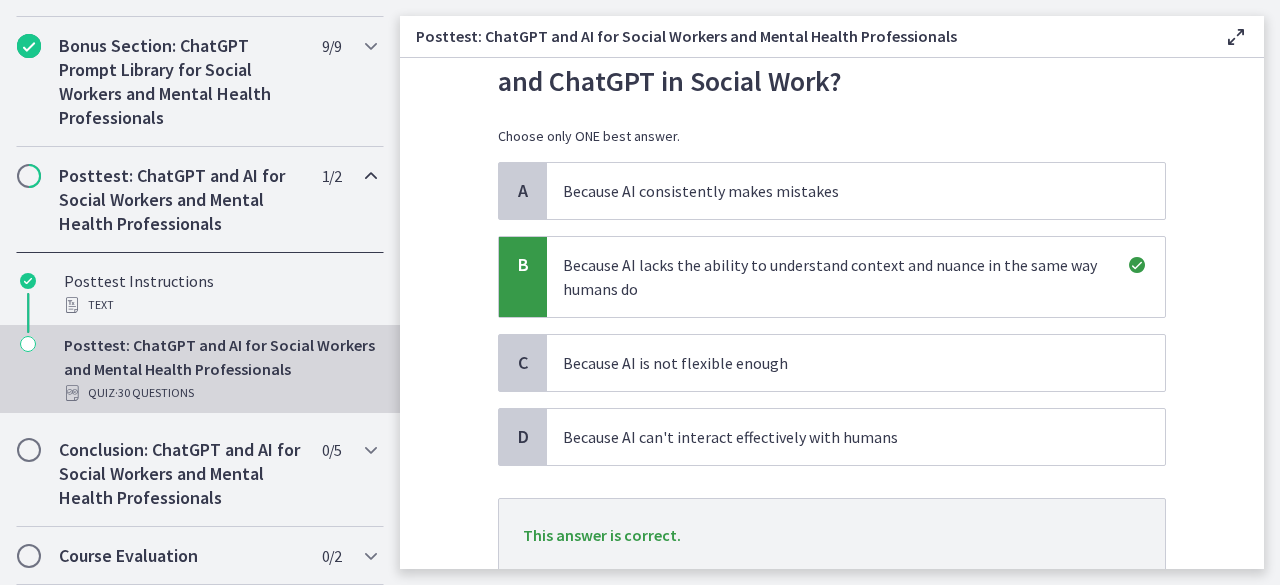 scroll, scrollTop: 247, scrollLeft: 0, axis: vertical 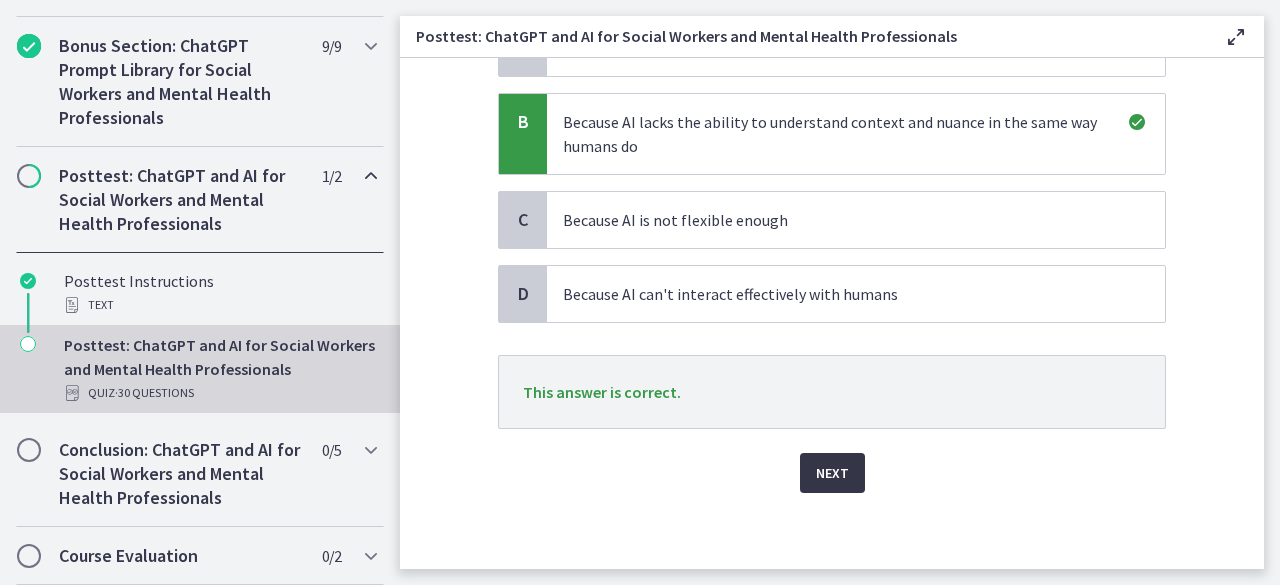 click on "Next" at bounding box center (832, 473) 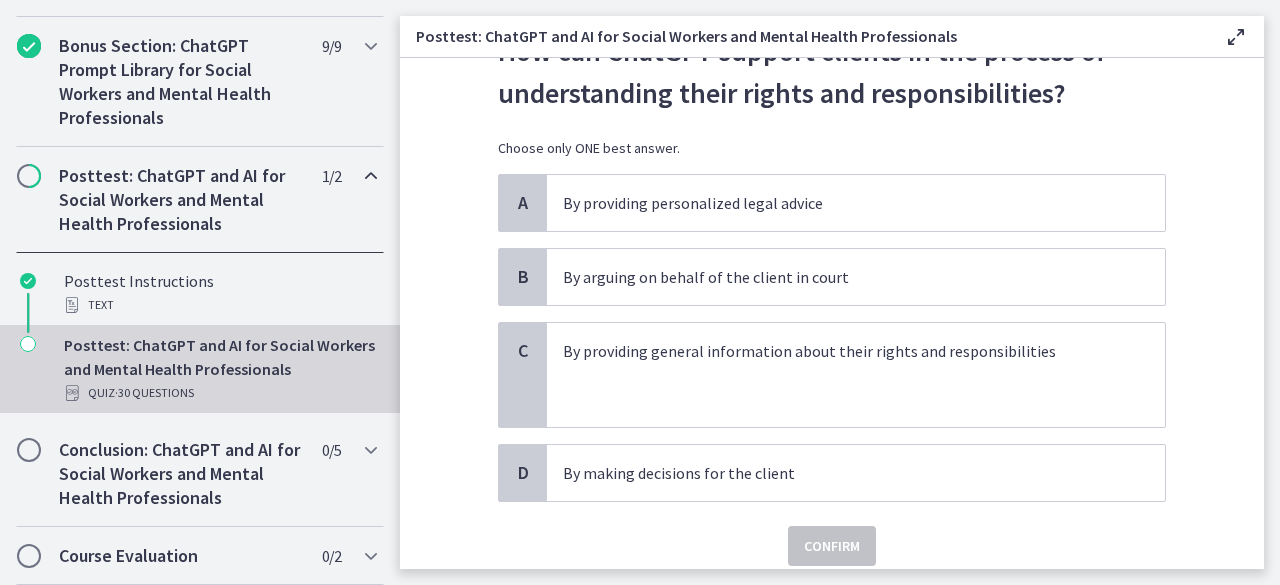scroll, scrollTop: 106, scrollLeft: 0, axis: vertical 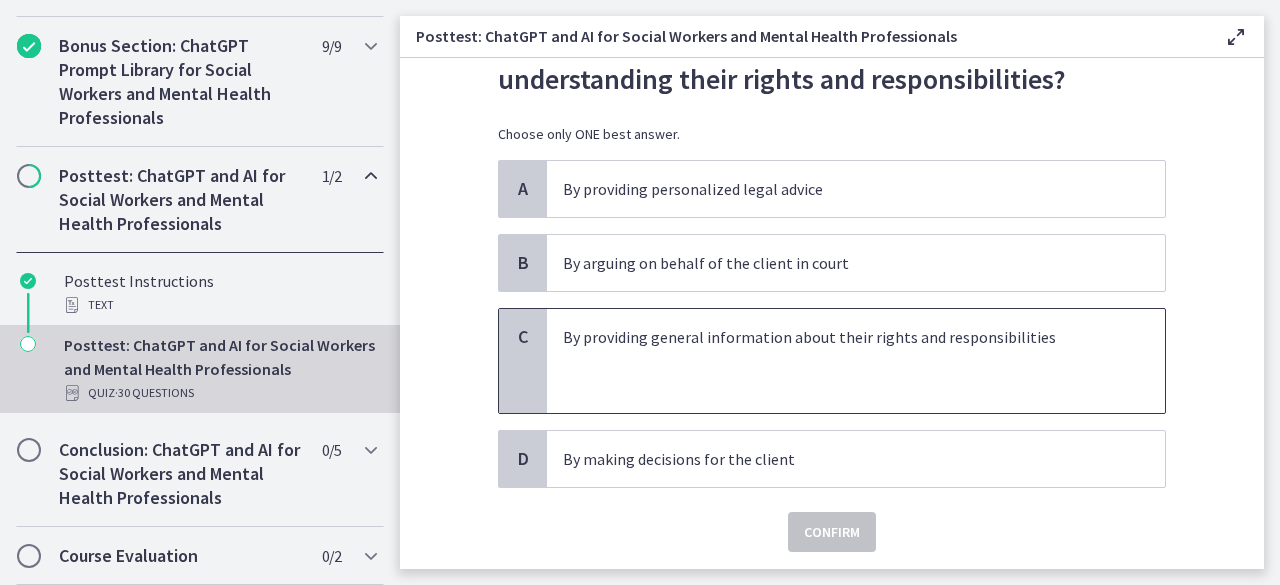 click at bounding box center [836, 385] 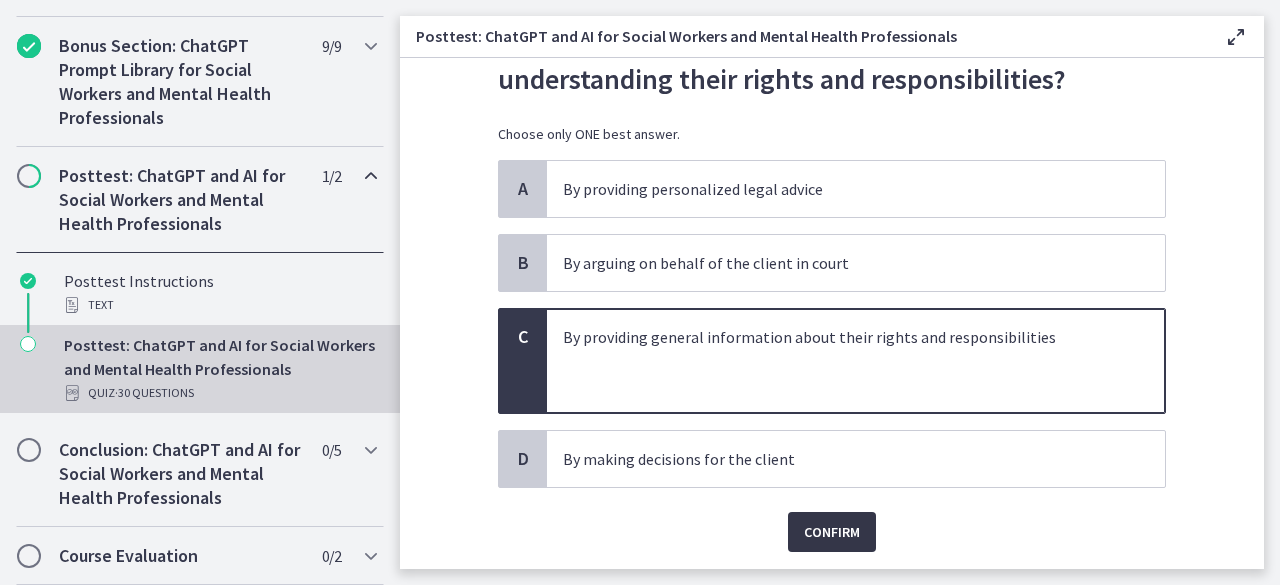 click on "Confirm" at bounding box center [832, 532] 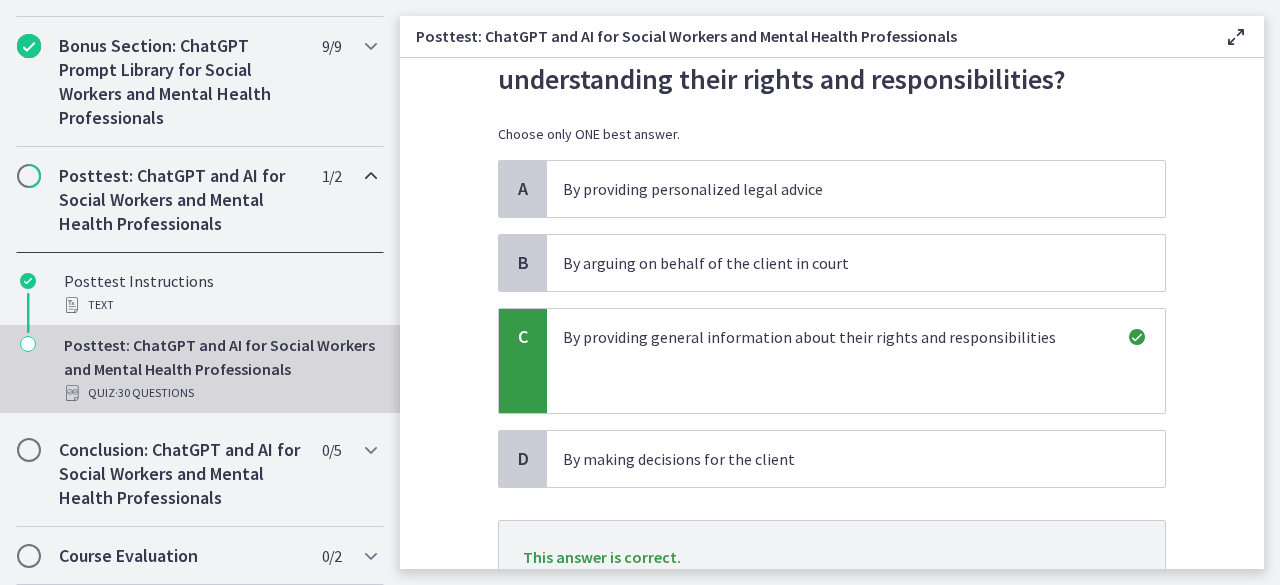 scroll, scrollTop: 271, scrollLeft: 0, axis: vertical 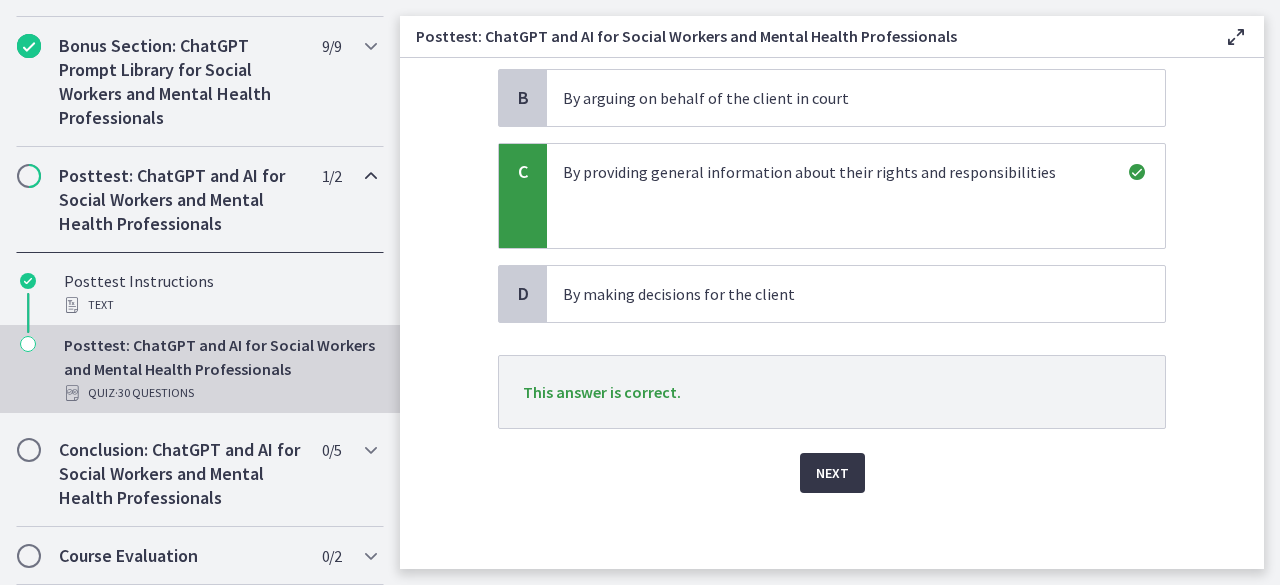 click on "Next" at bounding box center (832, 473) 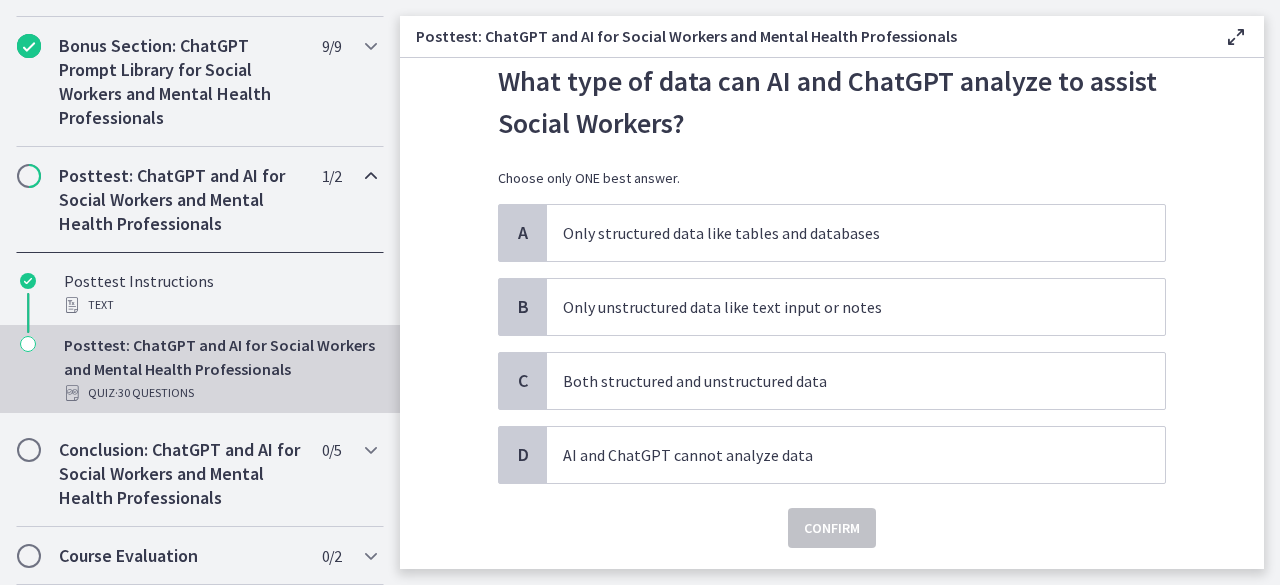 scroll, scrollTop: 64, scrollLeft: 0, axis: vertical 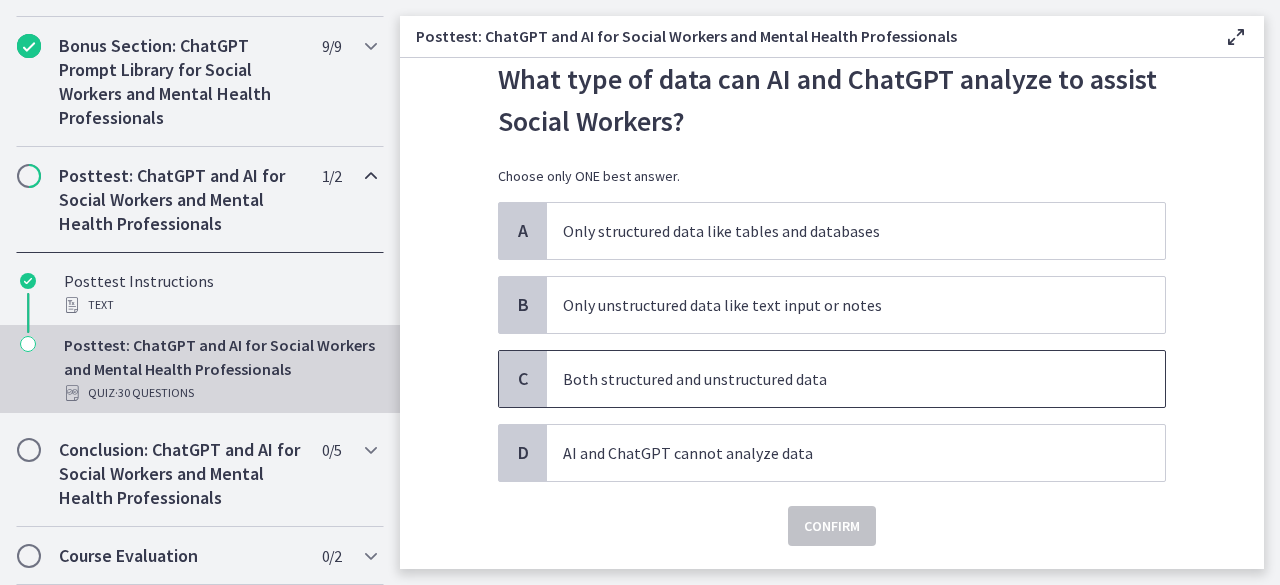 click on "Both structured and unstructured data" at bounding box center [856, 379] 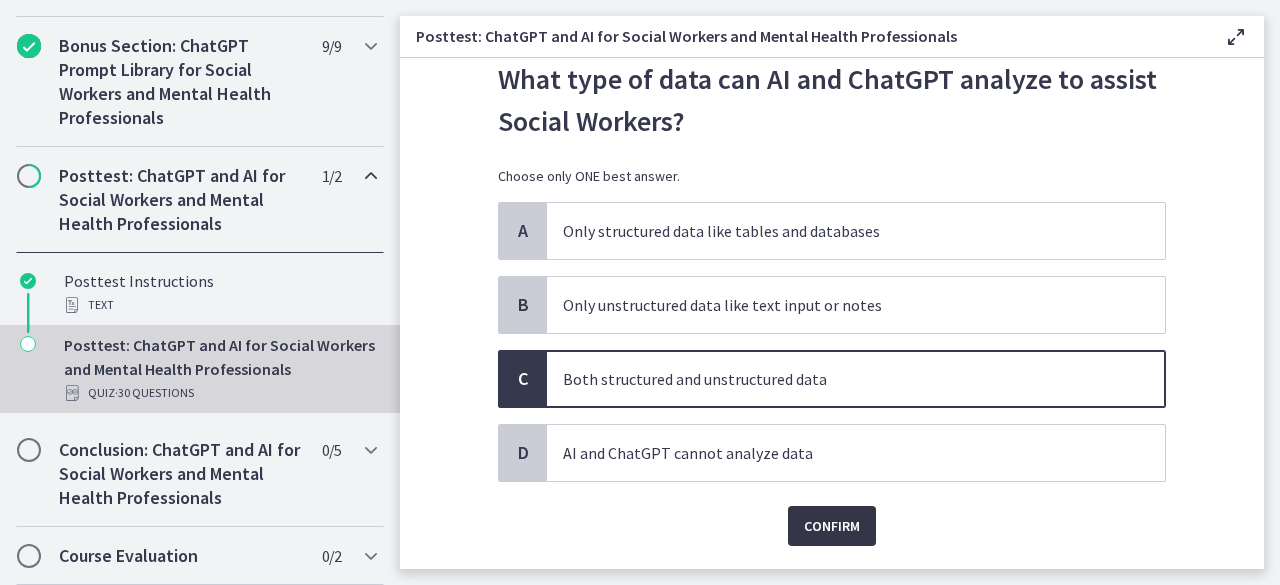 click on "Confirm" at bounding box center [832, 526] 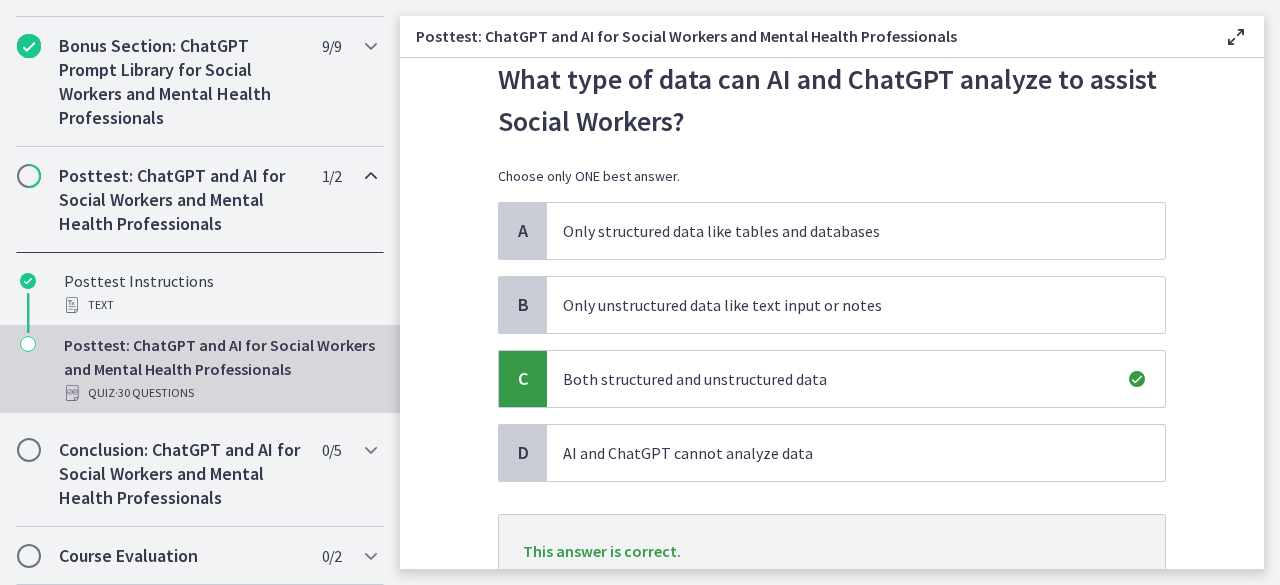 scroll, scrollTop: 223, scrollLeft: 0, axis: vertical 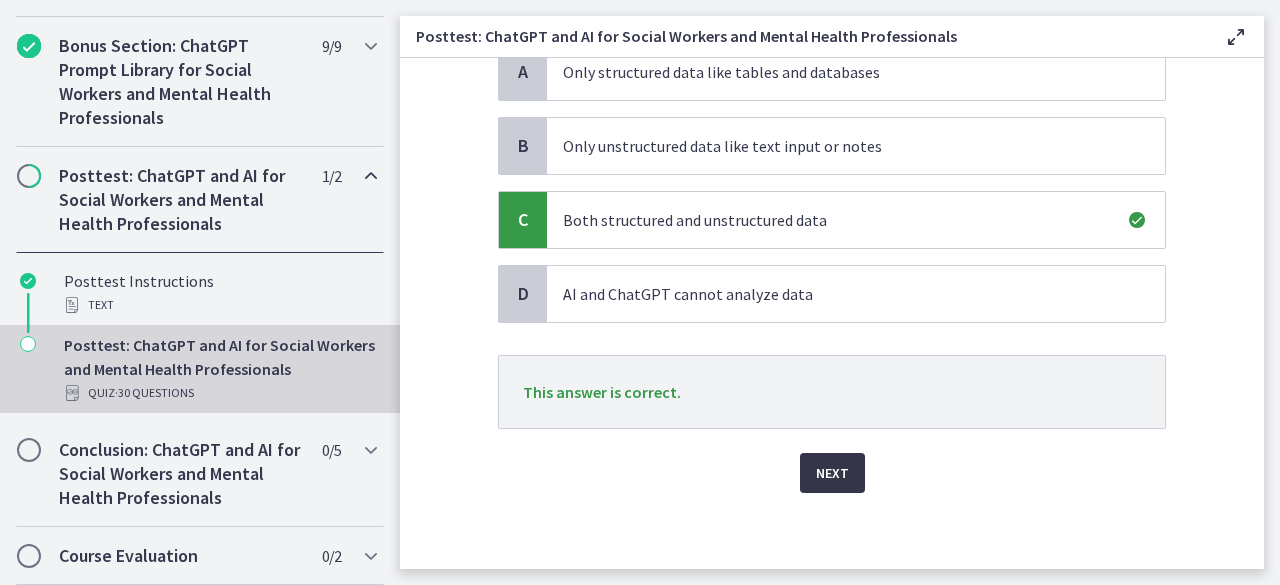 click on "Next" at bounding box center [832, 473] 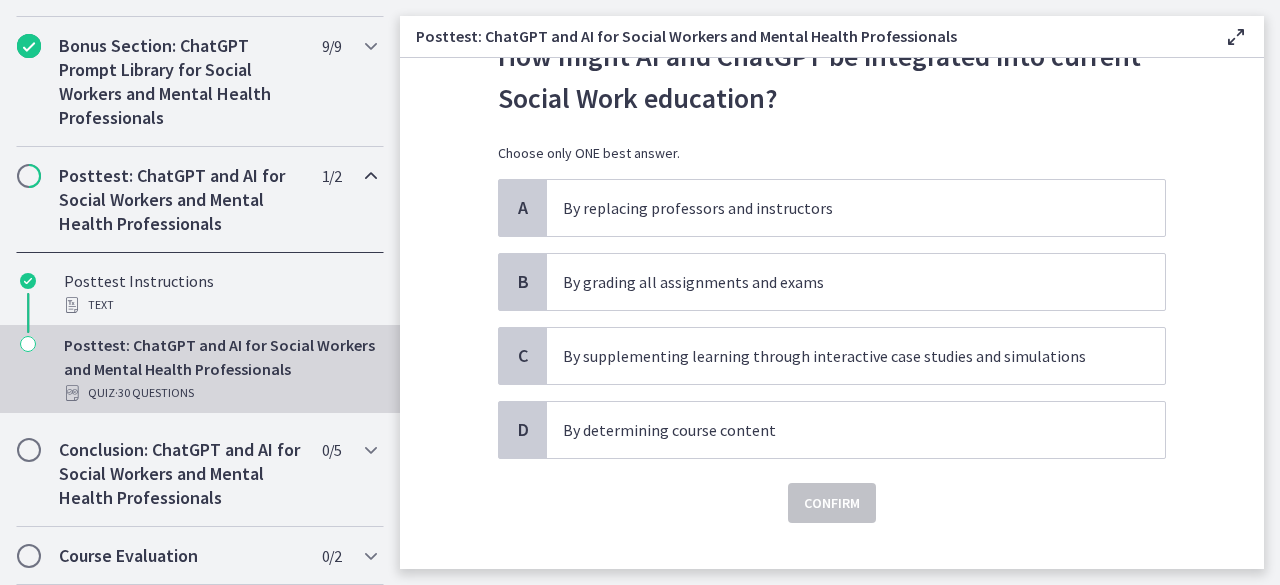 scroll, scrollTop: 88, scrollLeft: 0, axis: vertical 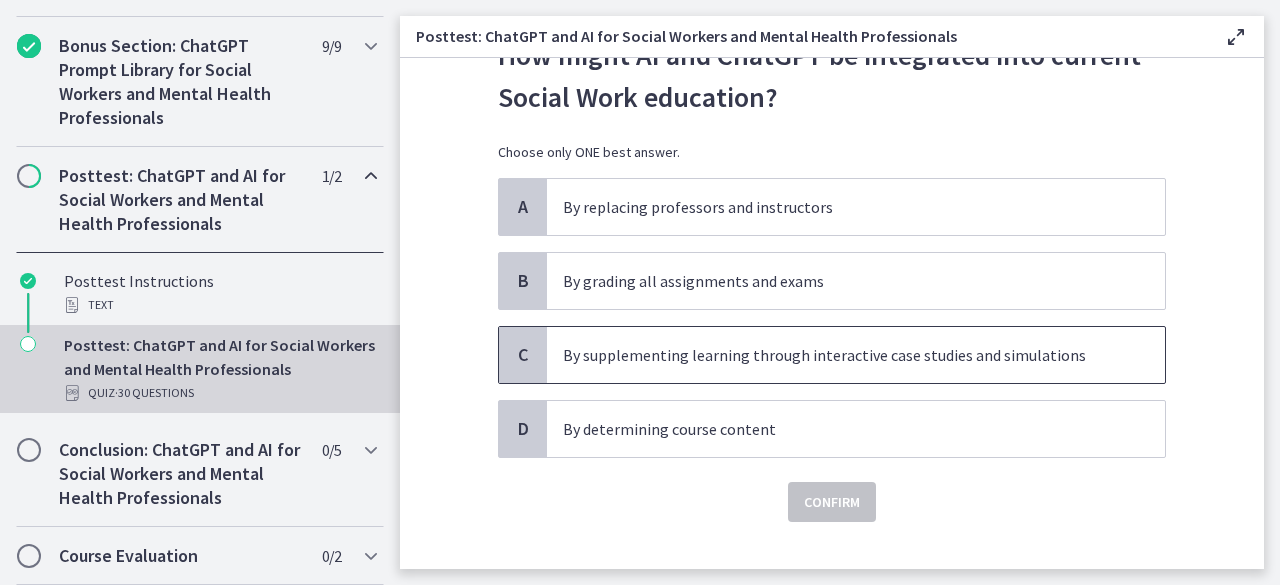 click on "By supplementing learning through interactive case studies and simulations" at bounding box center [836, 355] 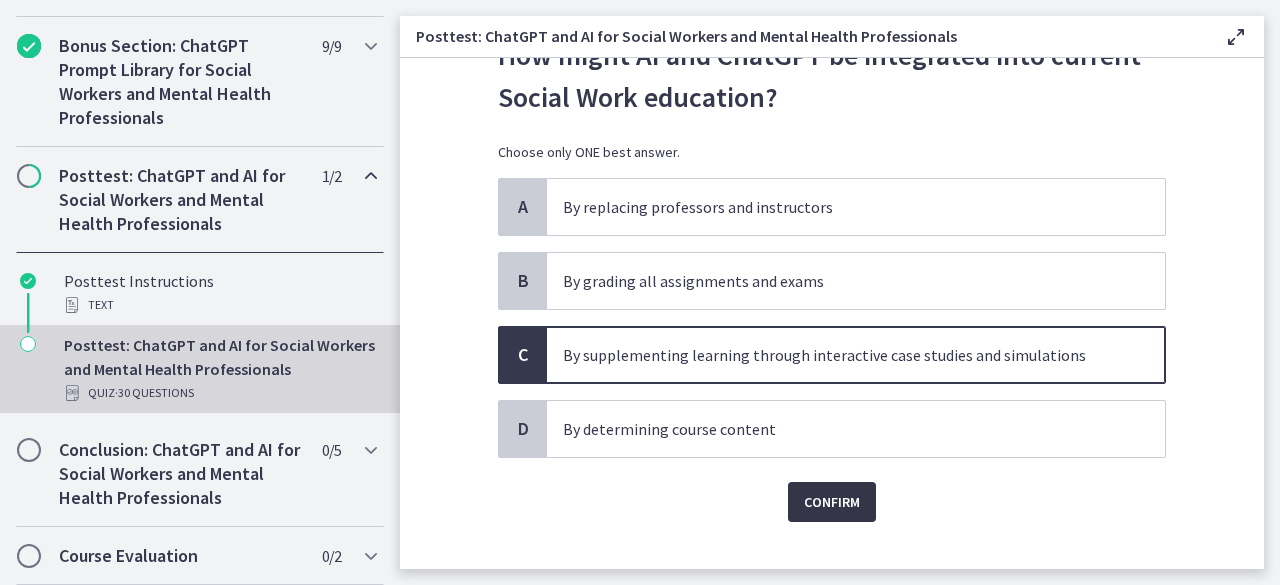 click on "Confirm" at bounding box center [832, 502] 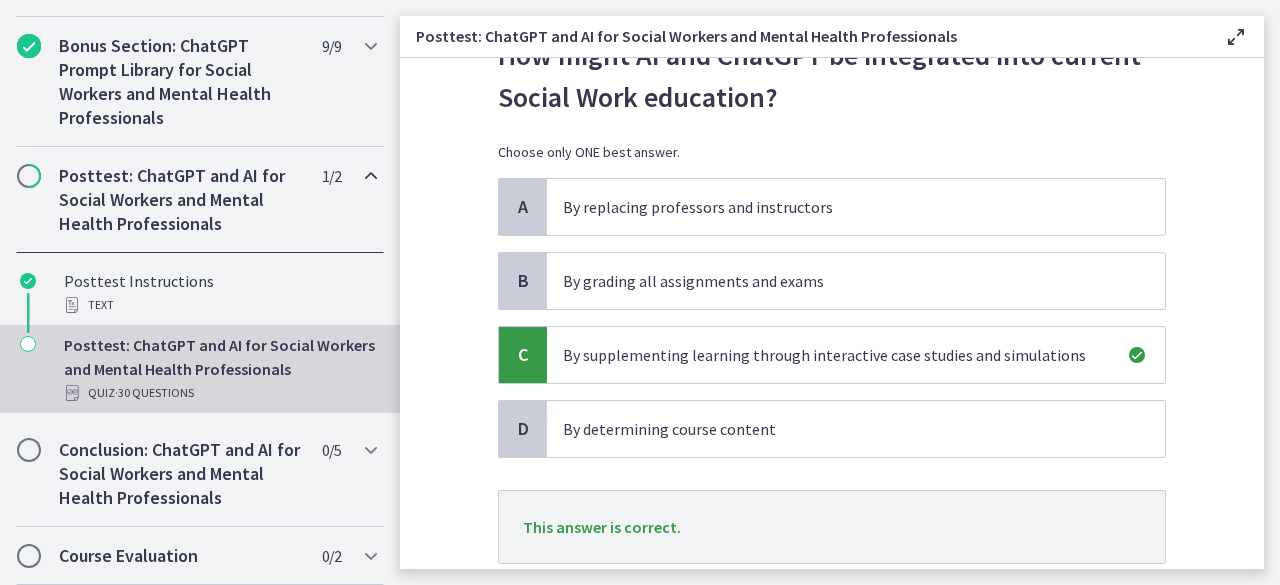 scroll, scrollTop: 223, scrollLeft: 0, axis: vertical 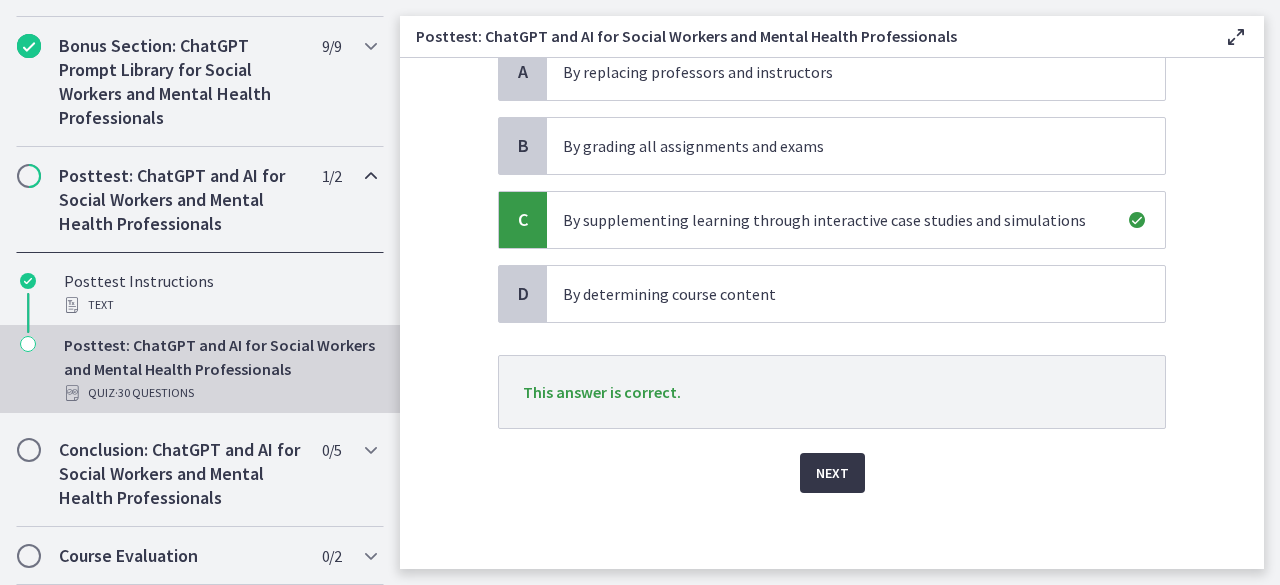click on "Next" at bounding box center [832, 473] 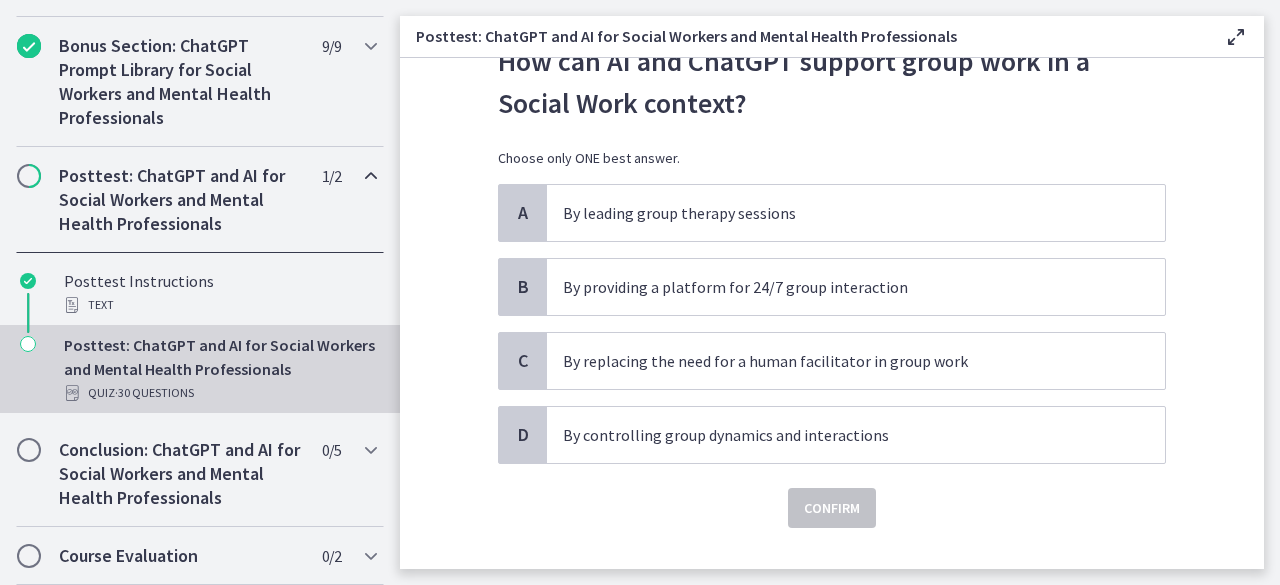 scroll, scrollTop: 83, scrollLeft: 0, axis: vertical 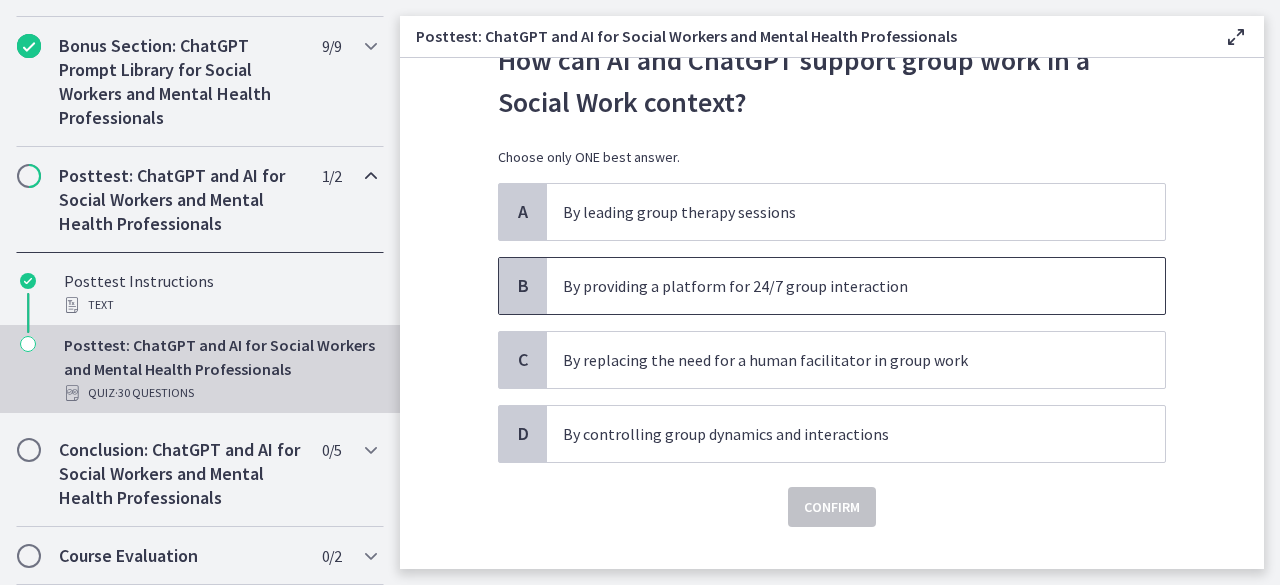 click on "By providing a platform for 24/7 group interaction" at bounding box center [836, 286] 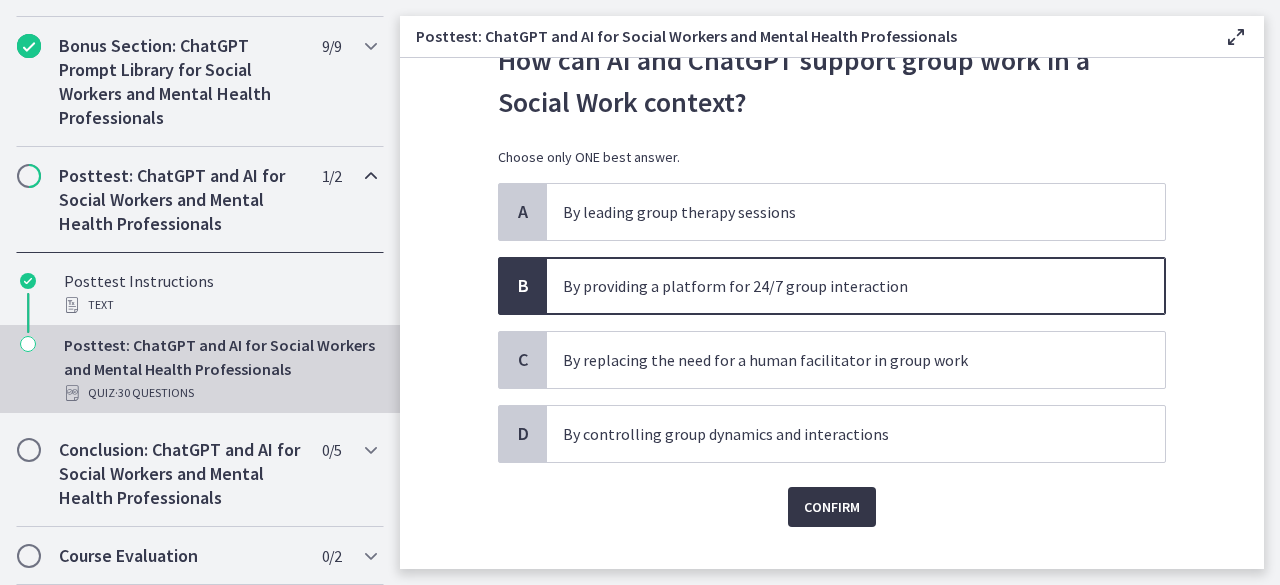 click on "Confirm" at bounding box center (832, 507) 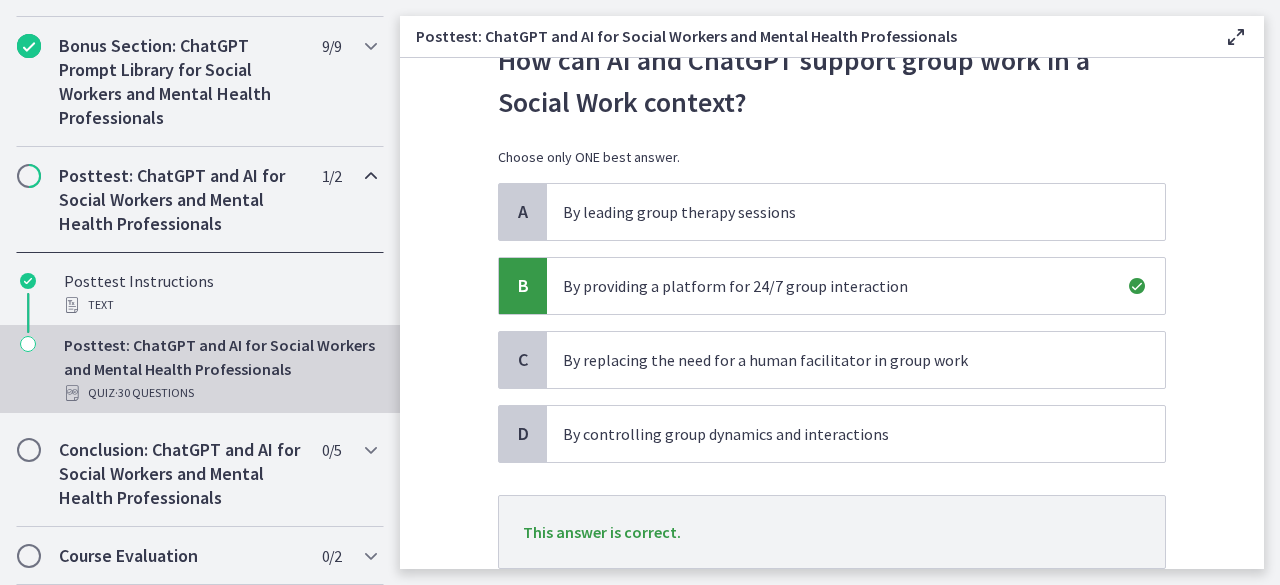 scroll, scrollTop: 223, scrollLeft: 0, axis: vertical 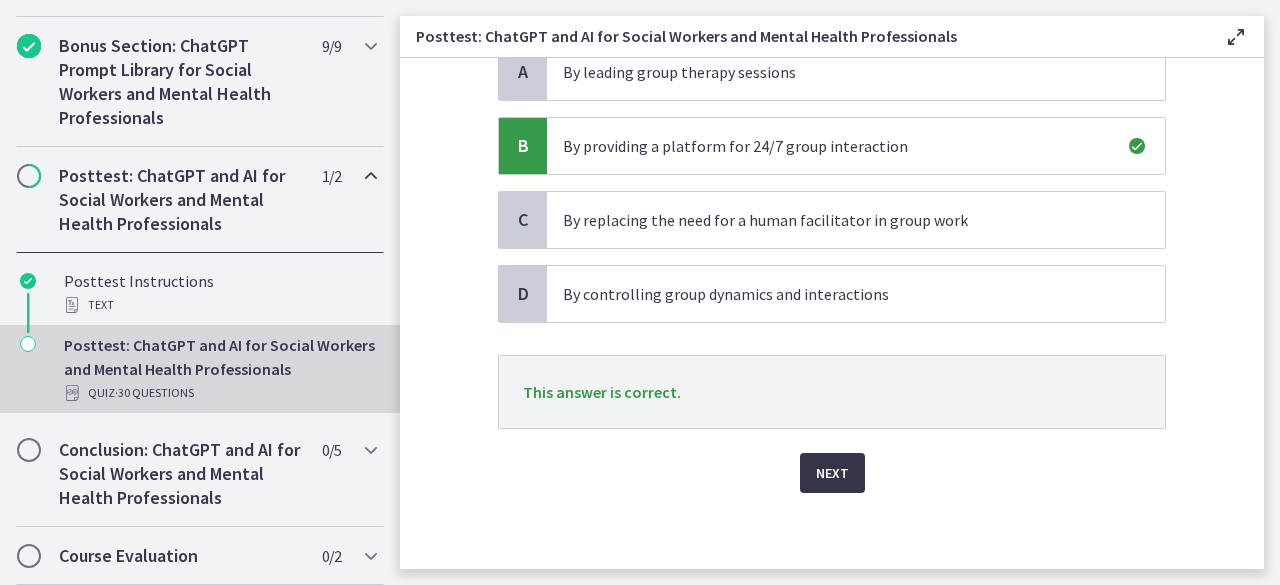 click on "Next" at bounding box center (832, 473) 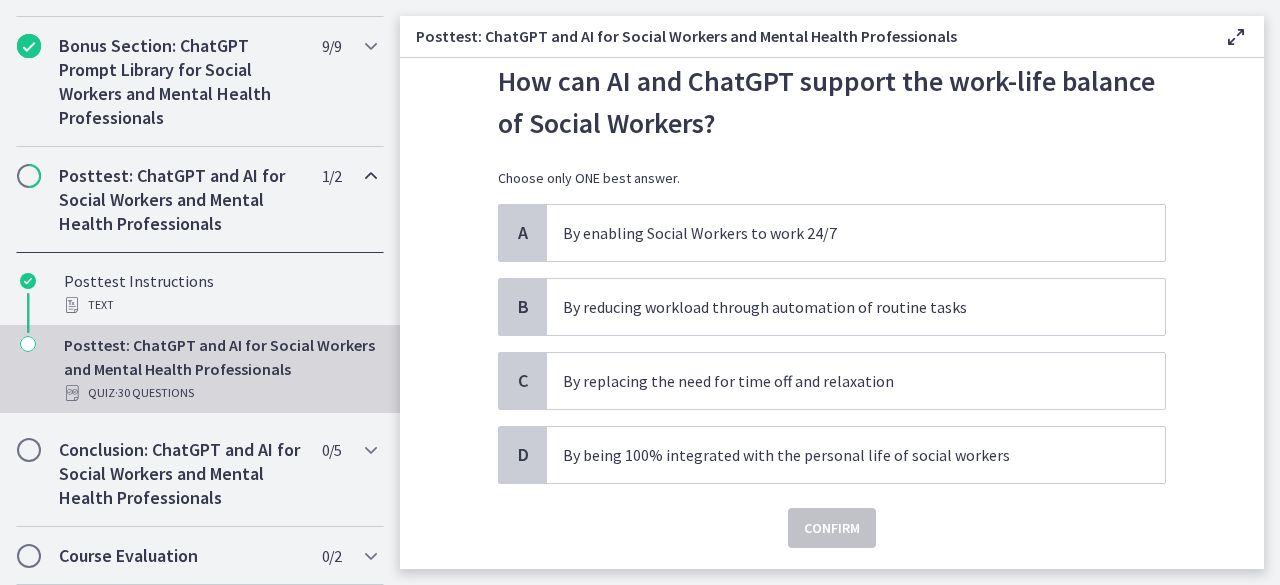 scroll, scrollTop: 63, scrollLeft: 0, axis: vertical 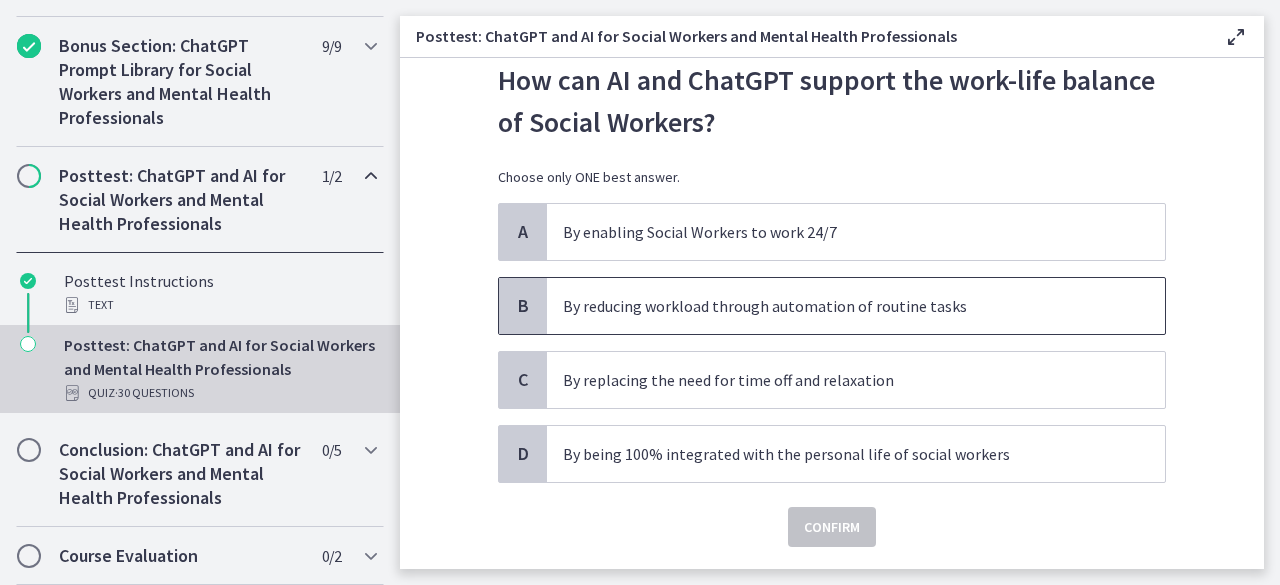 click on "By reducing workload through automation of routine tasks" at bounding box center (856, 306) 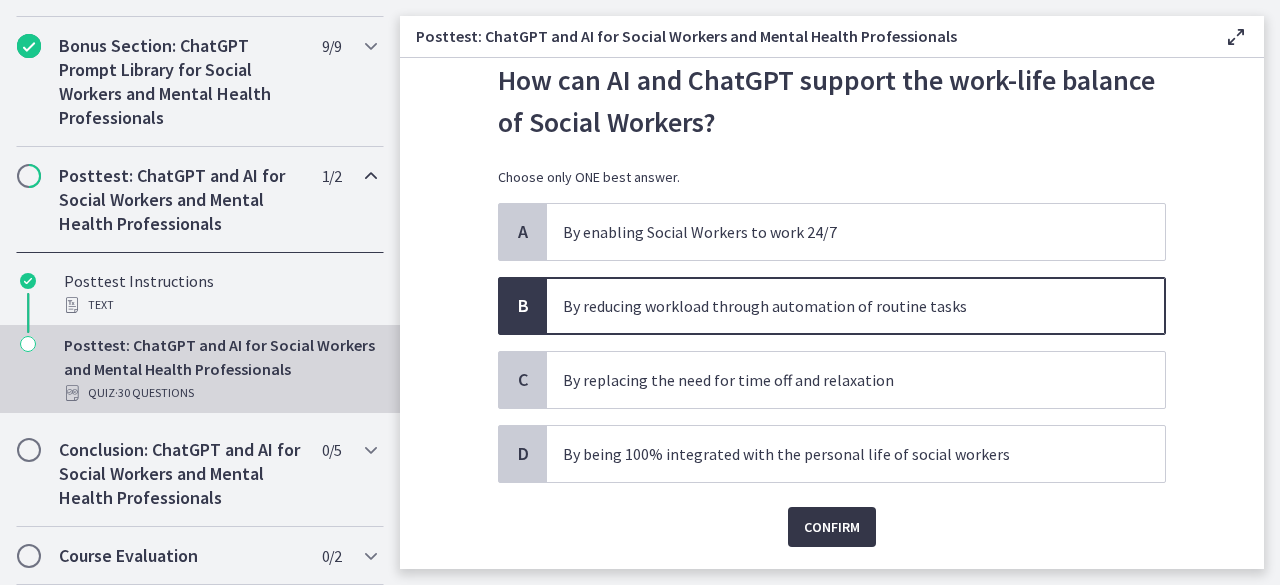 click on "Confirm" at bounding box center [832, 527] 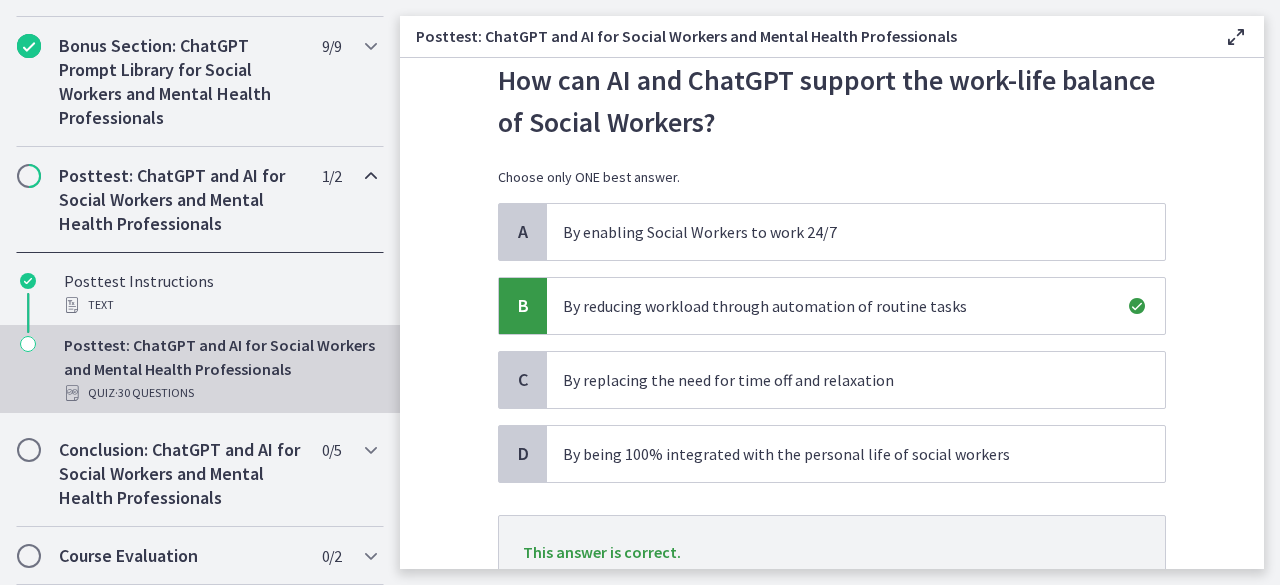 scroll, scrollTop: 223, scrollLeft: 0, axis: vertical 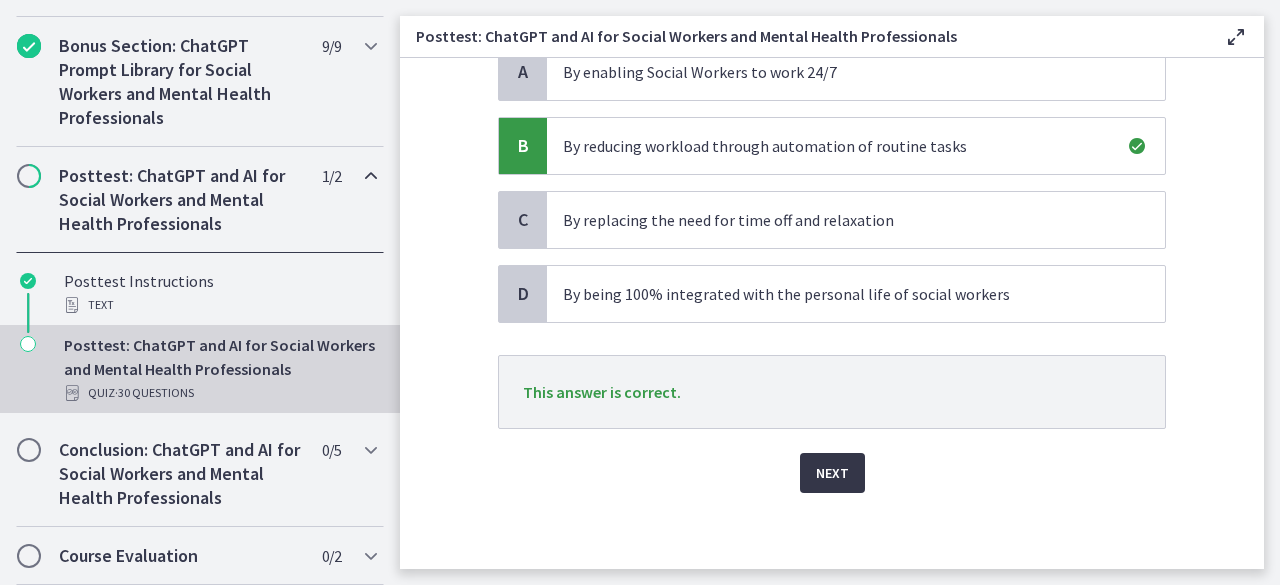 click on "Next" at bounding box center [832, 473] 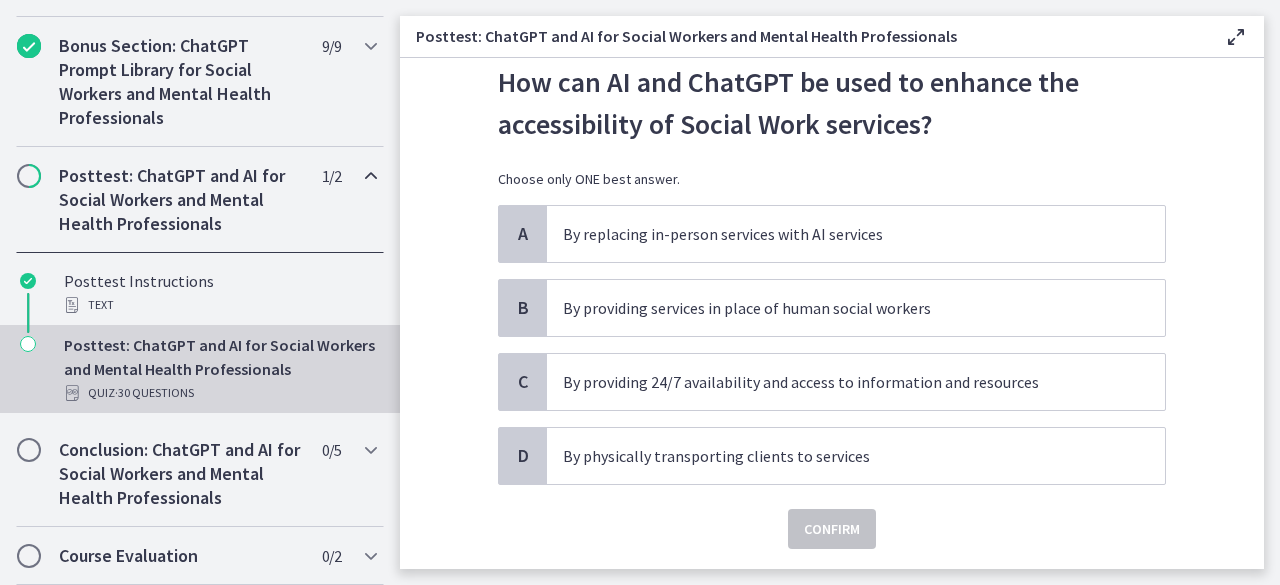 scroll, scrollTop: 62, scrollLeft: 0, axis: vertical 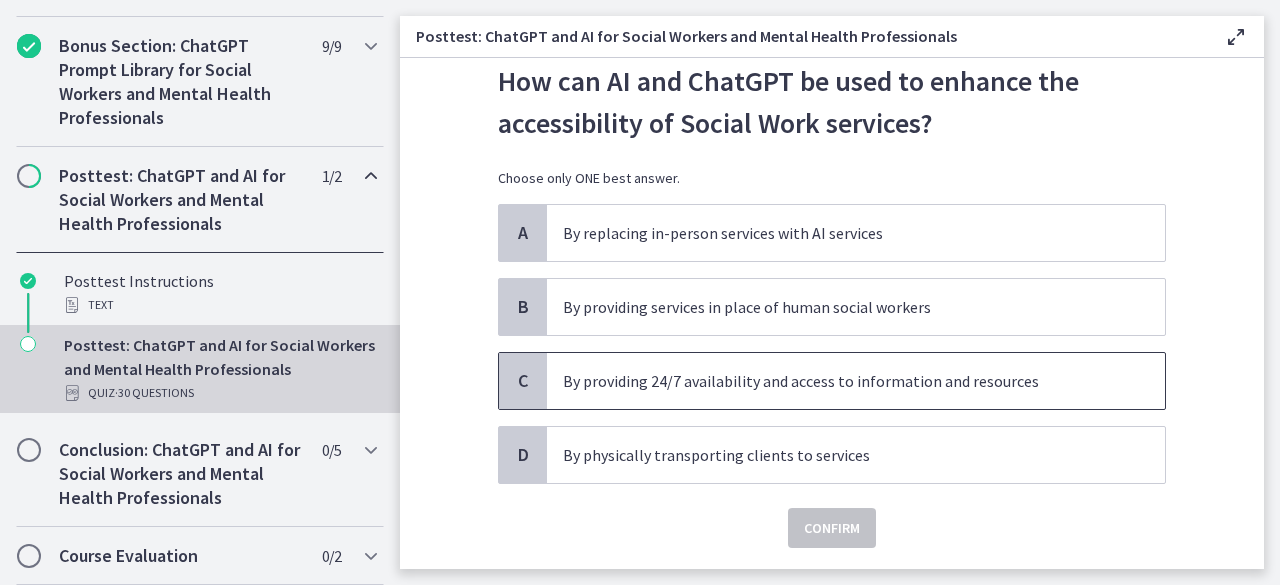 click on "By providing 24/7 availability and access to information and resources" at bounding box center (836, 381) 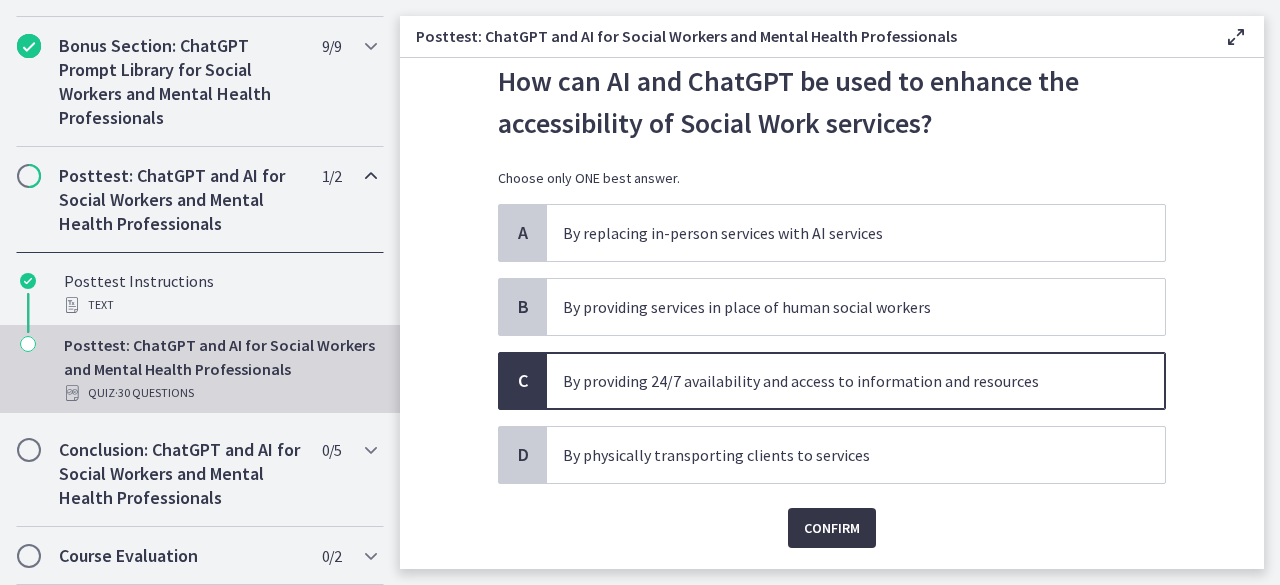 click on "Confirm" at bounding box center (832, 528) 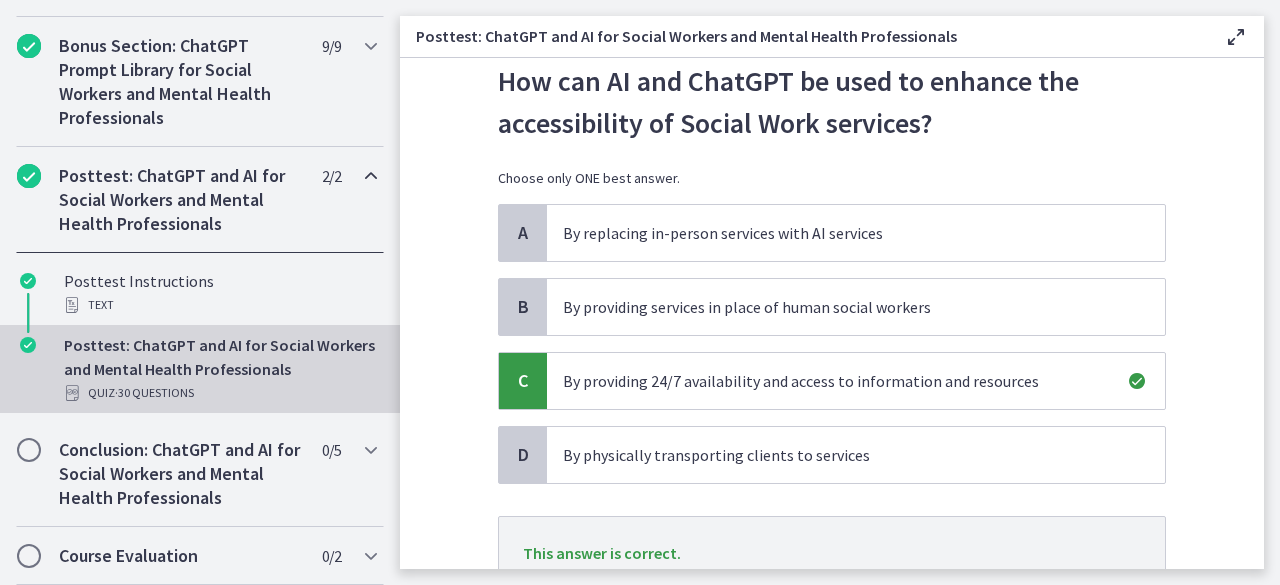 scroll, scrollTop: 223, scrollLeft: 0, axis: vertical 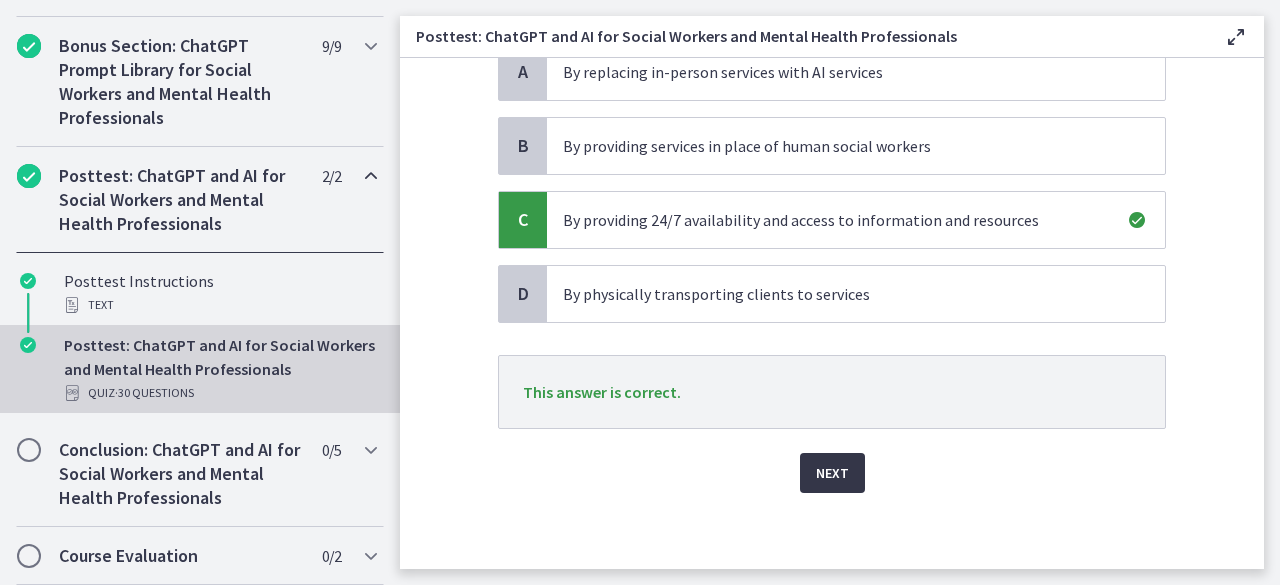 click on "Next" at bounding box center [832, 473] 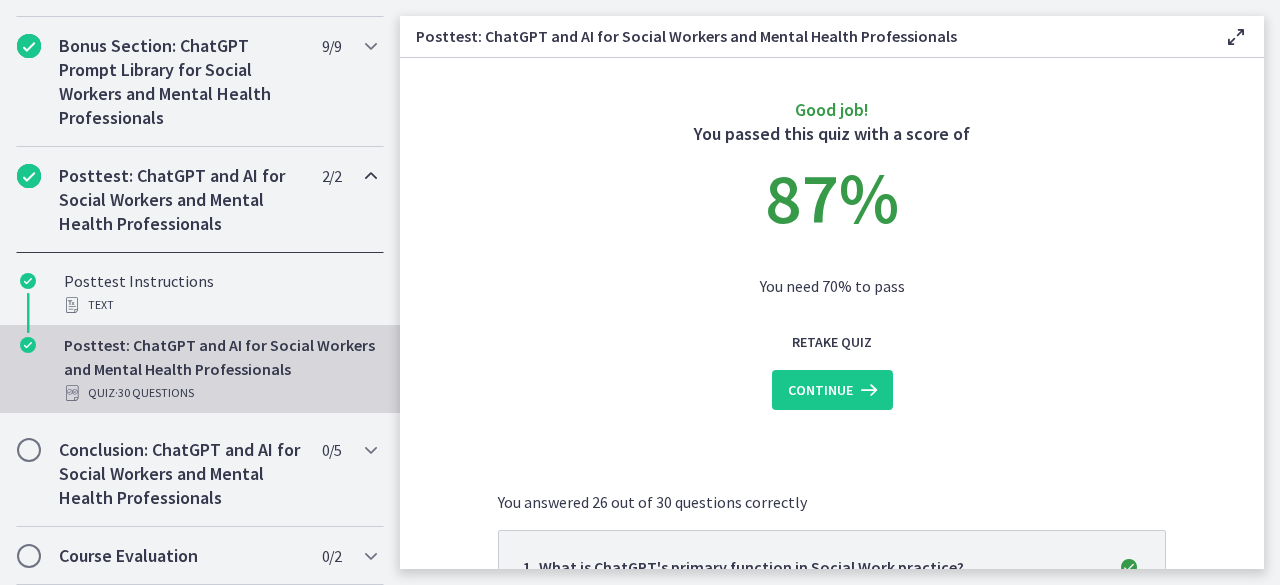 scroll, scrollTop: 105, scrollLeft: 0, axis: vertical 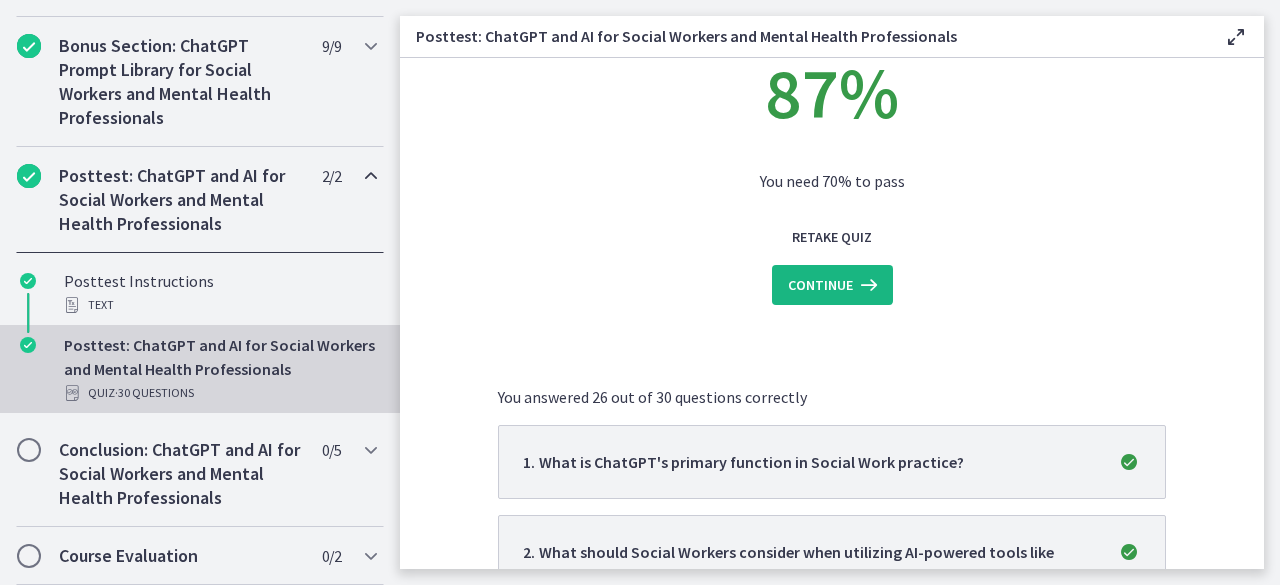 click on "Continue" at bounding box center [832, 285] 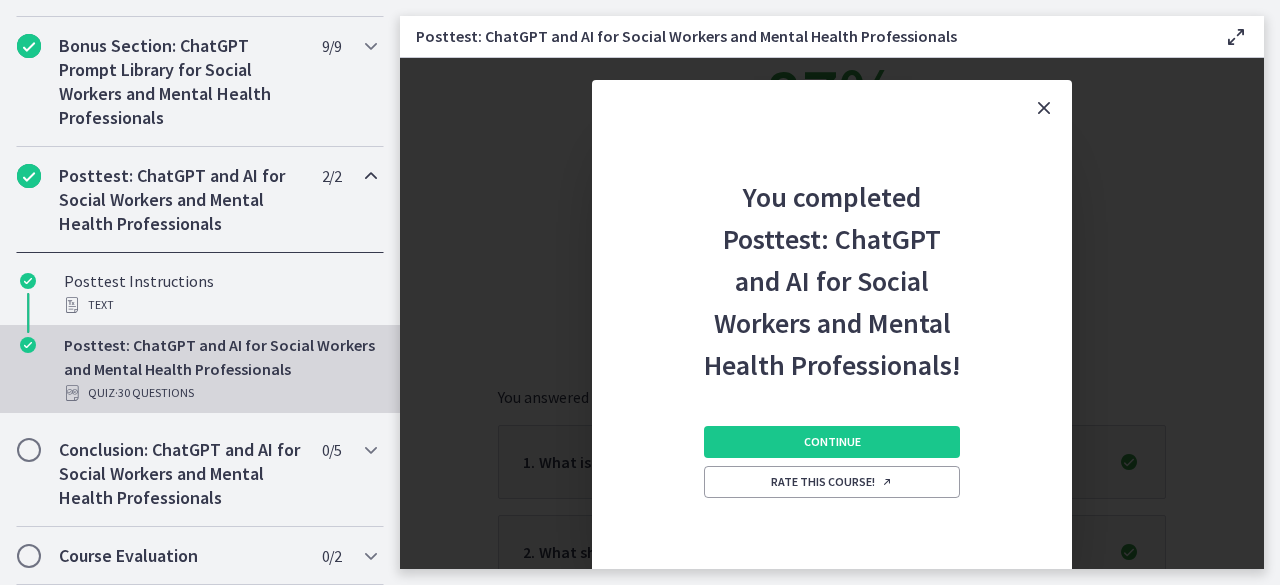 scroll, scrollTop: 0, scrollLeft: 0, axis: both 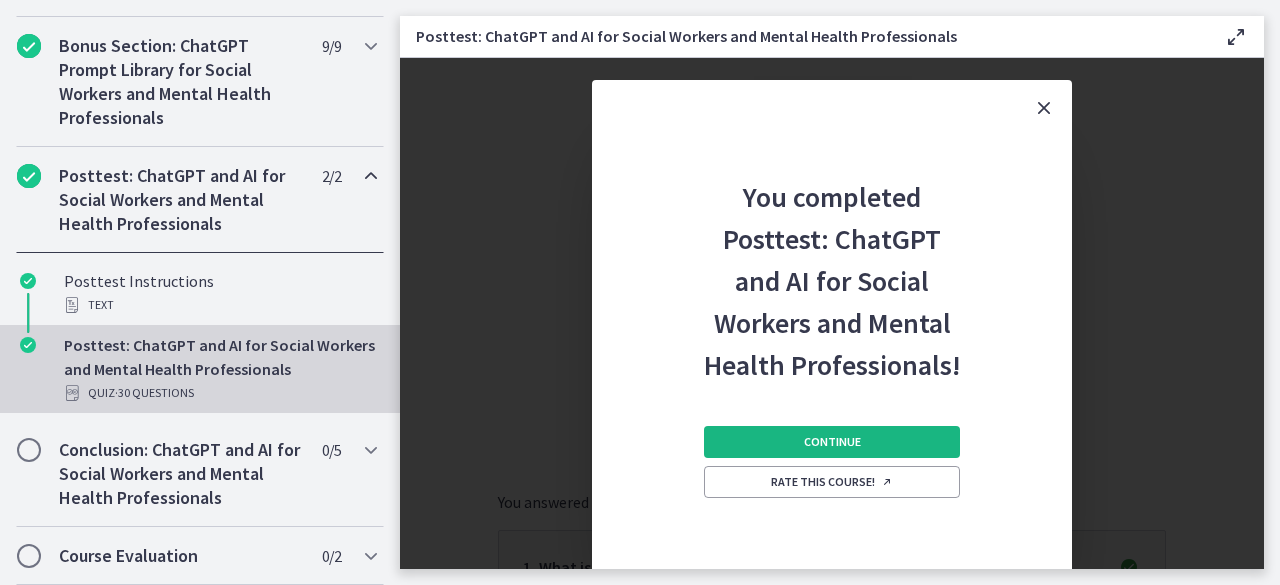 click on "Continue" at bounding box center (832, 442) 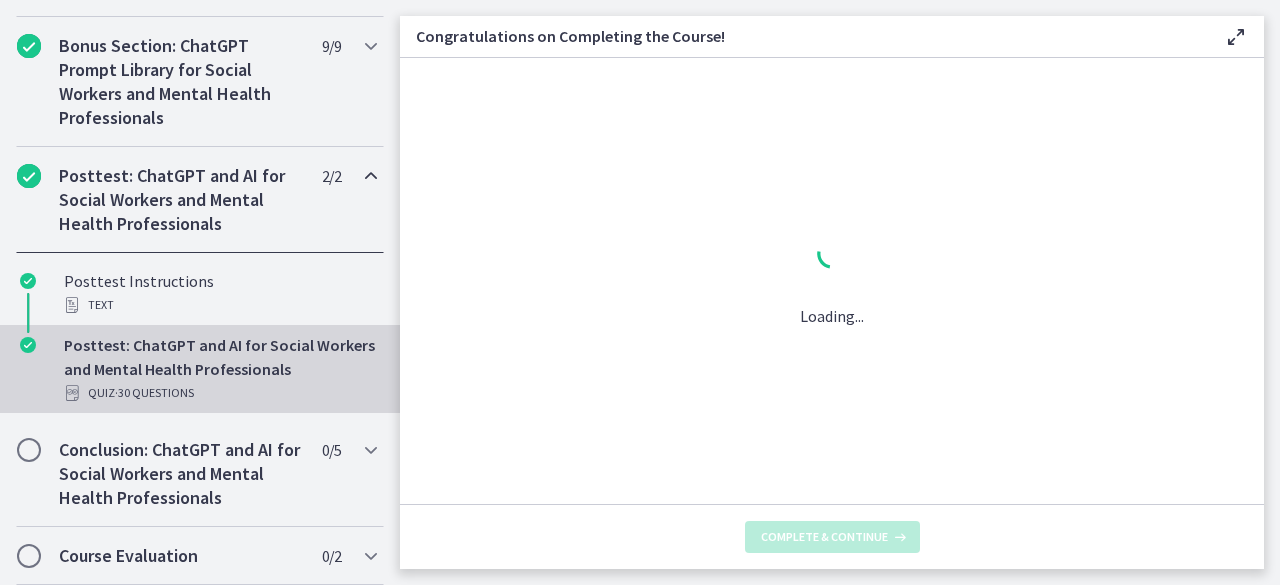 scroll, scrollTop: 1122, scrollLeft: 0, axis: vertical 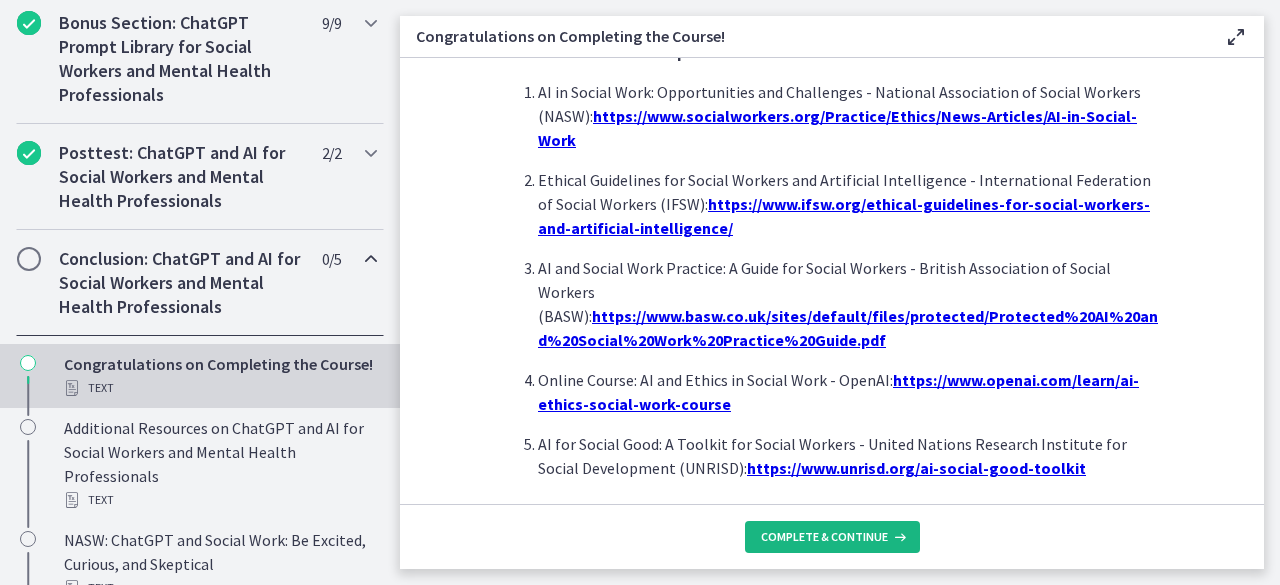 click on "Complete & continue" at bounding box center [824, 537] 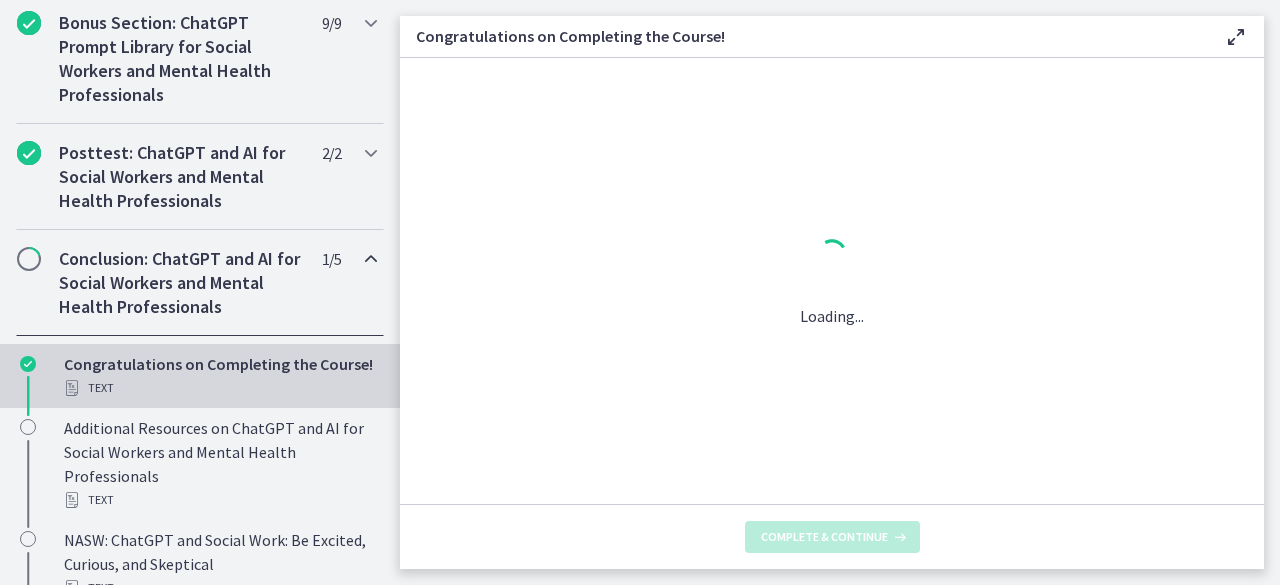 scroll, scrollTop: 0, scrollLeft: 0, axis: both 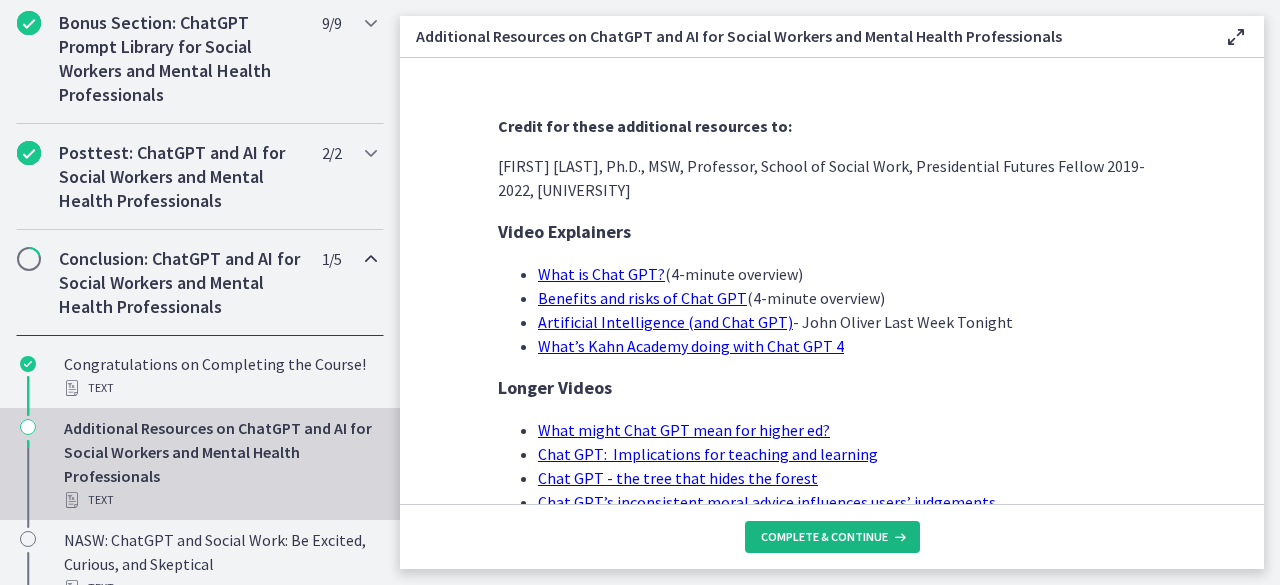 click on "Complete & continue" at bounding box center (824, 537) 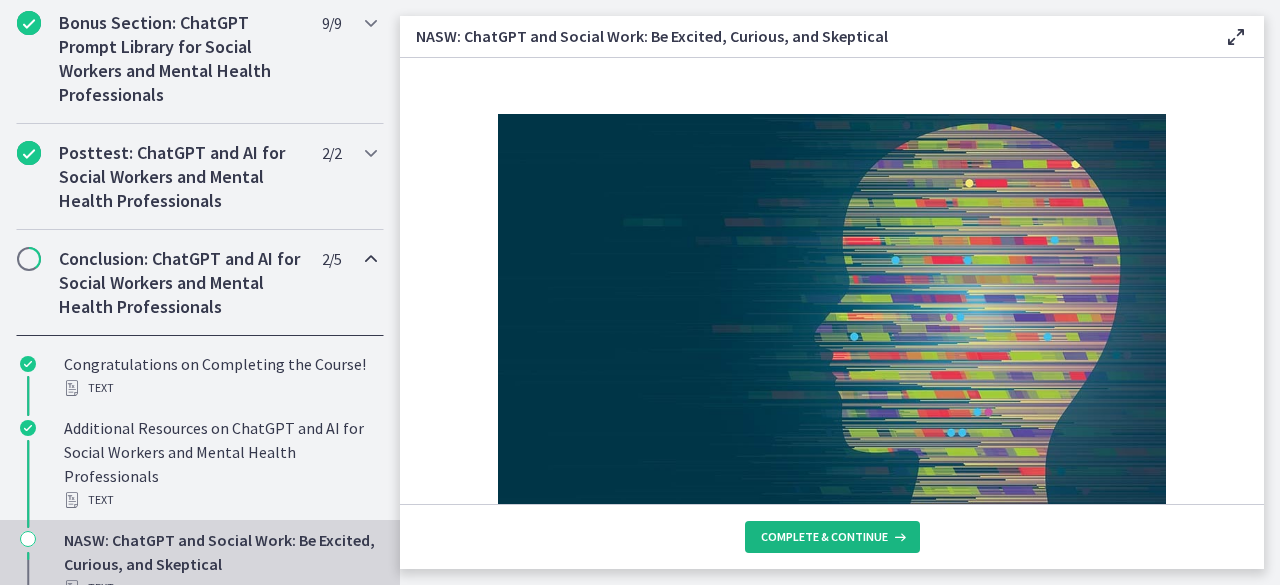 click on "Complete & continue" at bounding box center [824, 537] 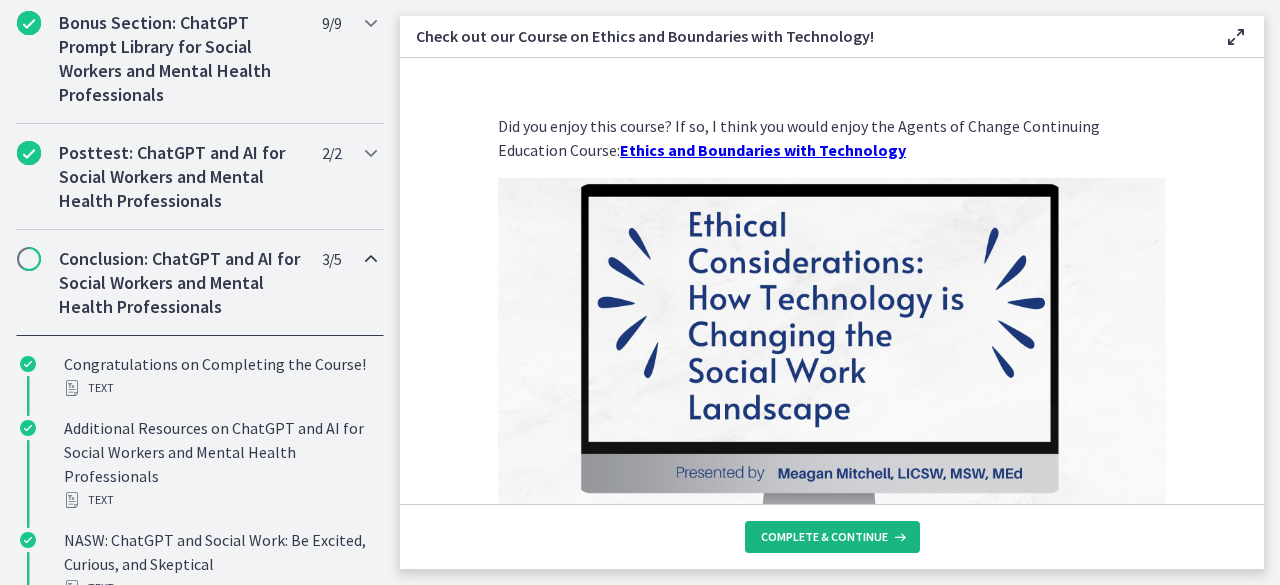 click on "Complete & continue" at bounding box center [824, 537] 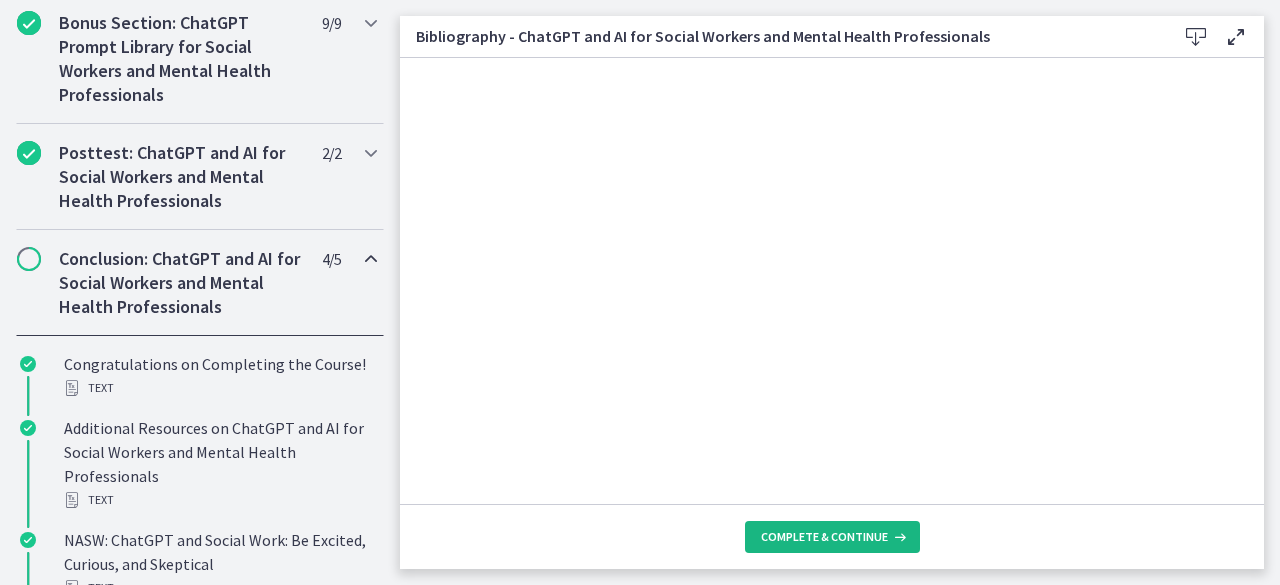 click on "Complete & continue" at bounding box center [824, 537] 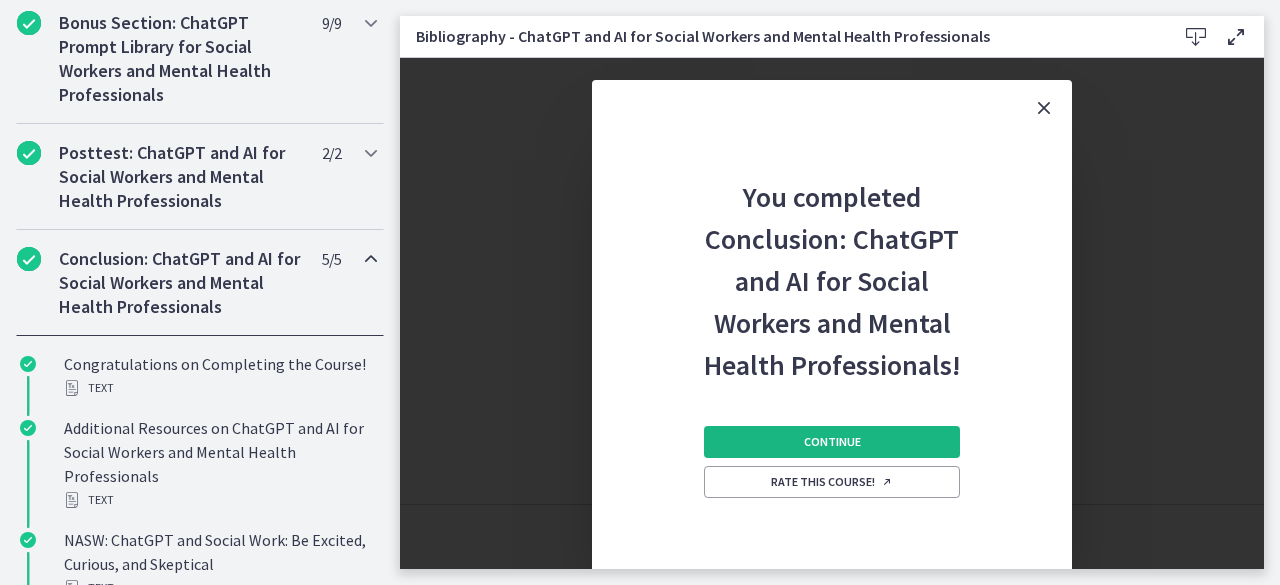 click on "Continue" at bounding box center (832, 442) 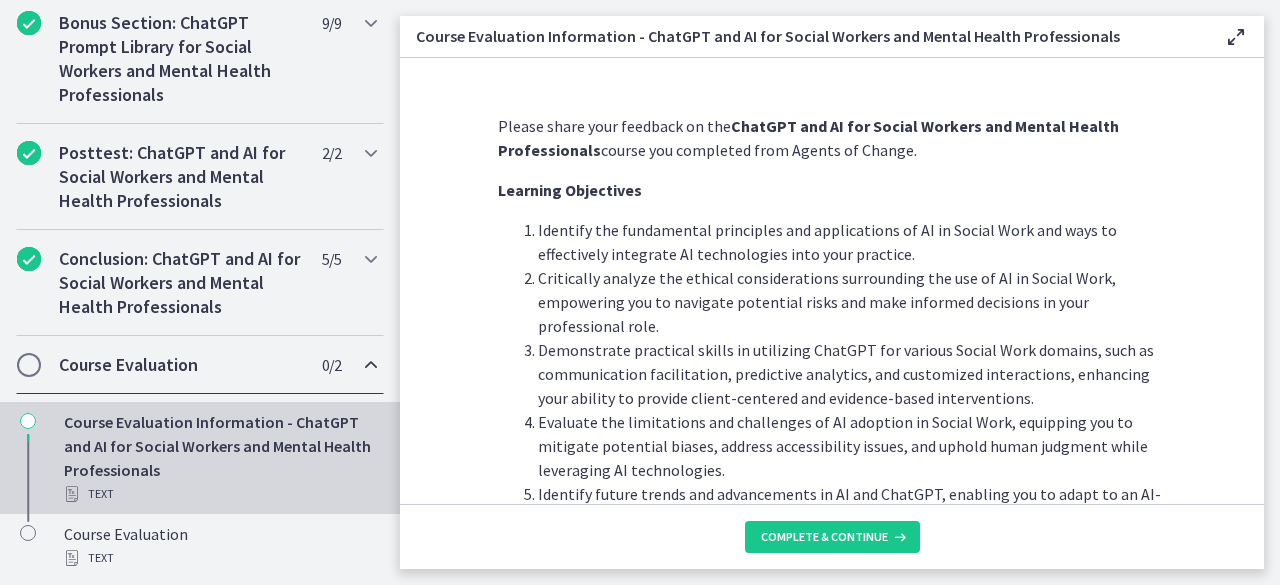 scroll, scrollTop: 1140, scrollLeft: 0, axis: vertical 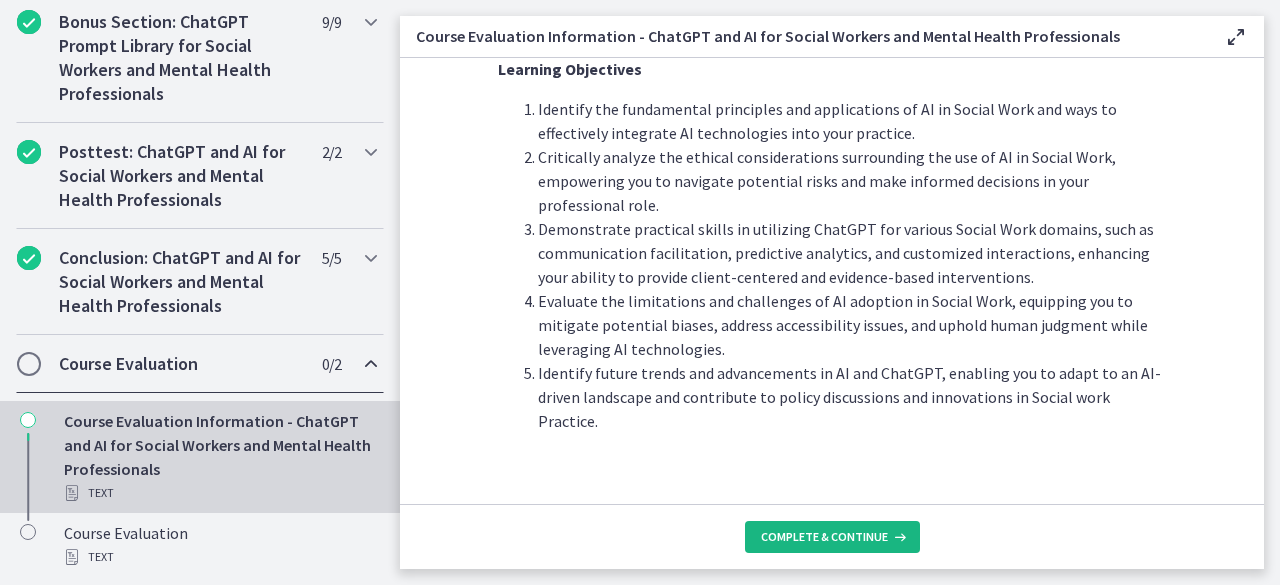click on "Complete & continue" at bounding box center [824, 537] 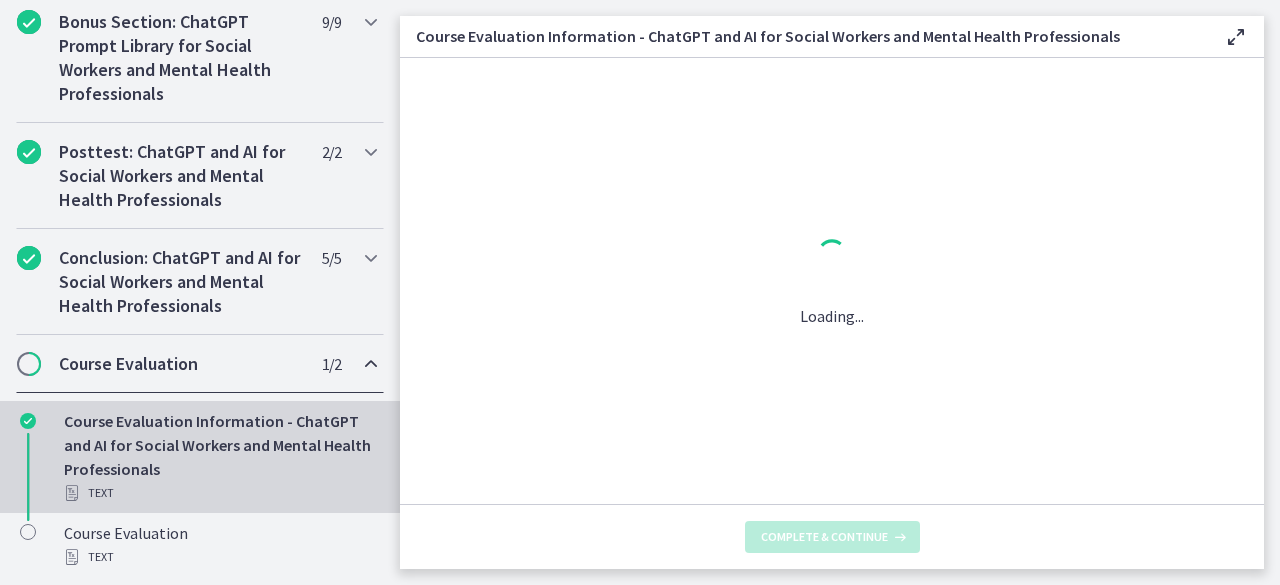 scroll, scrollTop: 0, scrollLeft: 0, axis: both 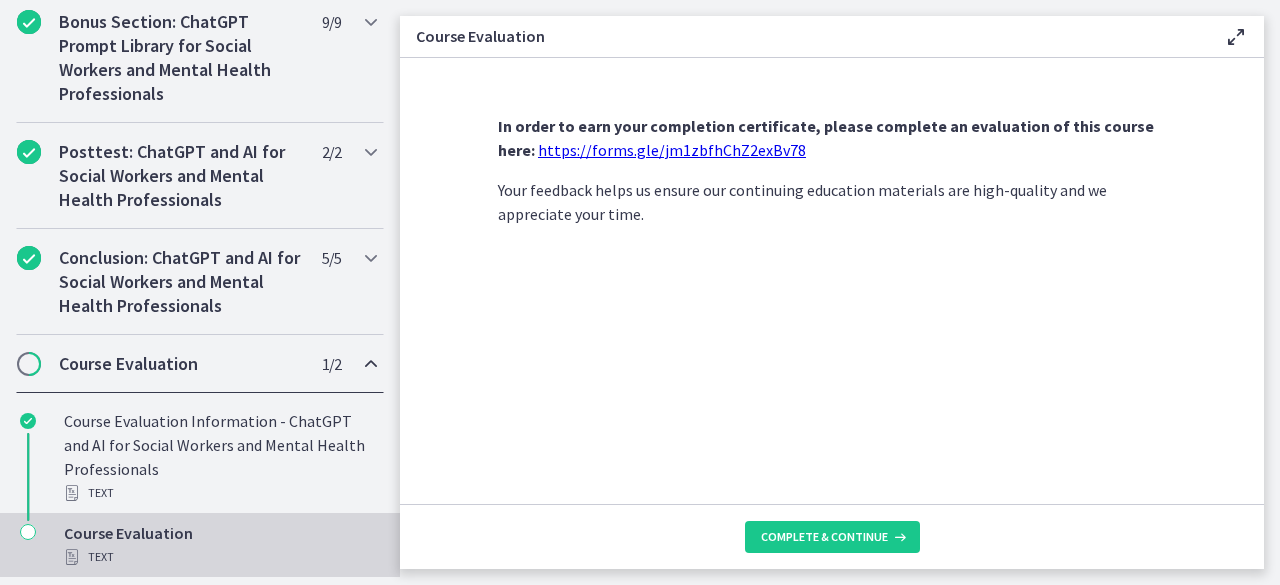 click on "https://forms.gle/jm1zbfhChZ2exBv78" at bounding box center (672, 150) 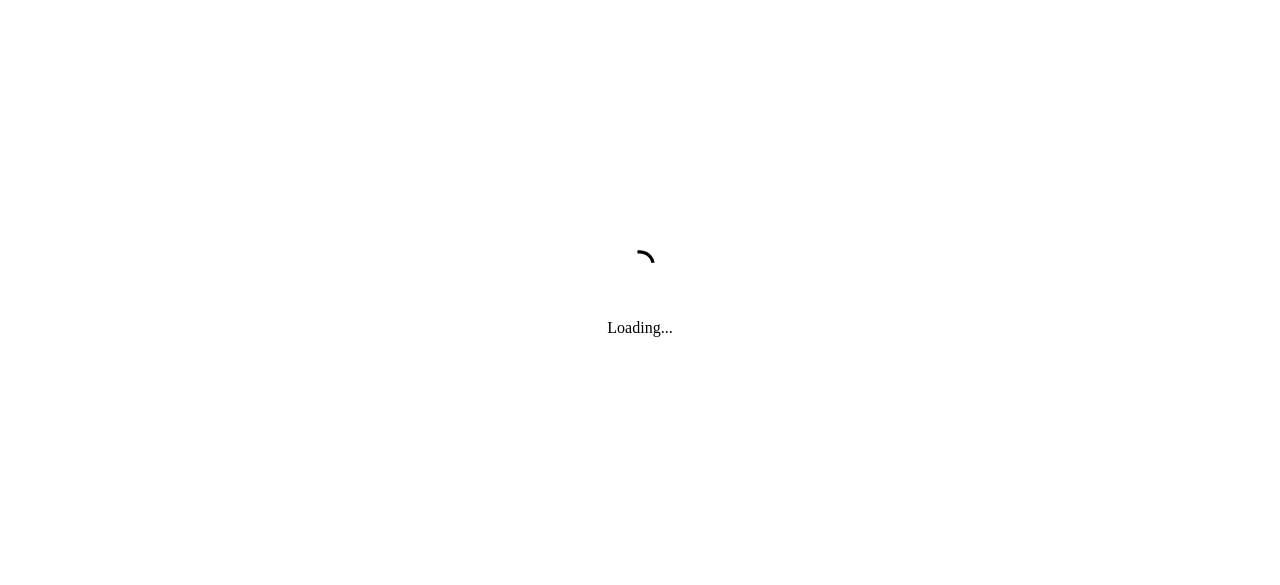 scroll, scrollTop: 0, scrollLeft: 0, axis: both 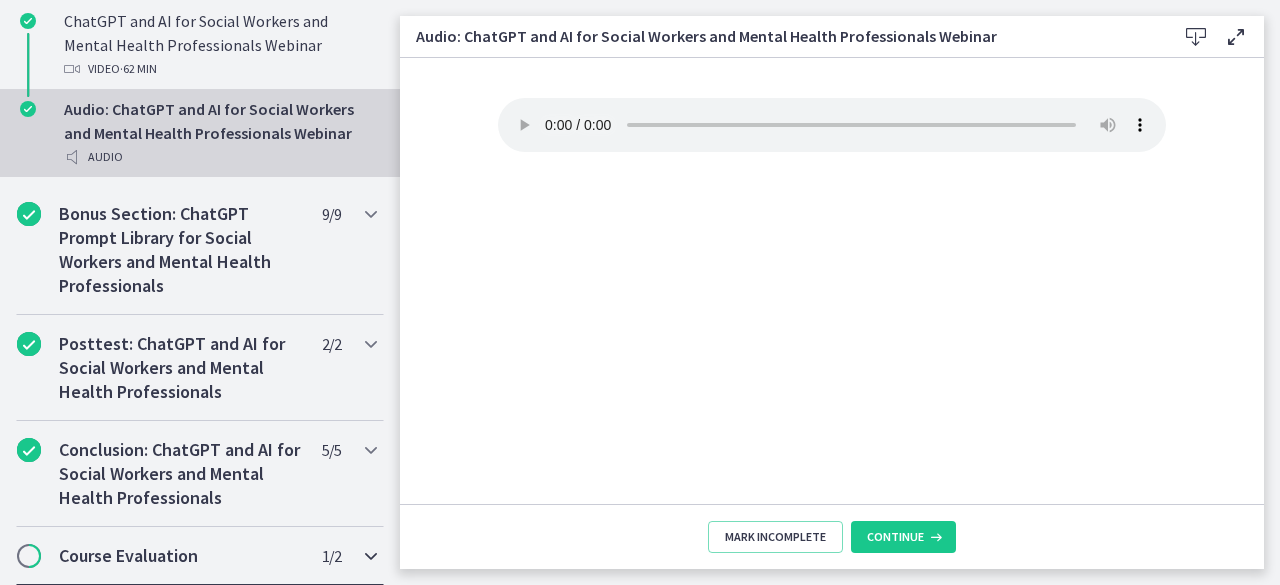 click on "Course Evaluation" at bounding box center [181, 556] 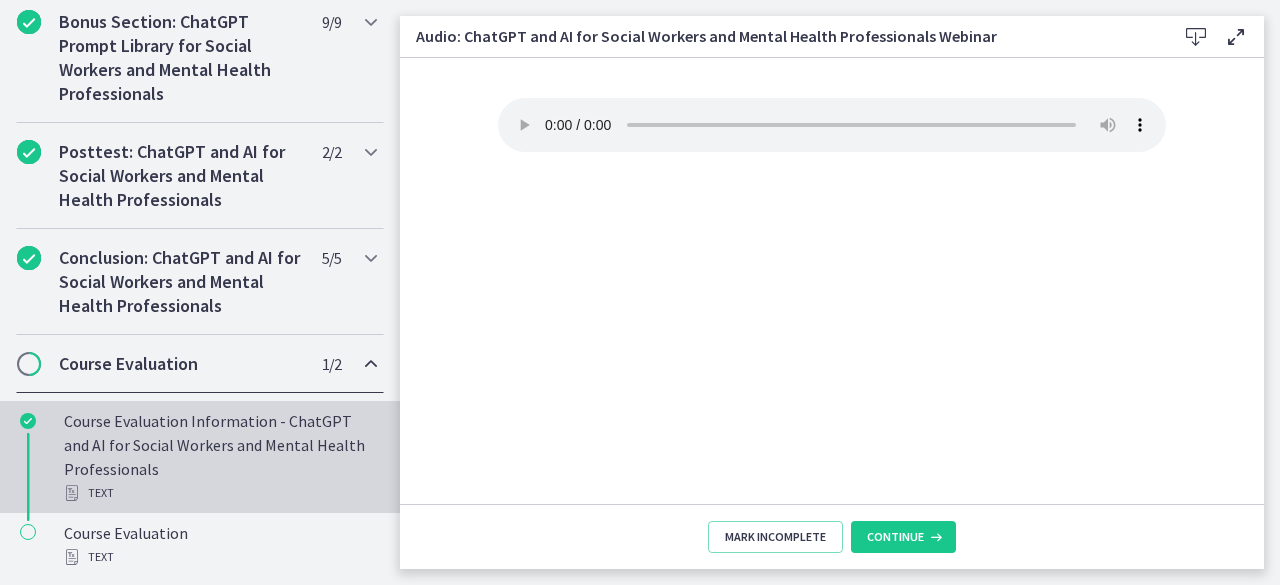 scroll, scrollTop: 1140, scrollLeft: 0, axis: vertical 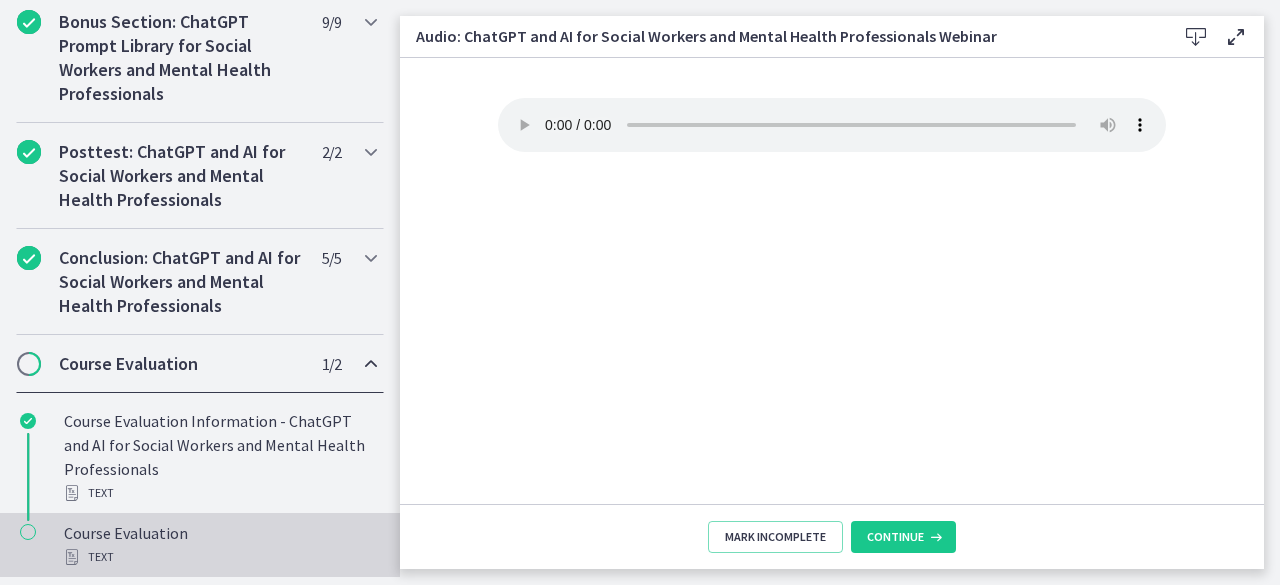 click on "Course Evaluation
Text" at bounding box center [220, 545] 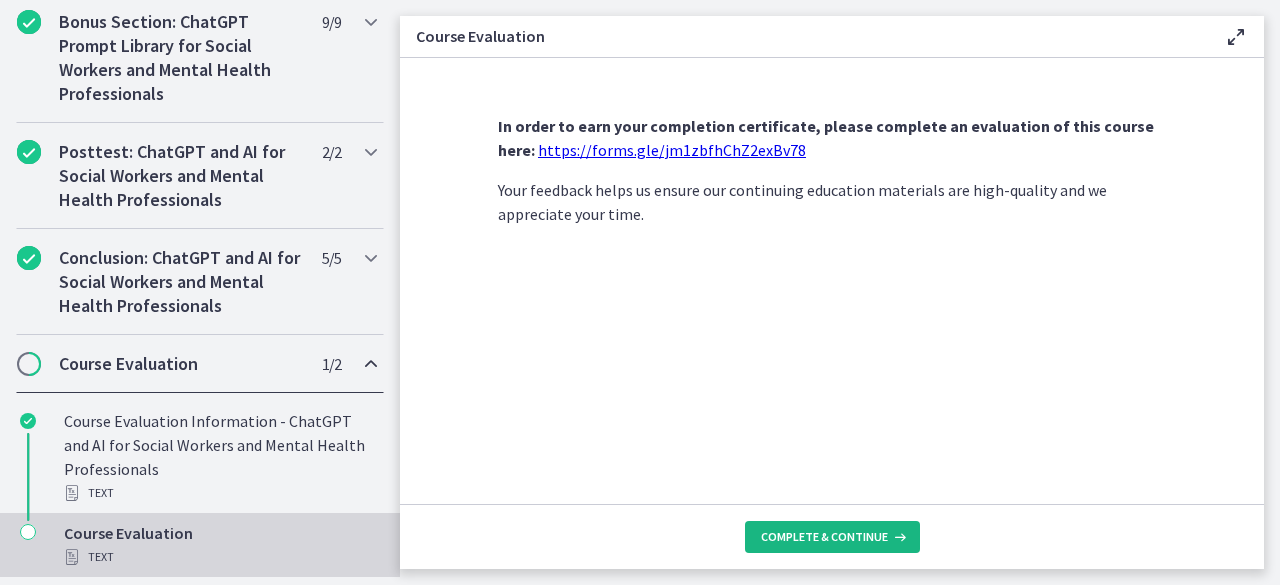 click on "Complete & continue" at bounding box center (824, 537) 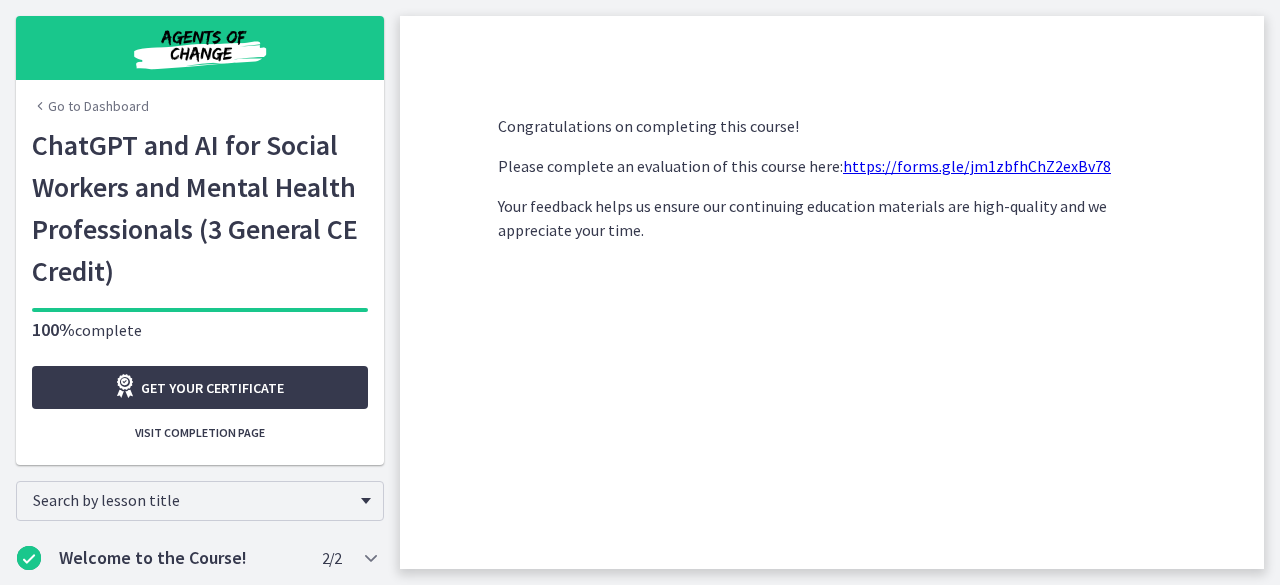 scroll, scrollTop: 12, scrollLeft: 0, axis: vertical 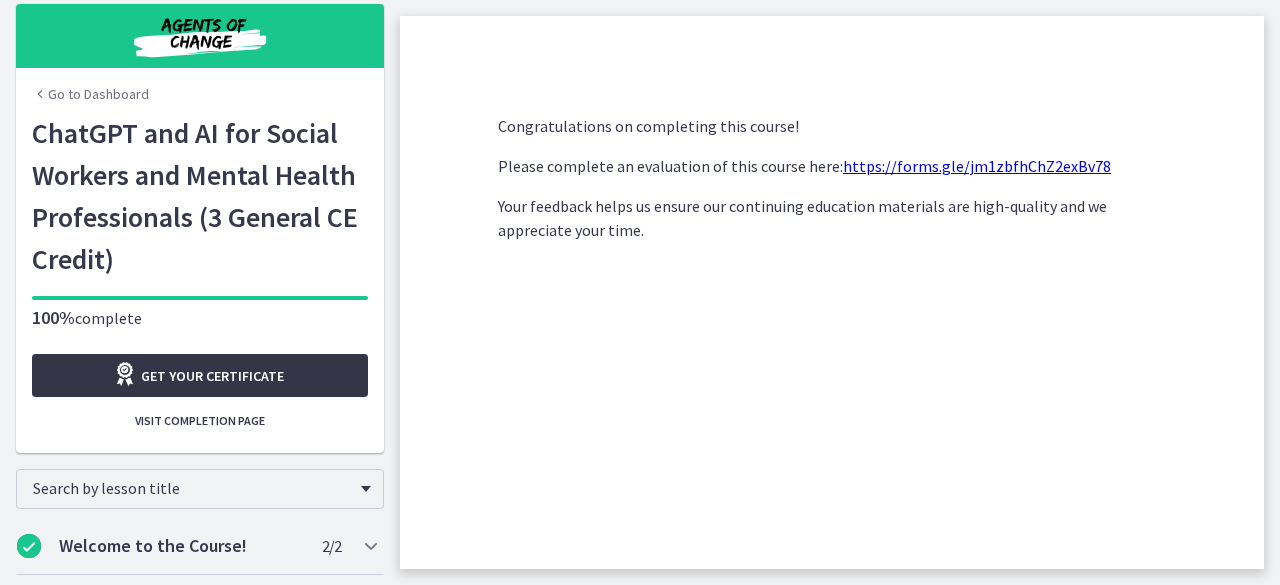 click on "Get your certificate" at bounding box center [200, 375] 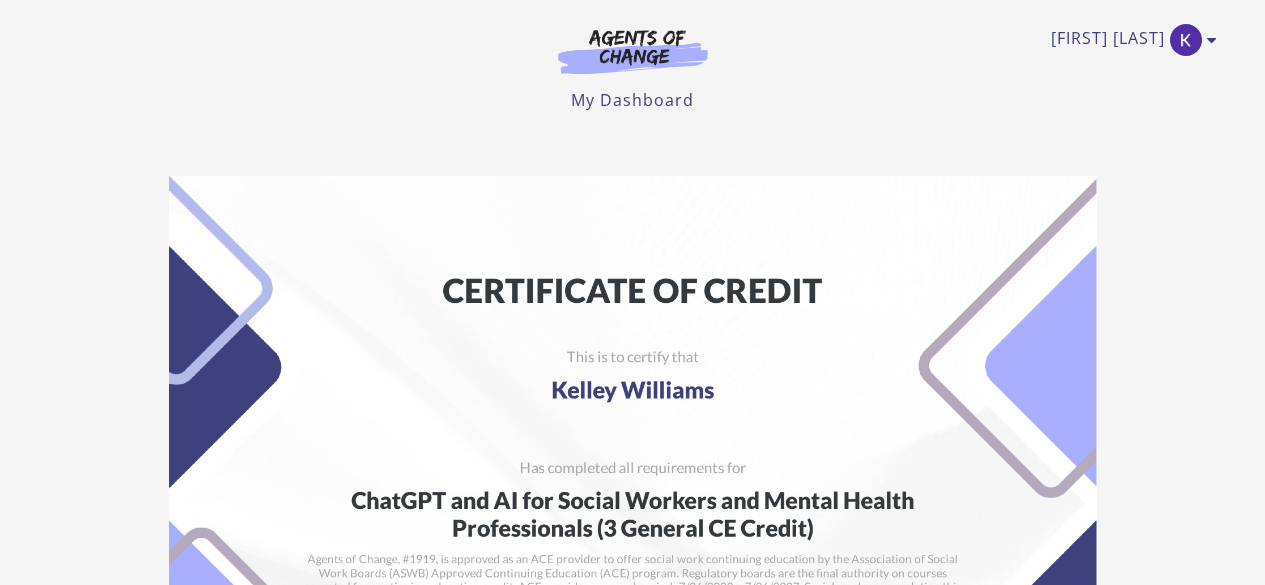 scroll, scrollTop: 0, scrollLeft: 0, axis: both 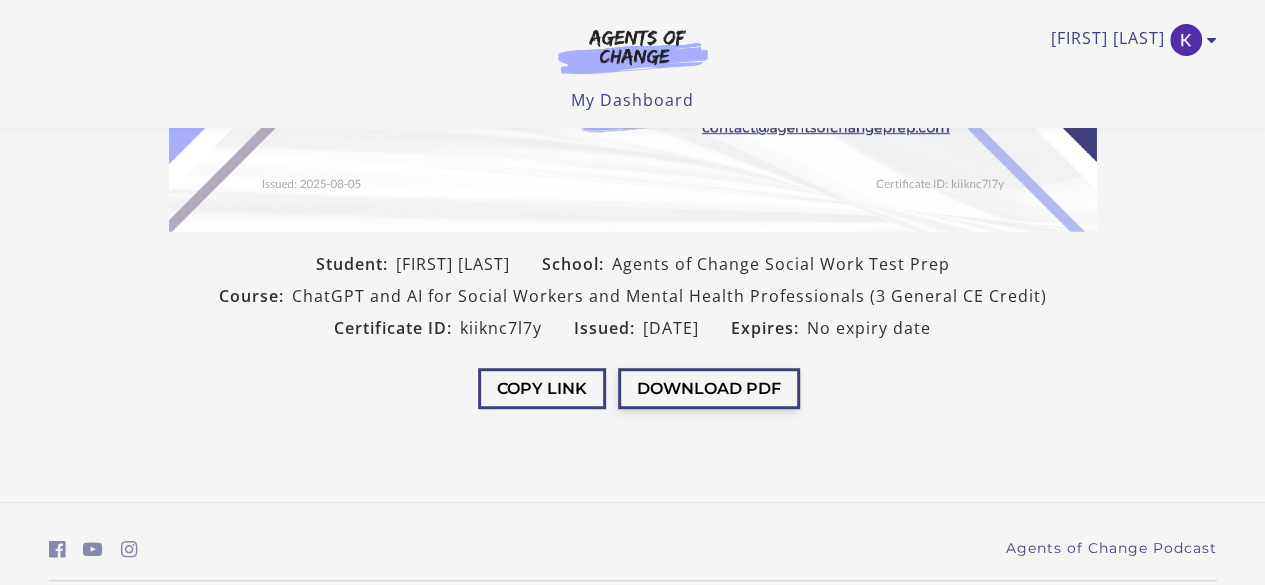 click on "Download PDF" at bounding box center (709, 388) 